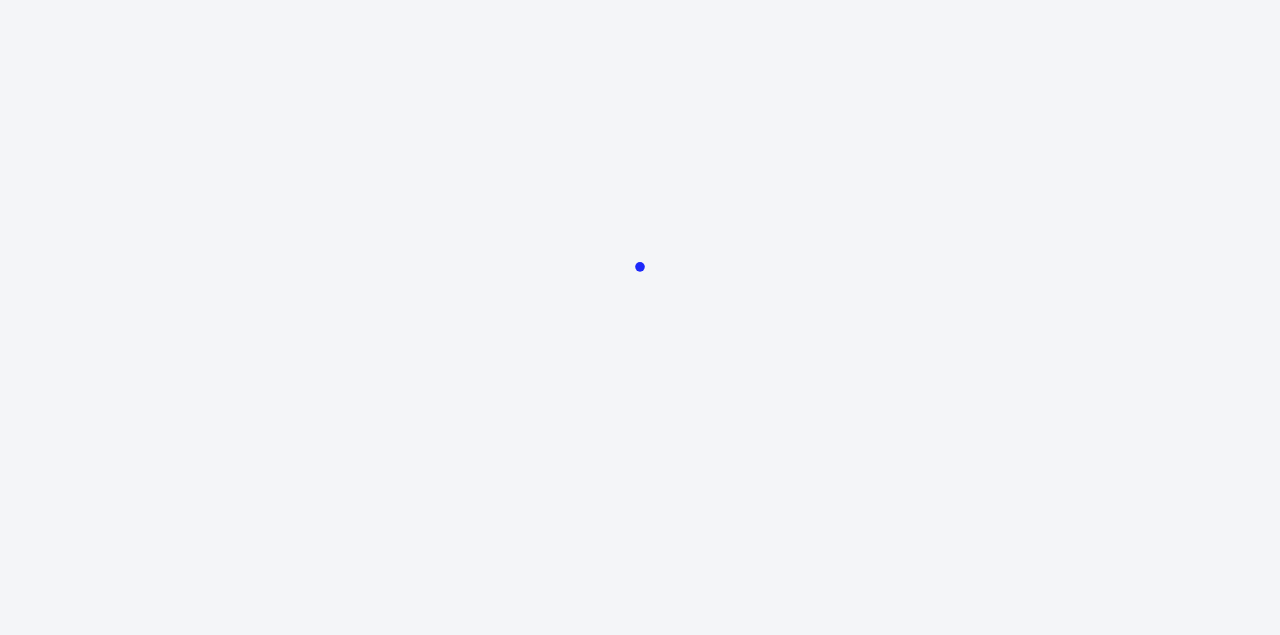 scroll, scrollTop: 0, scrollLeft: 0, axis: both 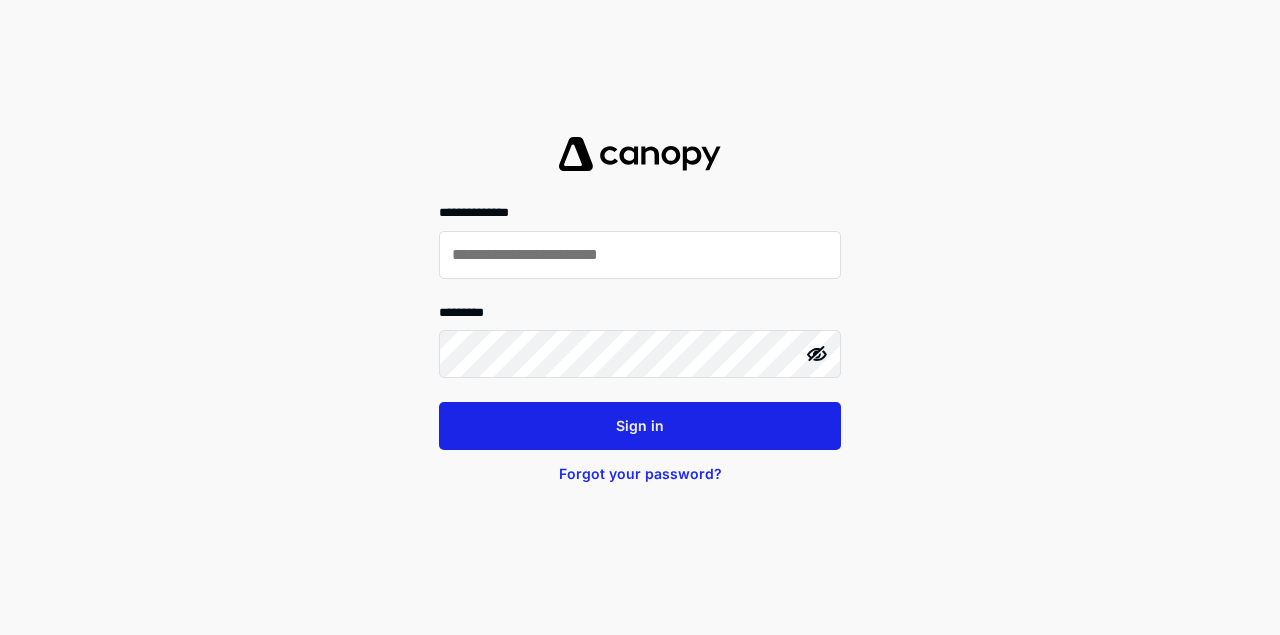 type on "**********" 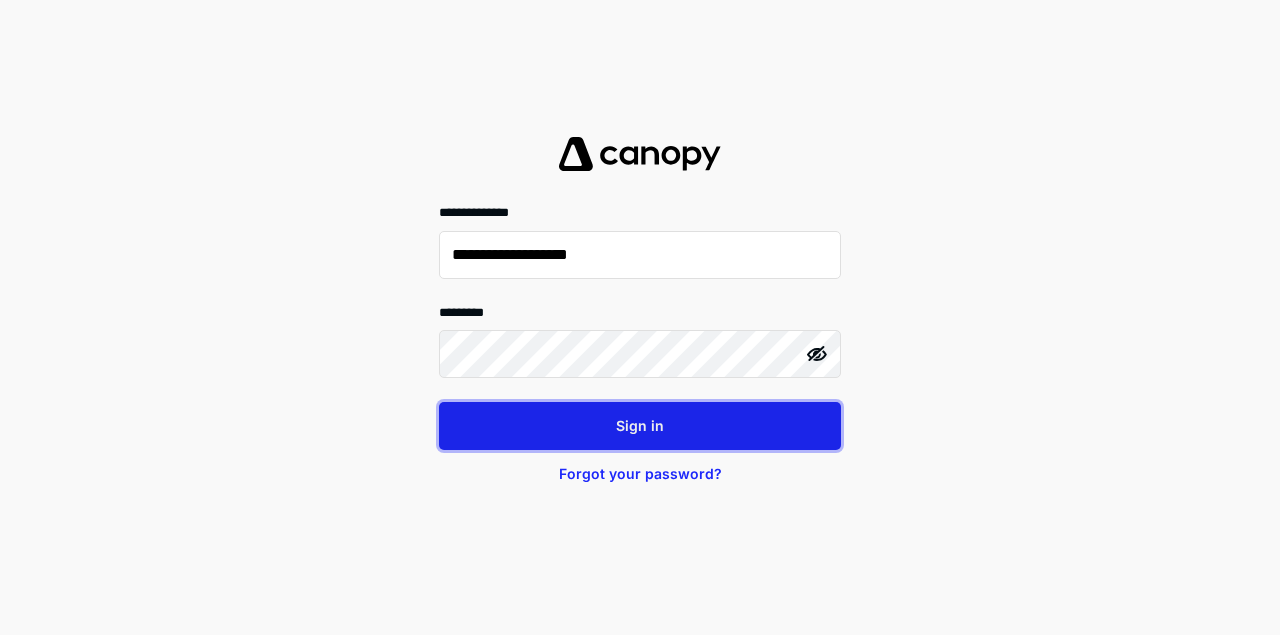 click on "Sign in" at bounding box center (640, 426) 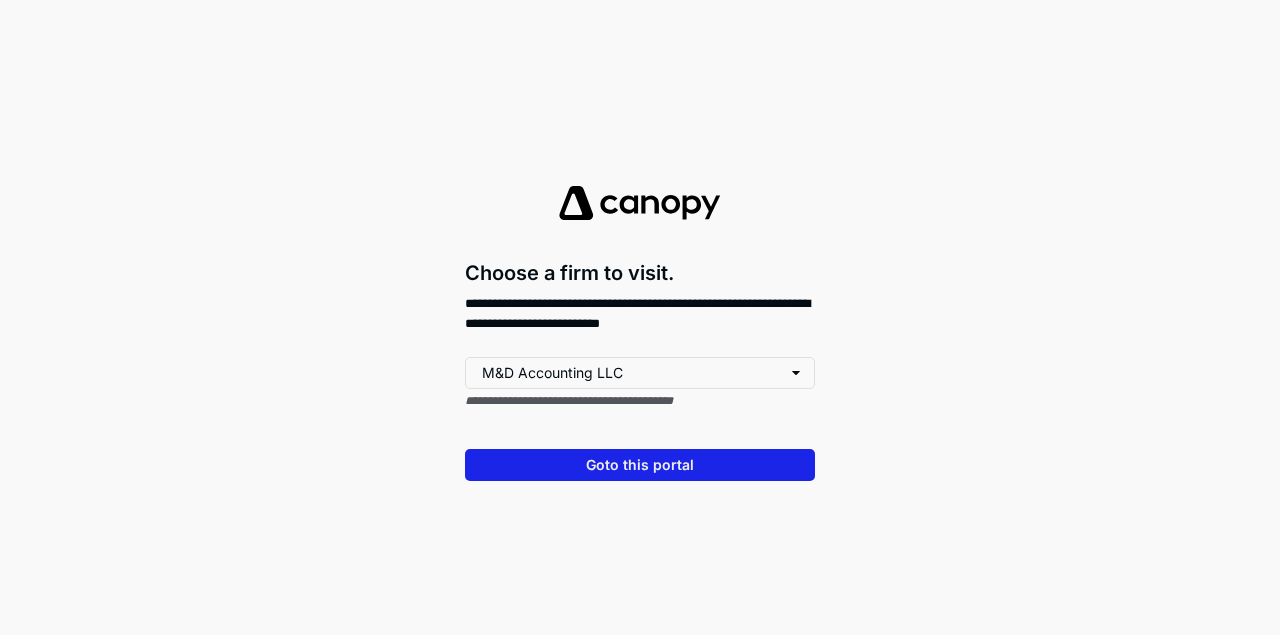 click on "Go  to this portal" at bounding box center (640, 465) 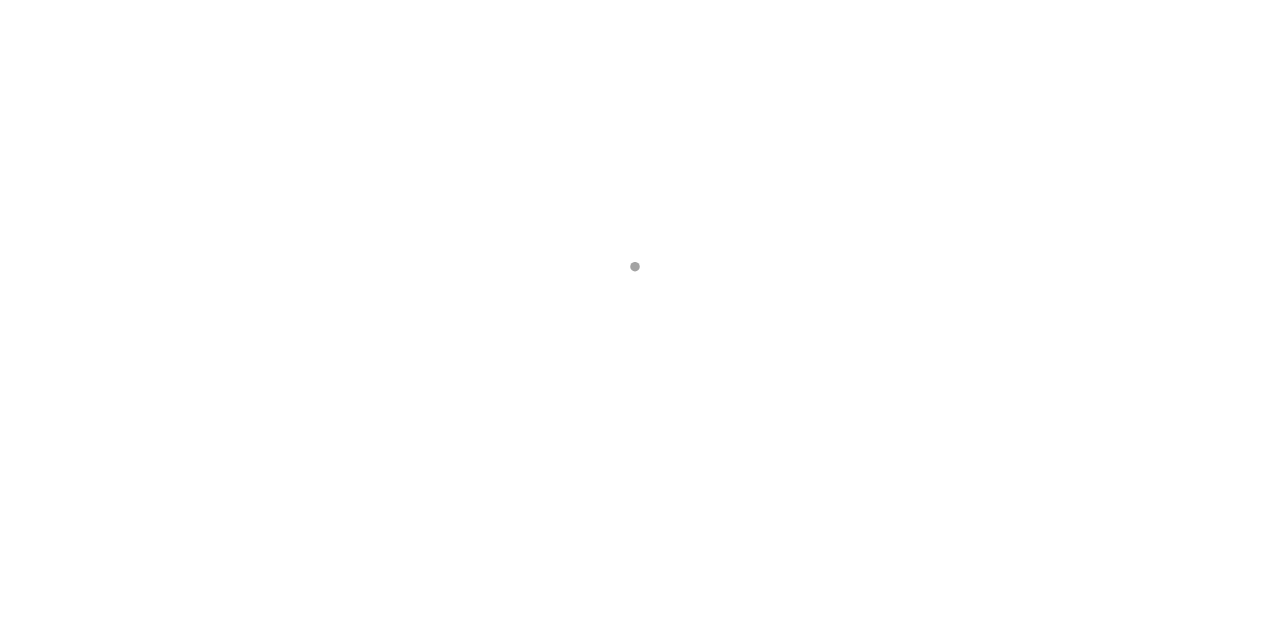 scroll, scrollTop: 0, scrollLeft: 0, axis: both 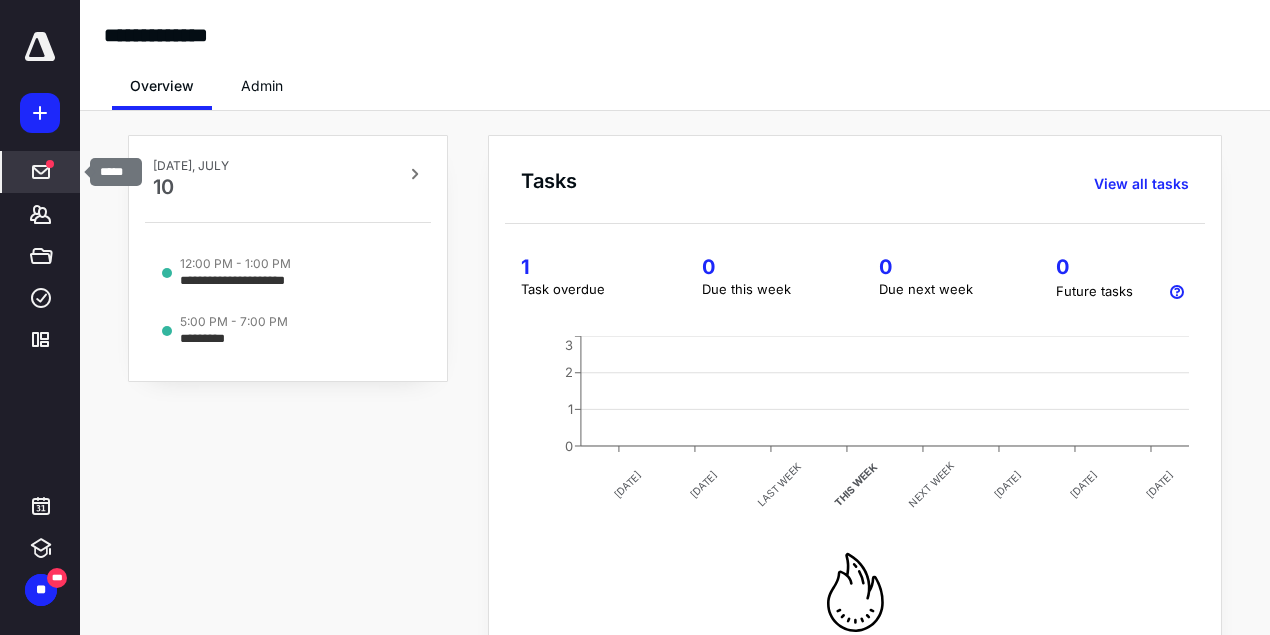 click 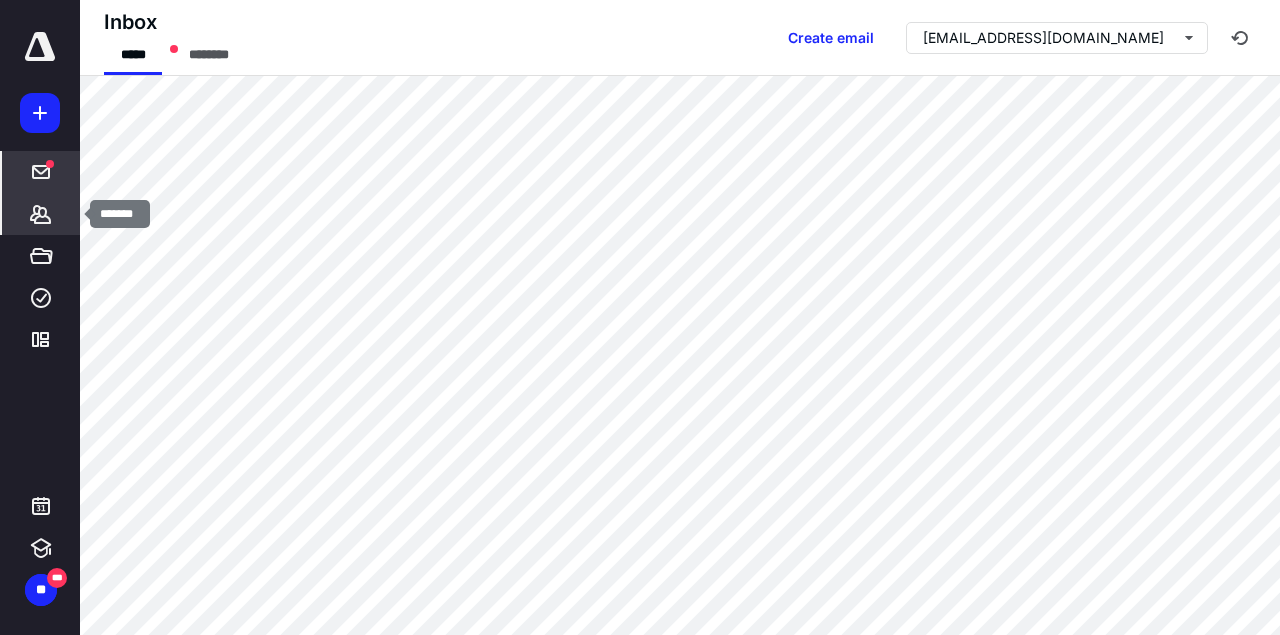 click 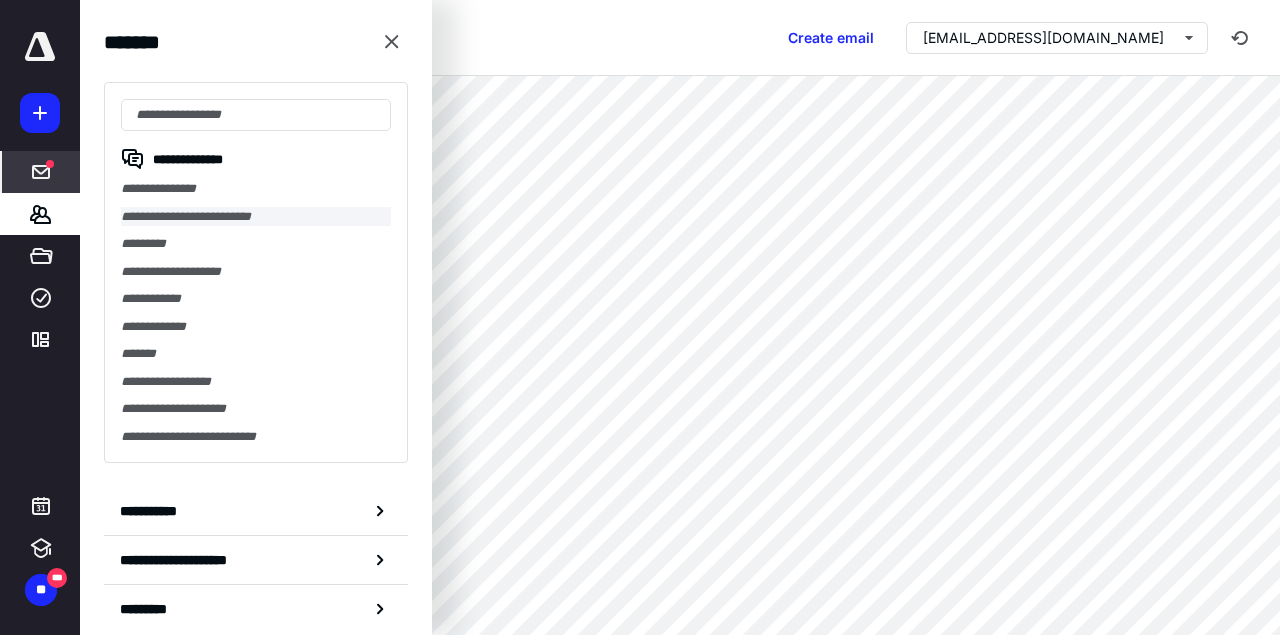 click on "**********" at bounding box center [256, 217] 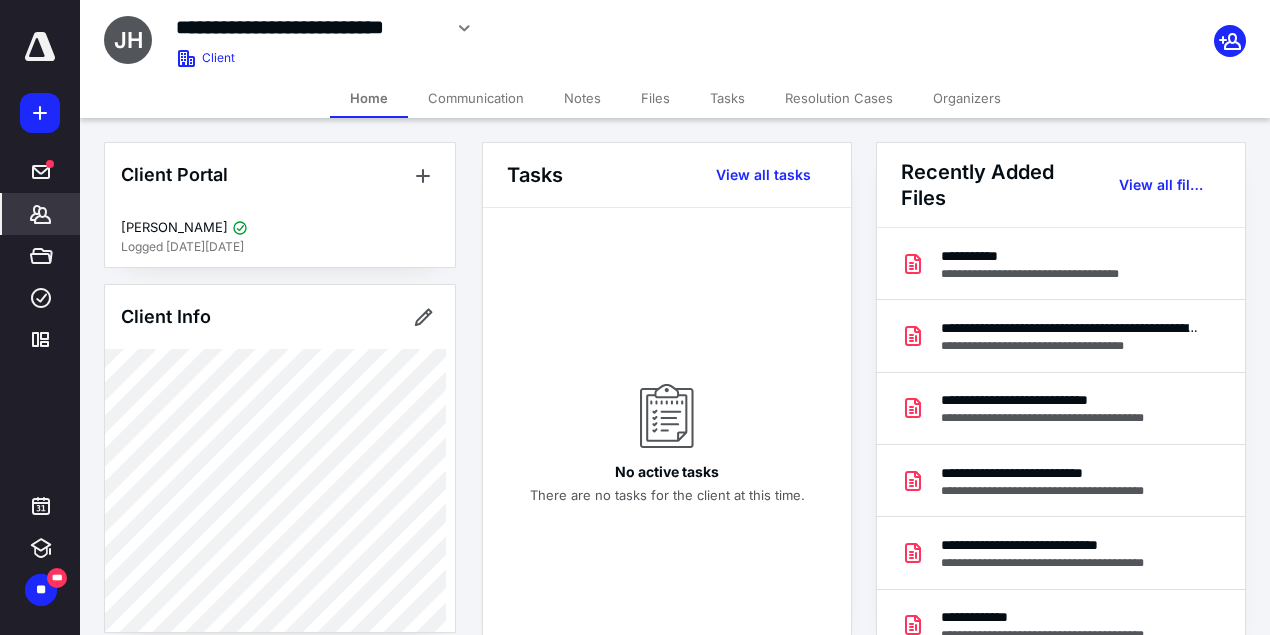 click on "Files" at bounding box center [655, 98] 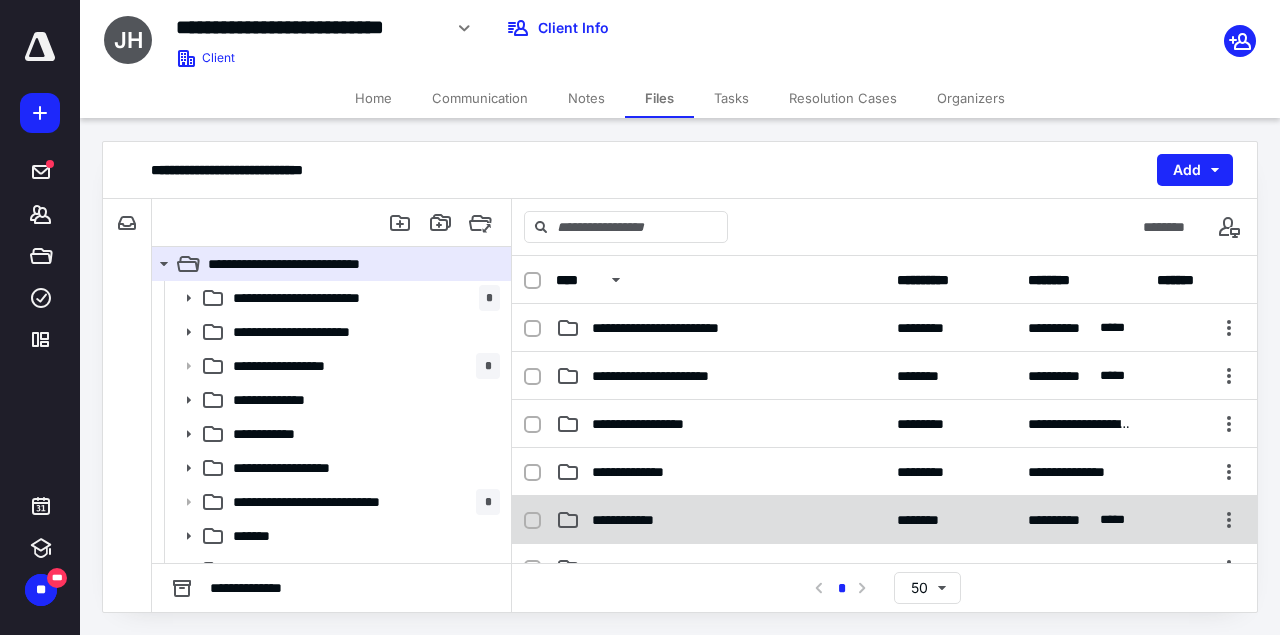 click on "**********" at bounding box center [720, 520] 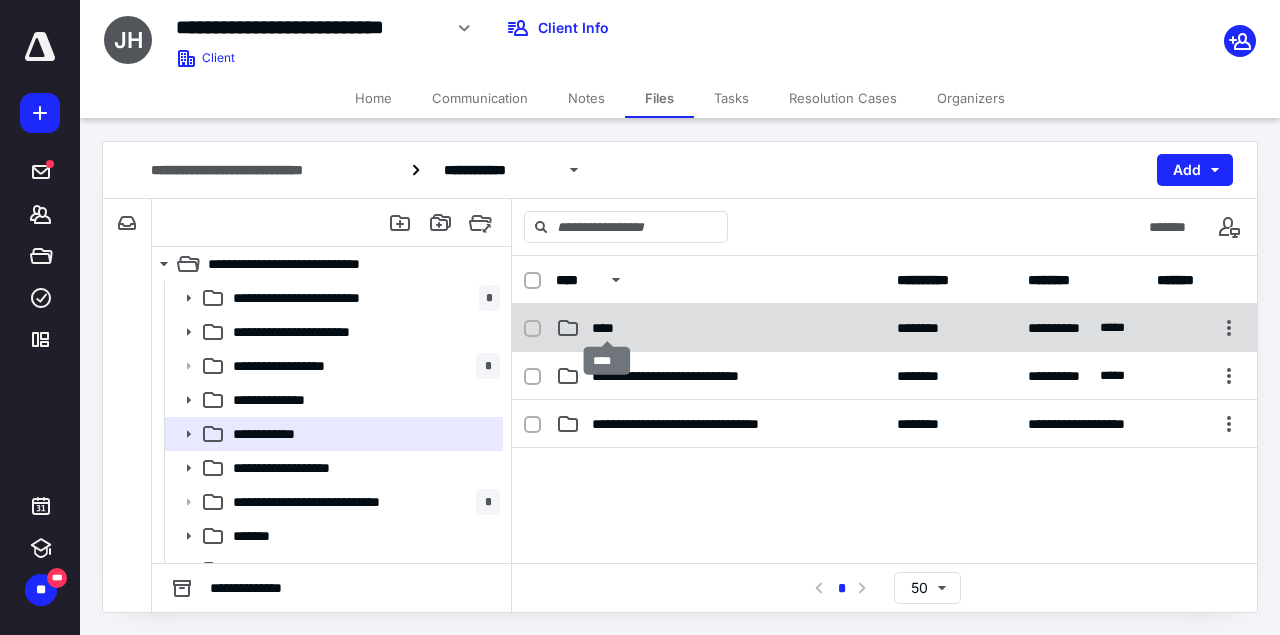 click on "****" at bounding box center [607, 328] 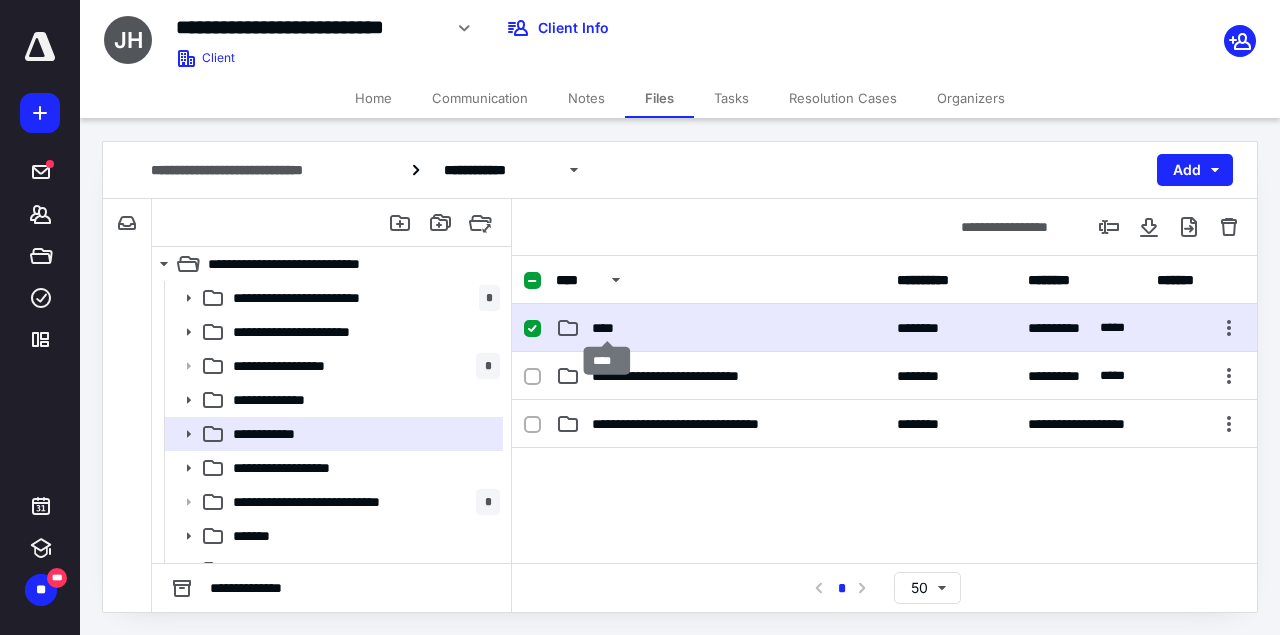 click on "****" at bounding box center (607, 328) 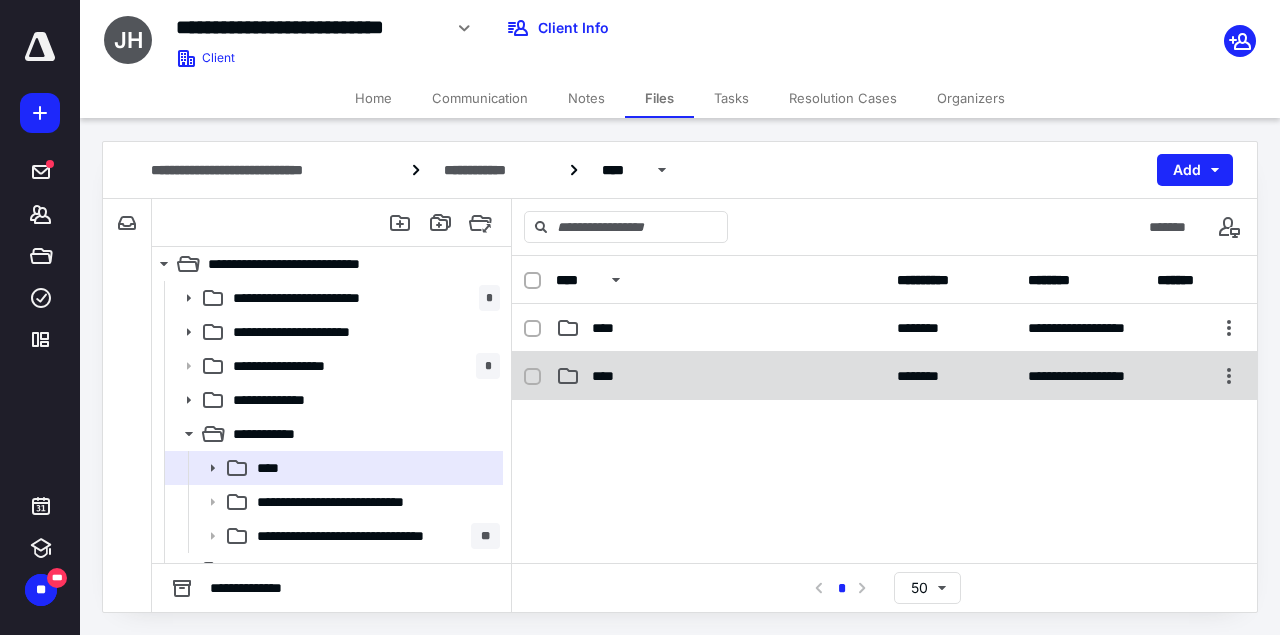 click on "****" at bounding box center [720, 376] 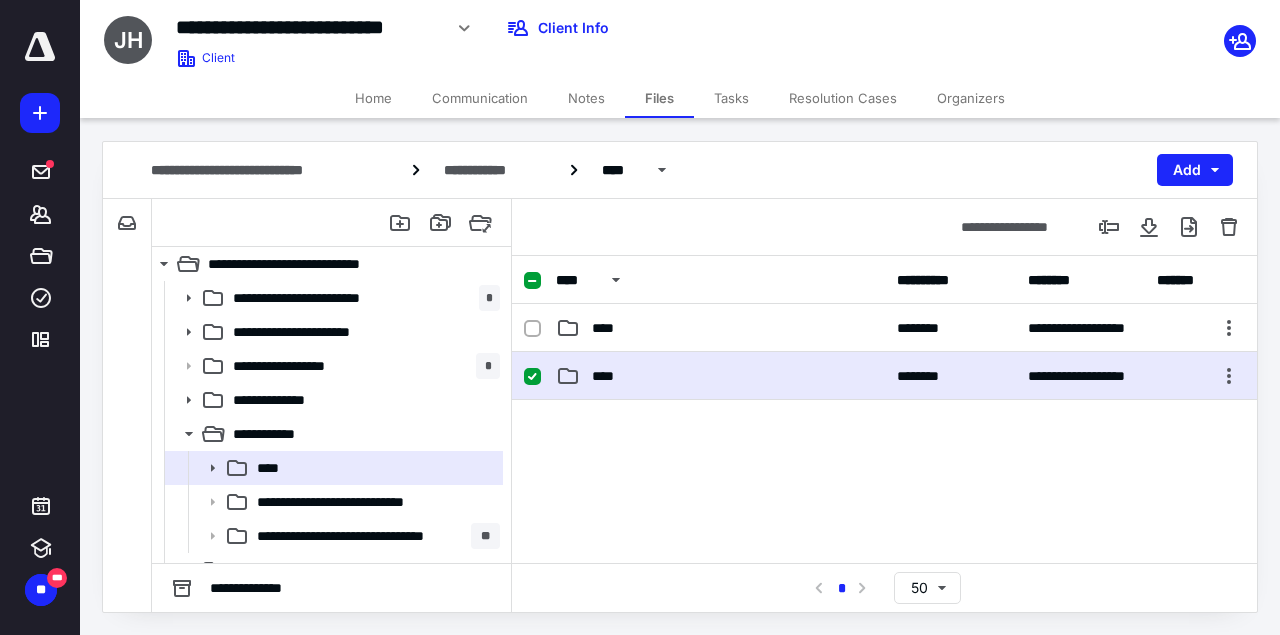 click on "****" at bounding box center (720, 376) 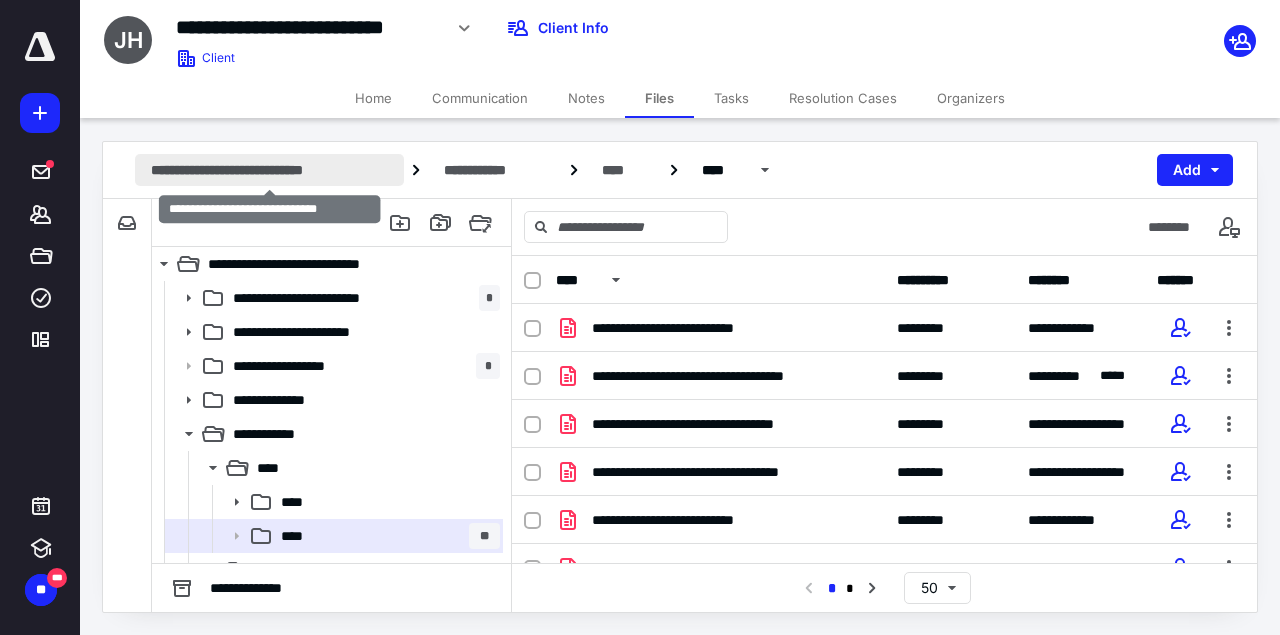 click on "**********" at bounding box center (269, 170) 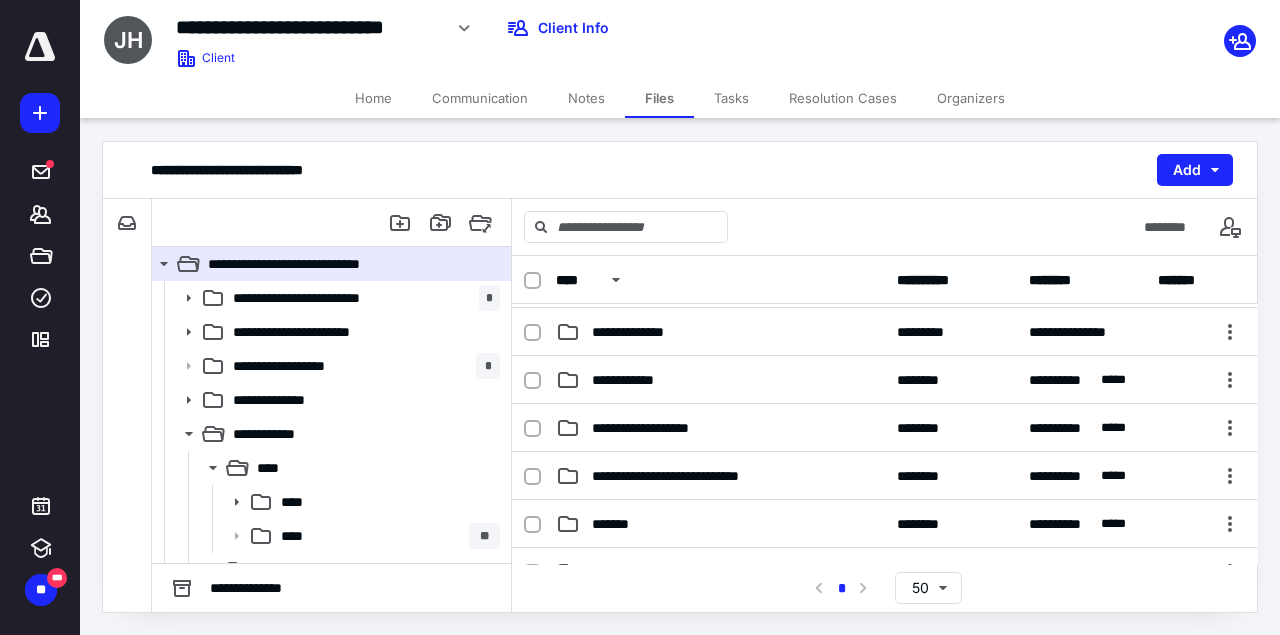 scroll, scrollTop: 164, scrollLeft: 0, axis: vertical 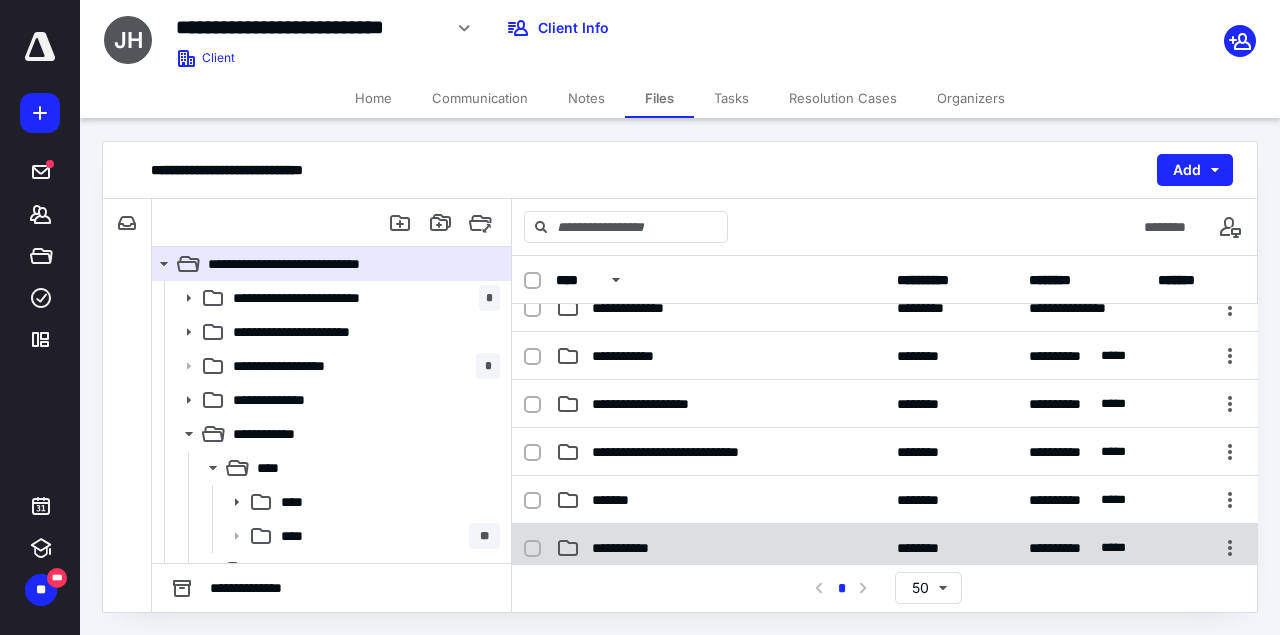 click on "**********" at bounding box center [638, 548] 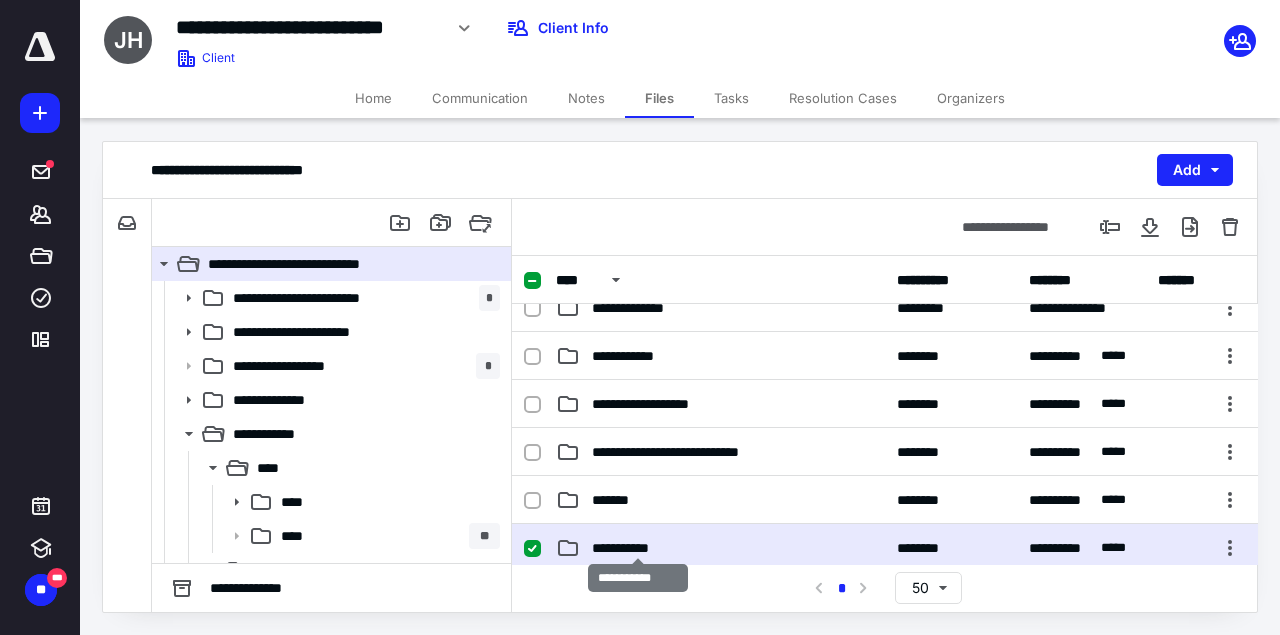 click on "**********" at bounding box center [638, 548] 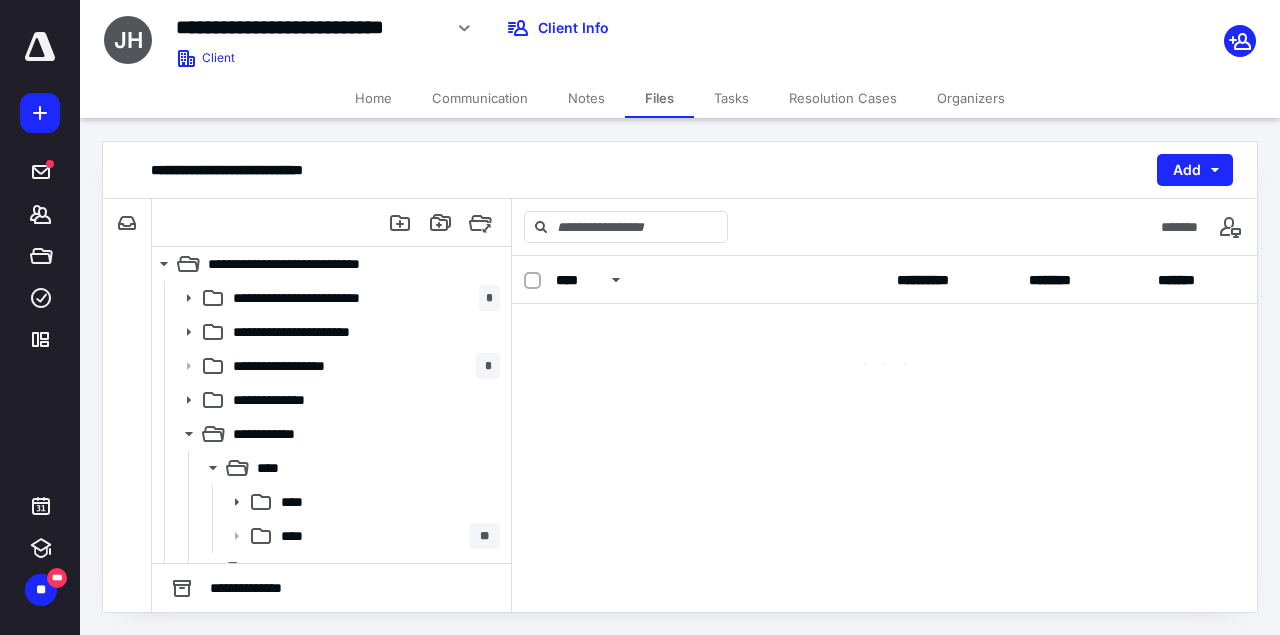 scroll, scrollTop: 0, scrollLeft: 0, axis: both 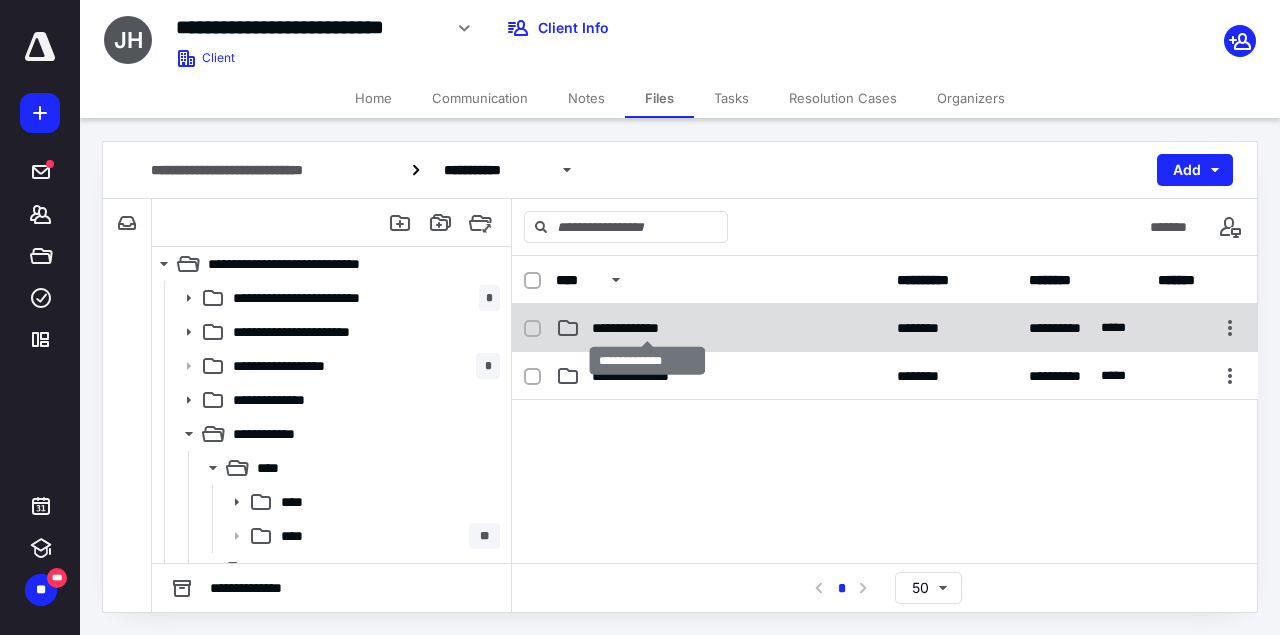 click on "**********" at bounding box center [648, 328] 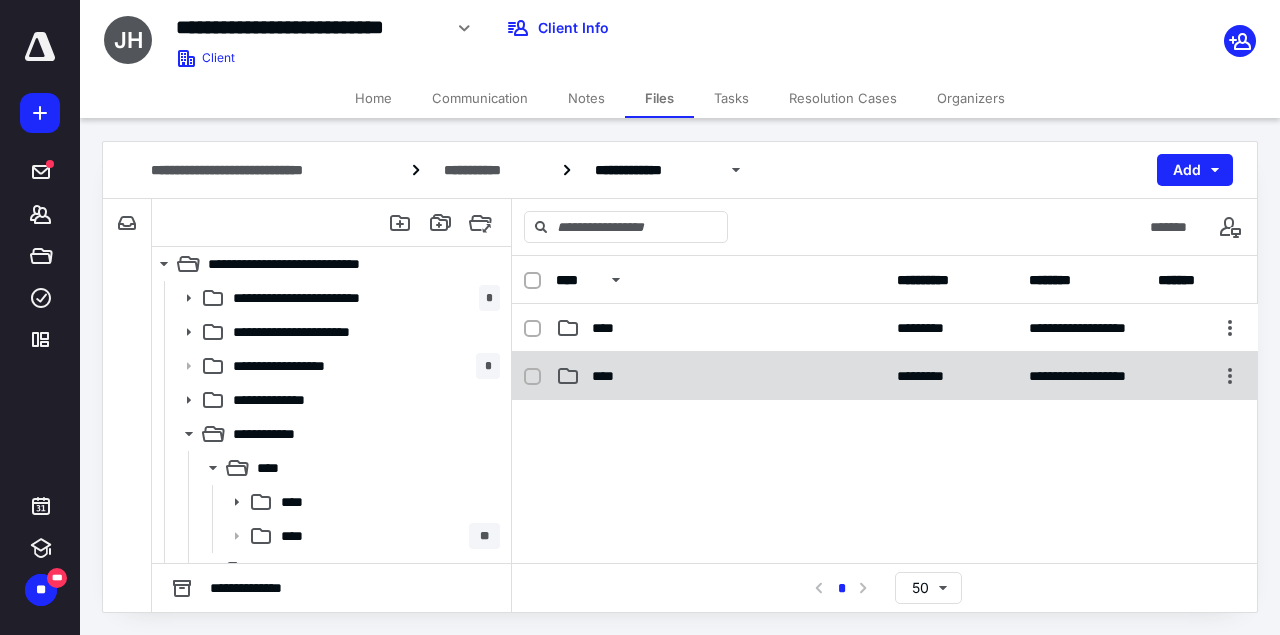 click on "****" at bounding box center [720, 376] 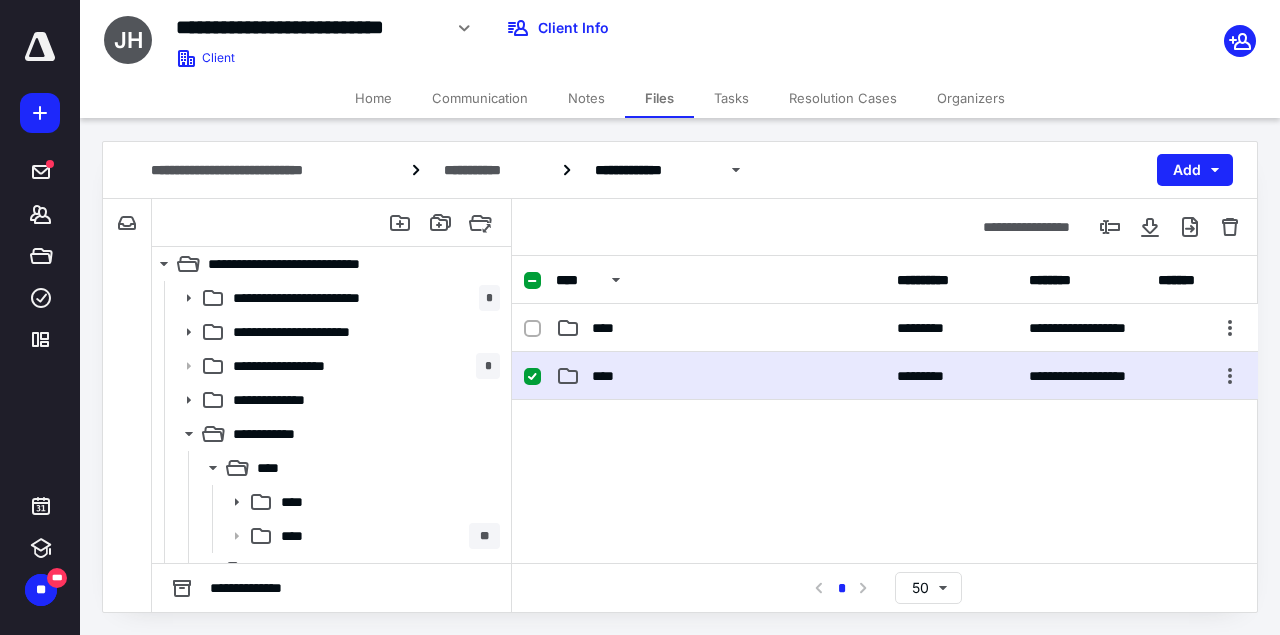 checkbox on "true" 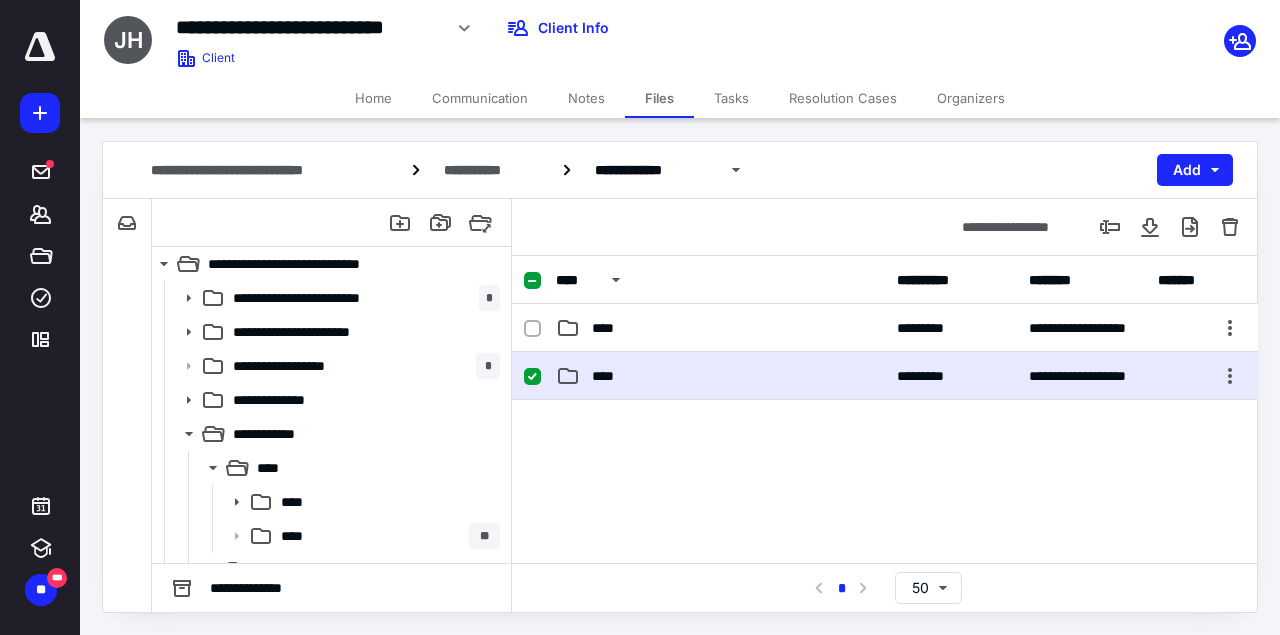 click on "****" at bounding box center (720, 376) 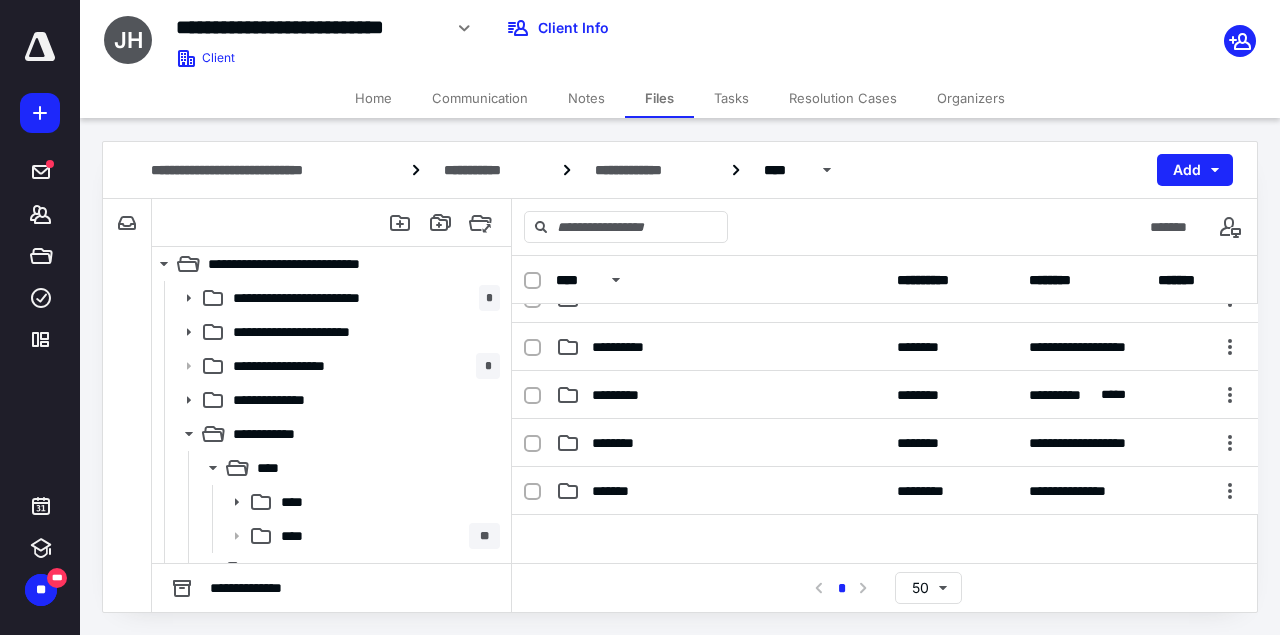 scroll, scrollTop: 79, scrollLeft: 0, axis: vertical 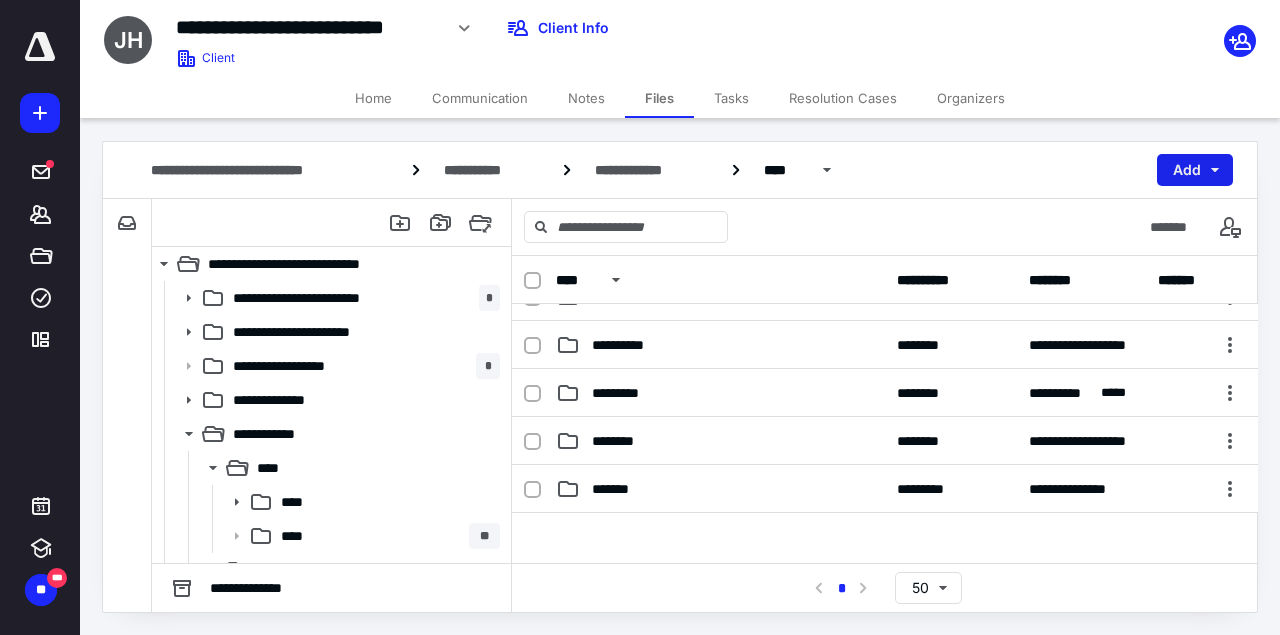 click on "Add" at bounding box center (1195, 170) 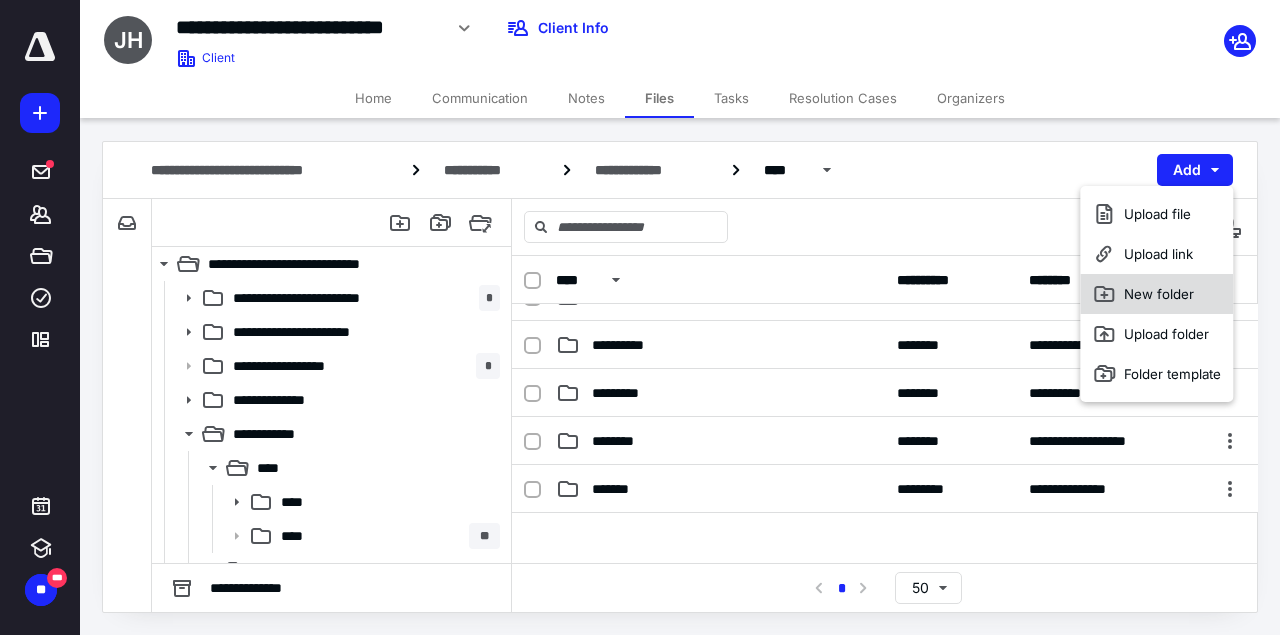 click on "New folder" at bounding box center (1156, 294) 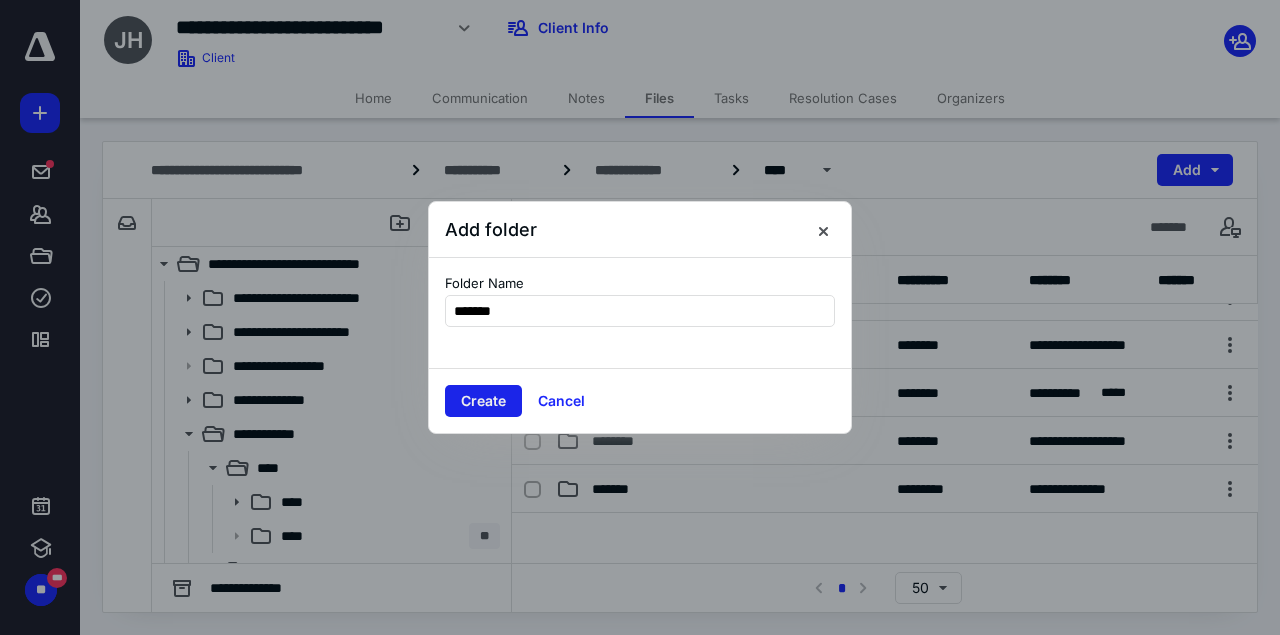 type on "*******" 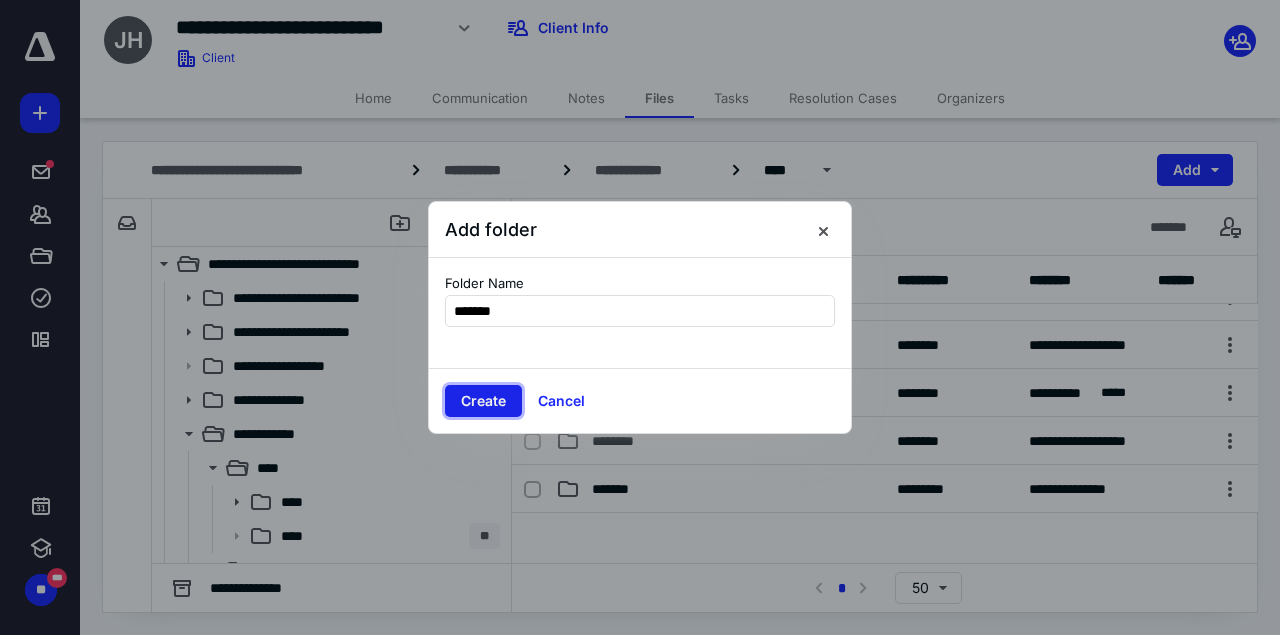 click on "Create" at bounding box center [483, 401] 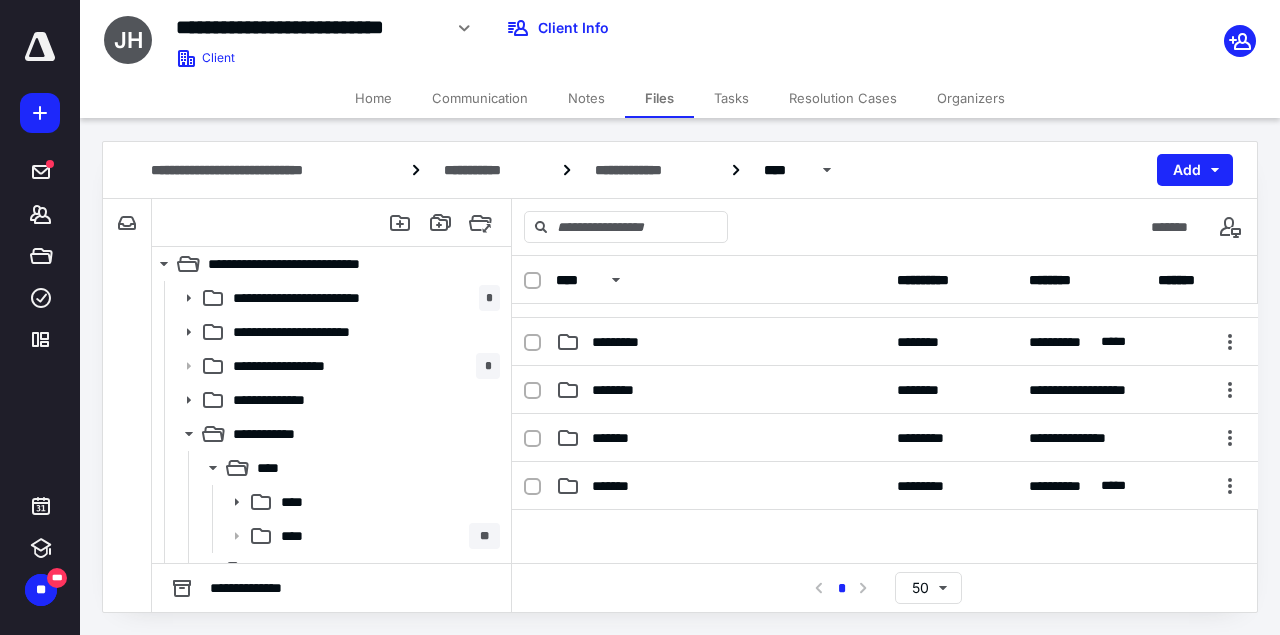 scroll, scrollTop: 147, scrollLeft: 0, axis: vertical 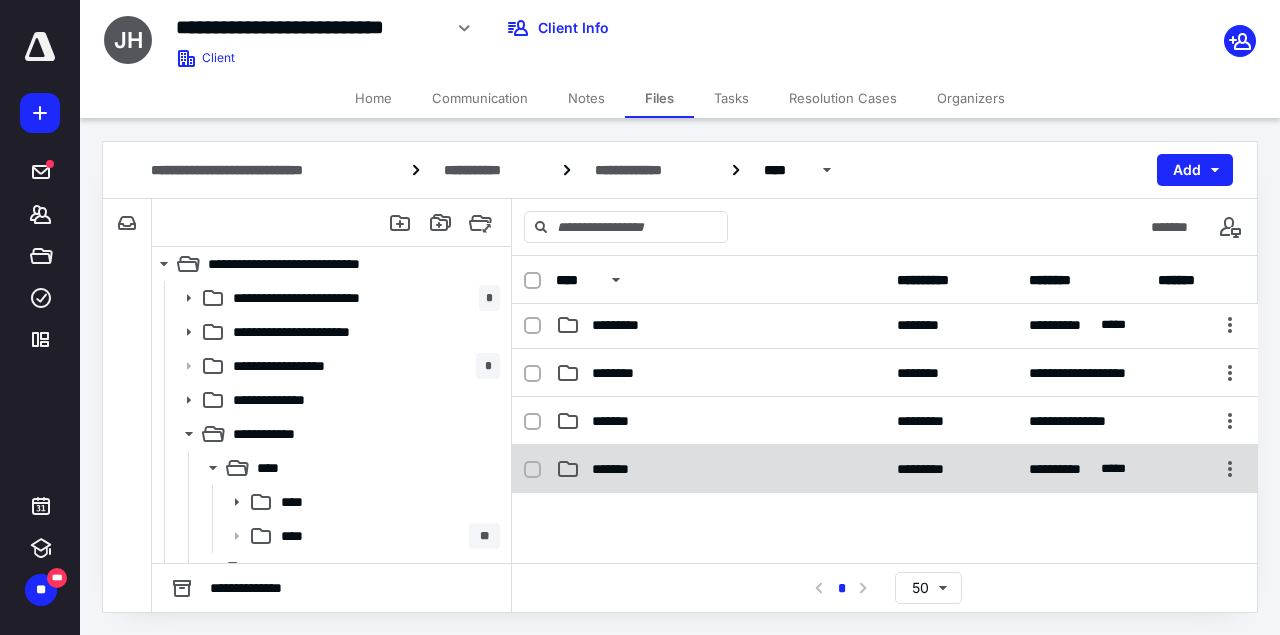 click on "*******" at bounding box center [720, 469] 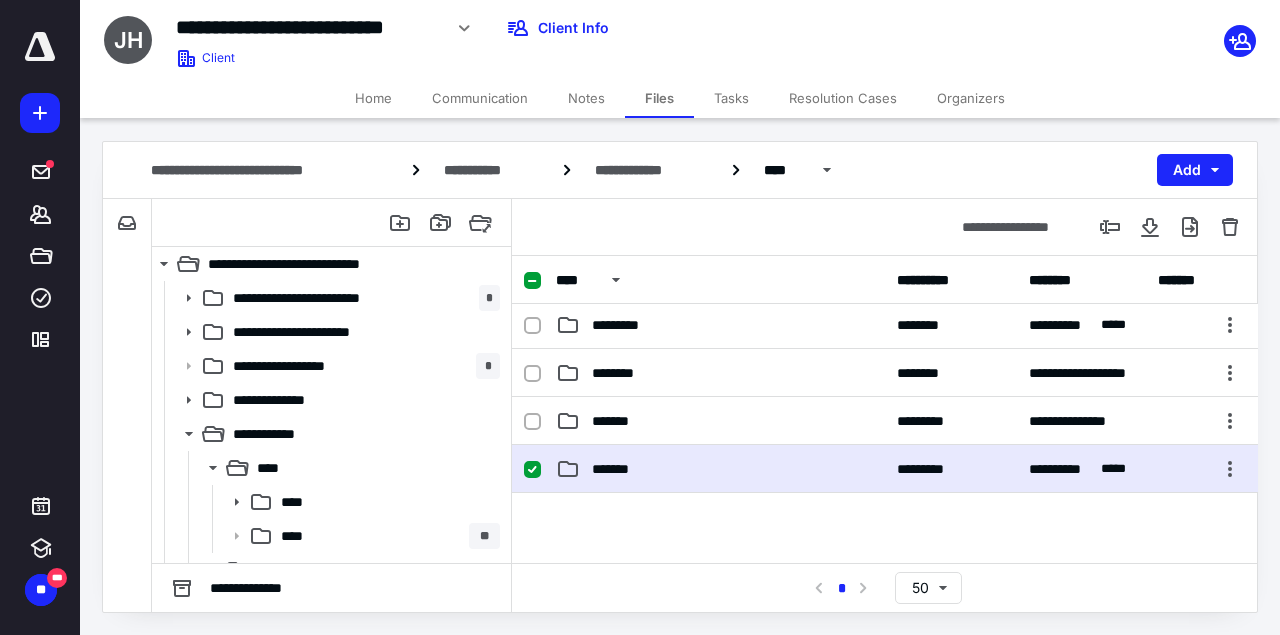 click on "*******" at bounding box center [720, 469] 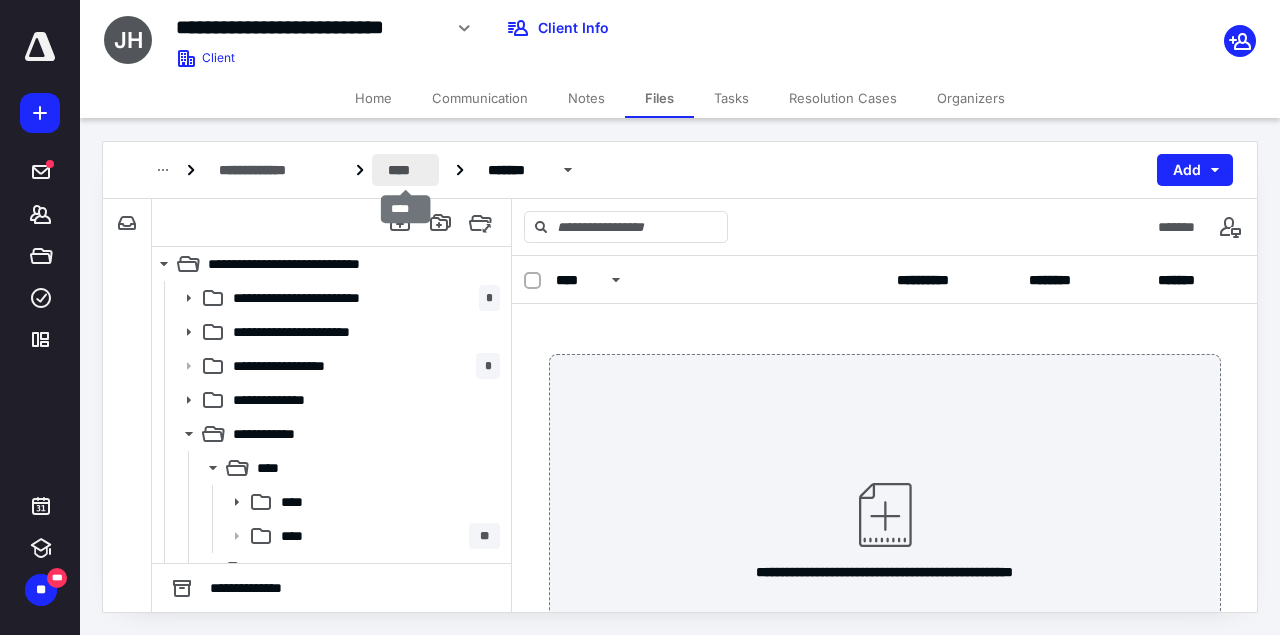 click on "****" at bounding box center [405, 170] 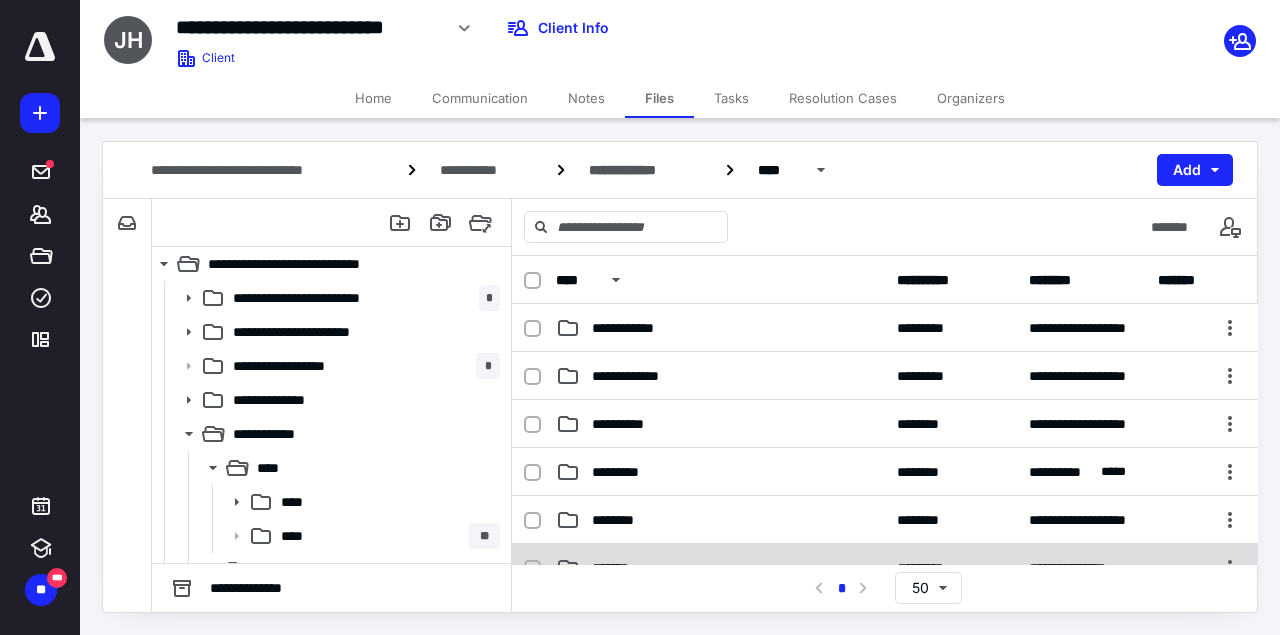 click on "**********" at bounding box center [885, 568] 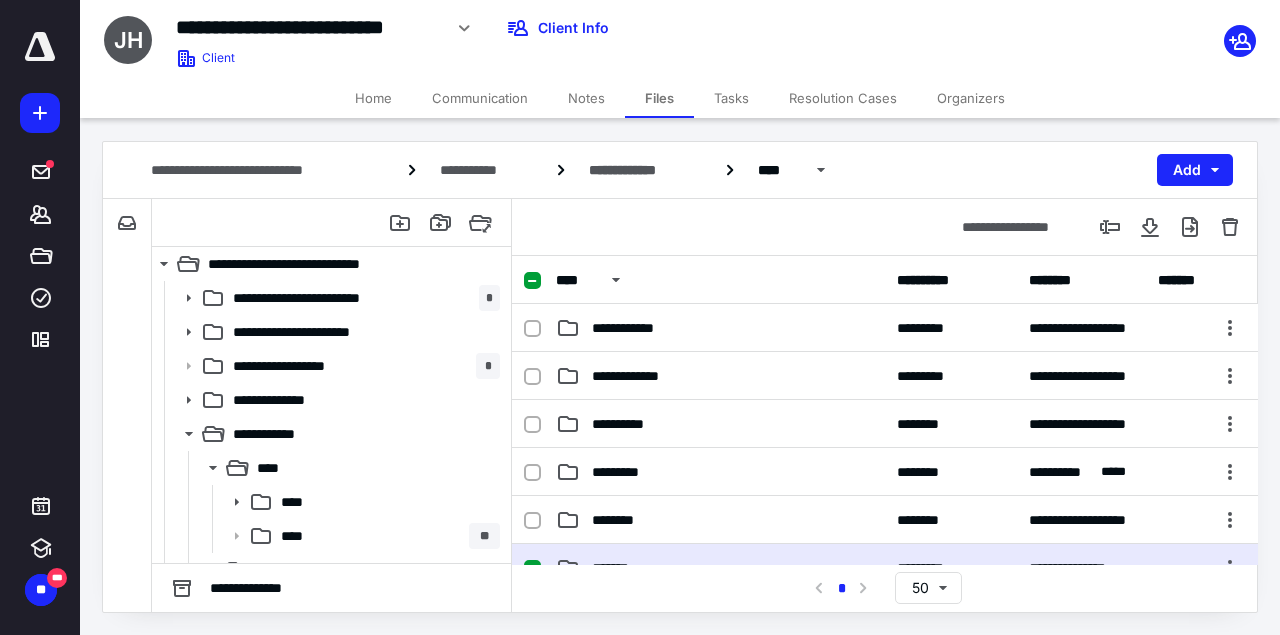 click on "**********" at bounding box center (885, 568) 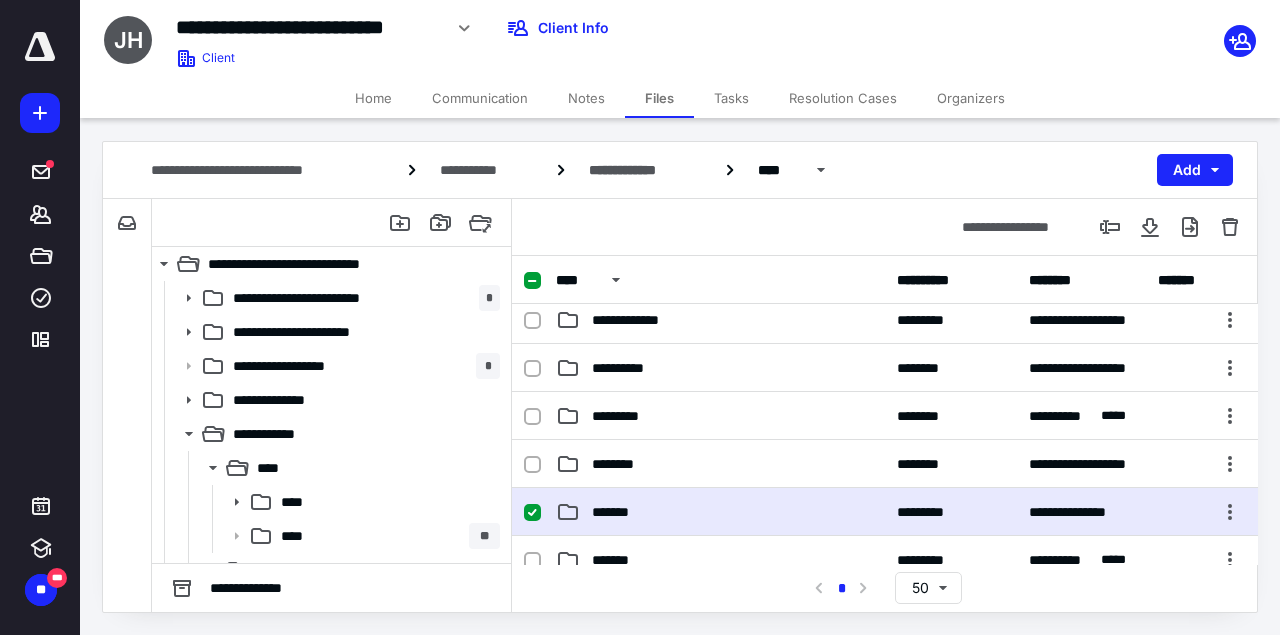 scroll, scrollTop: 62, scrollLeft: 0, axis: vertical 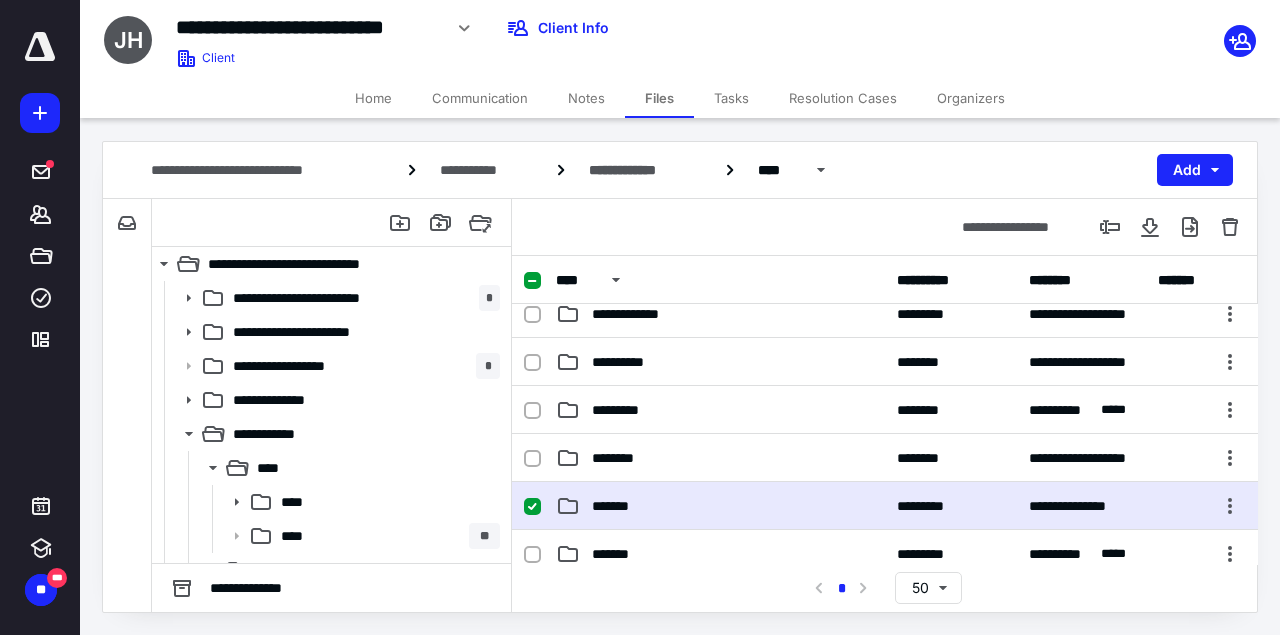 click on "**********" at bounding box center (885, 506) 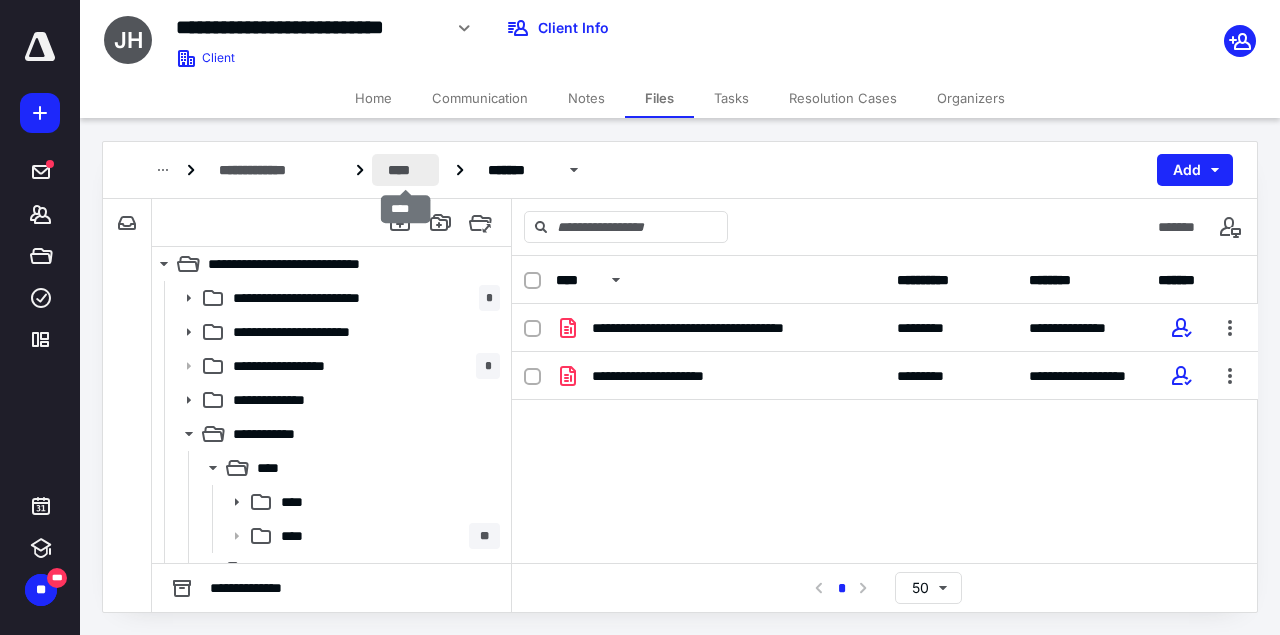 click on "****" at bounding box center (405, 170) 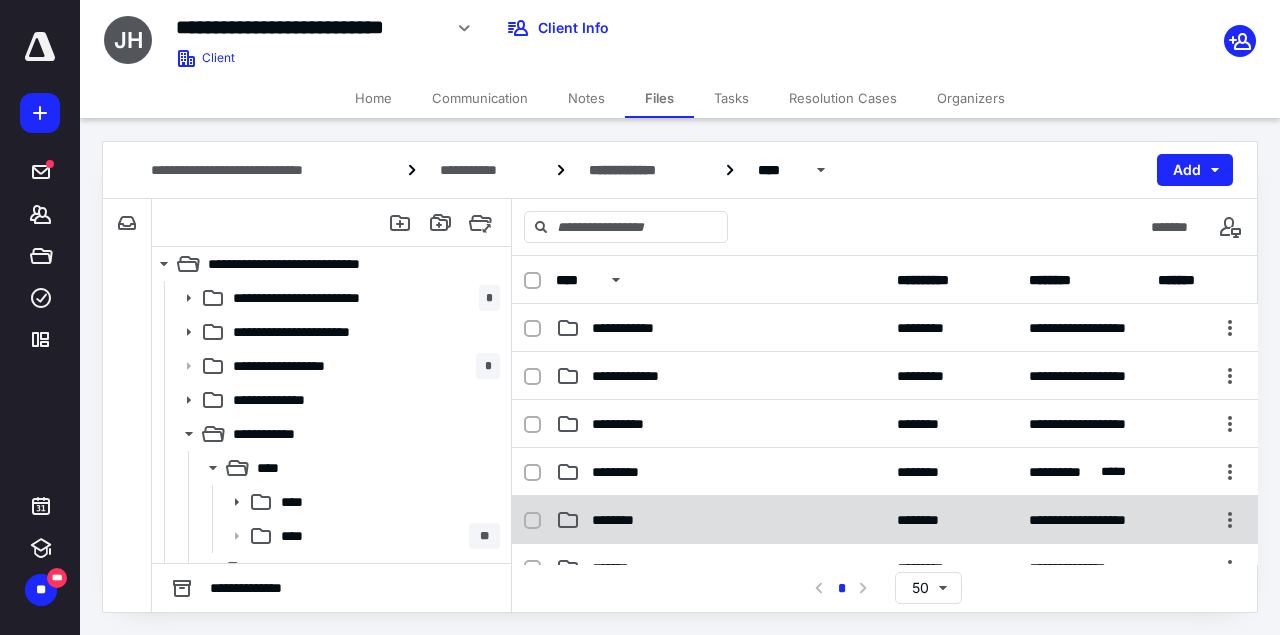 click on "********" at bounding box center (623, 520) 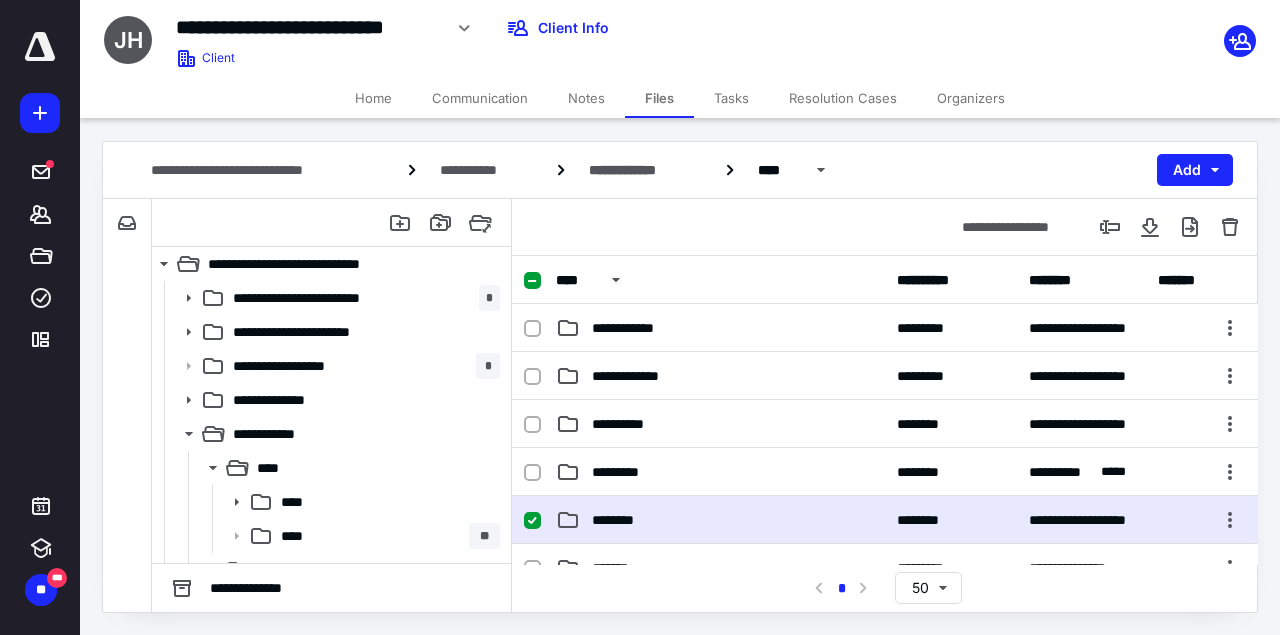 click on "********" at bounding box center [623, 520] 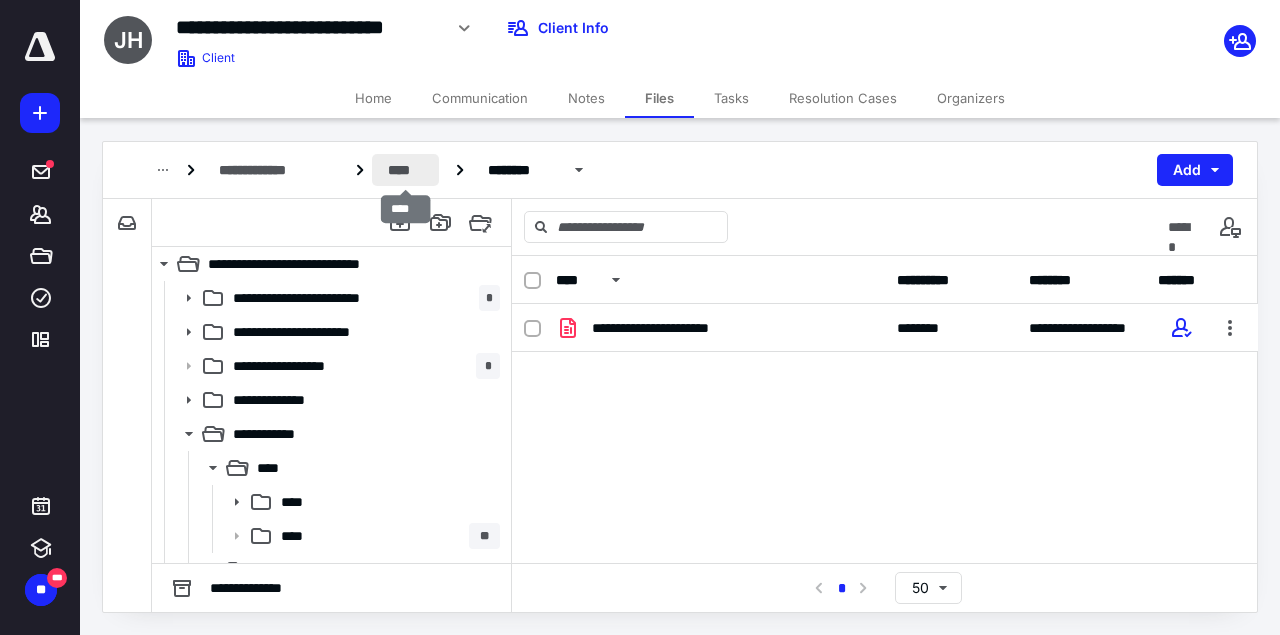 click on "****" at bounding box center [405, 170] 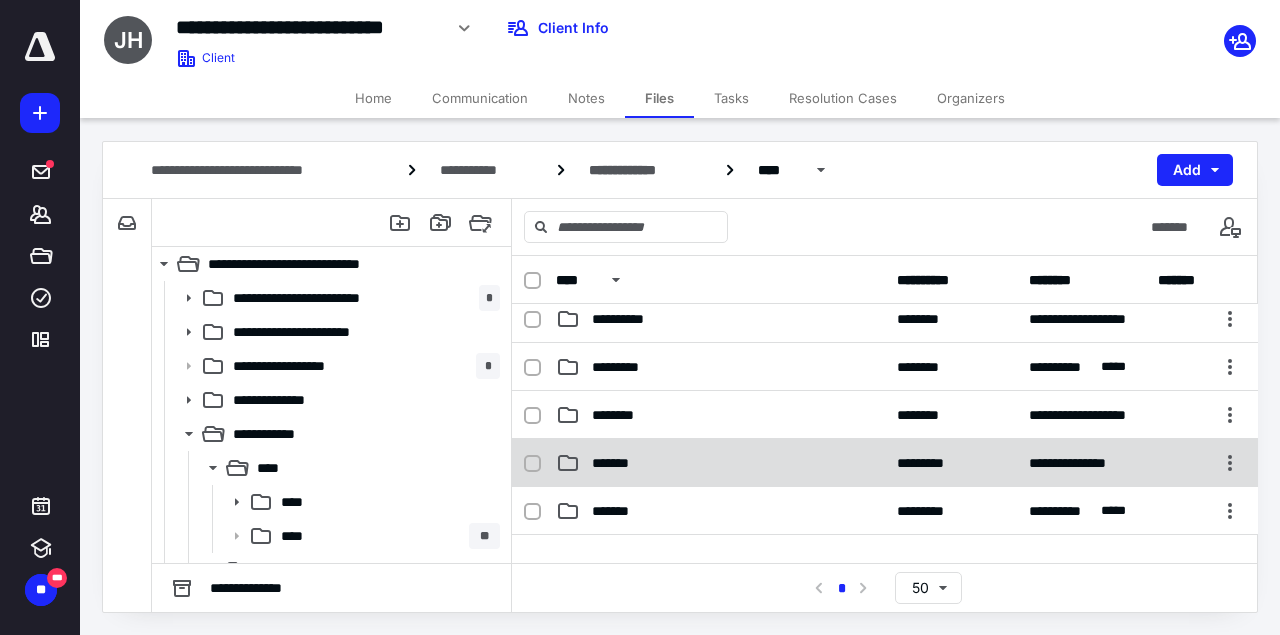 scroll, scrollTop: 112, scrollLeft: 0, axis: vertical 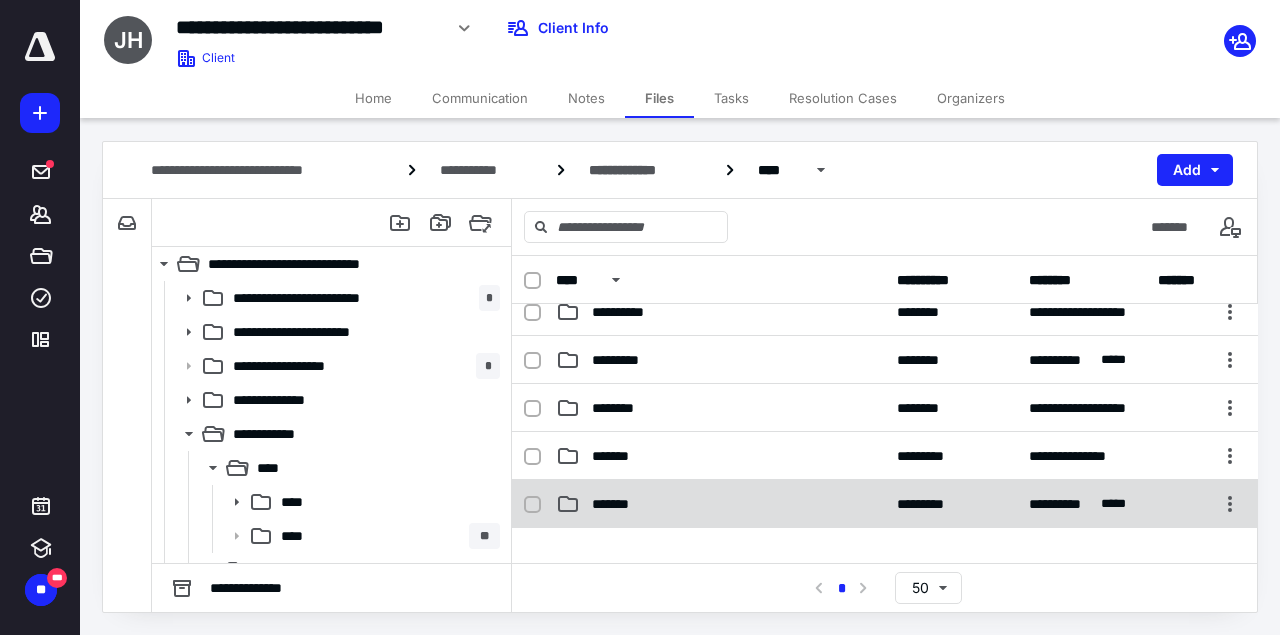 click on "*******" at bounding box center [720, 504] 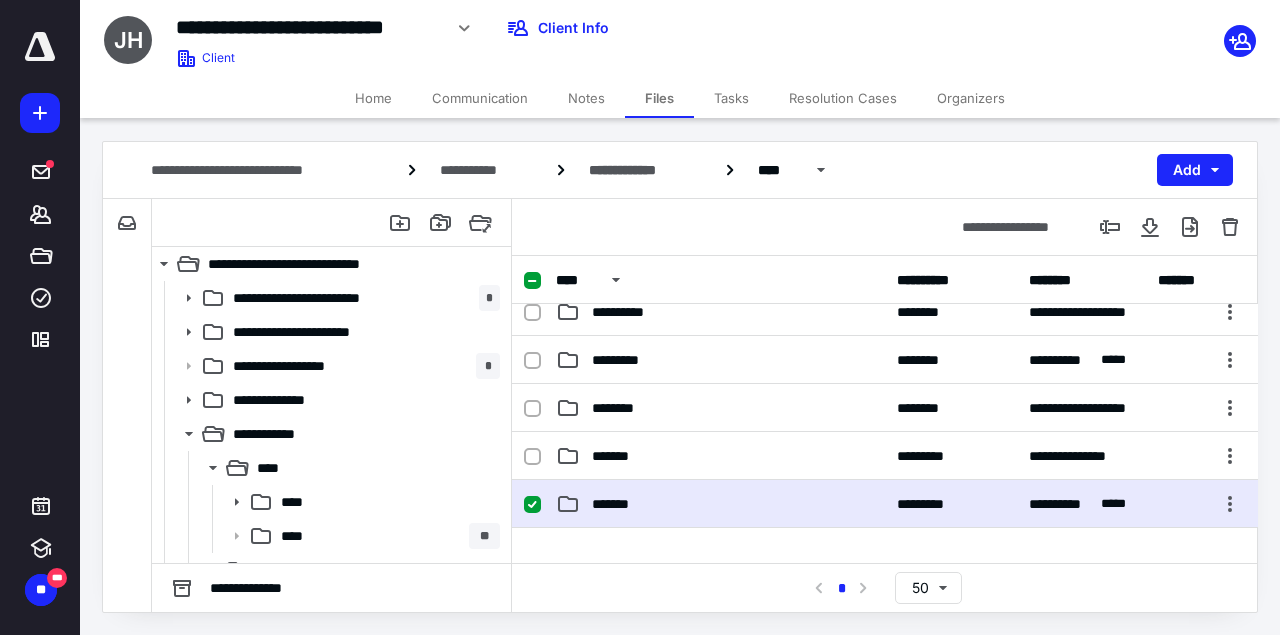 click on "*******" at bounding box center (720, 504) 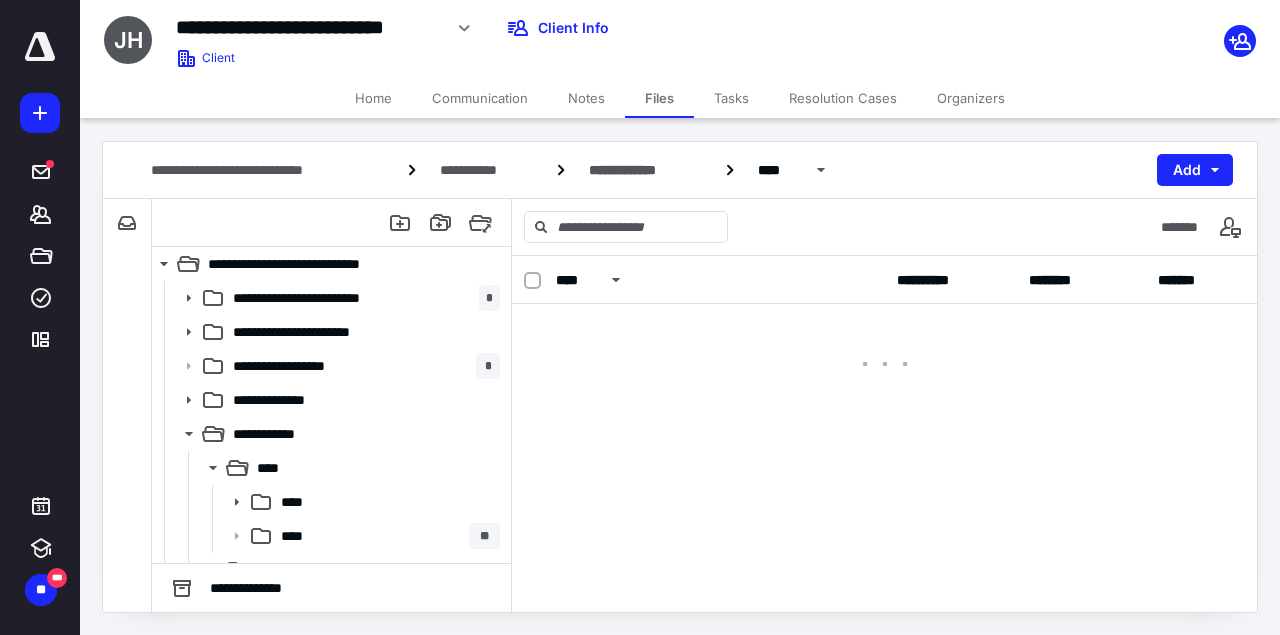 scroll, scrollTop: 0, scrollLeft: 0, axis: both 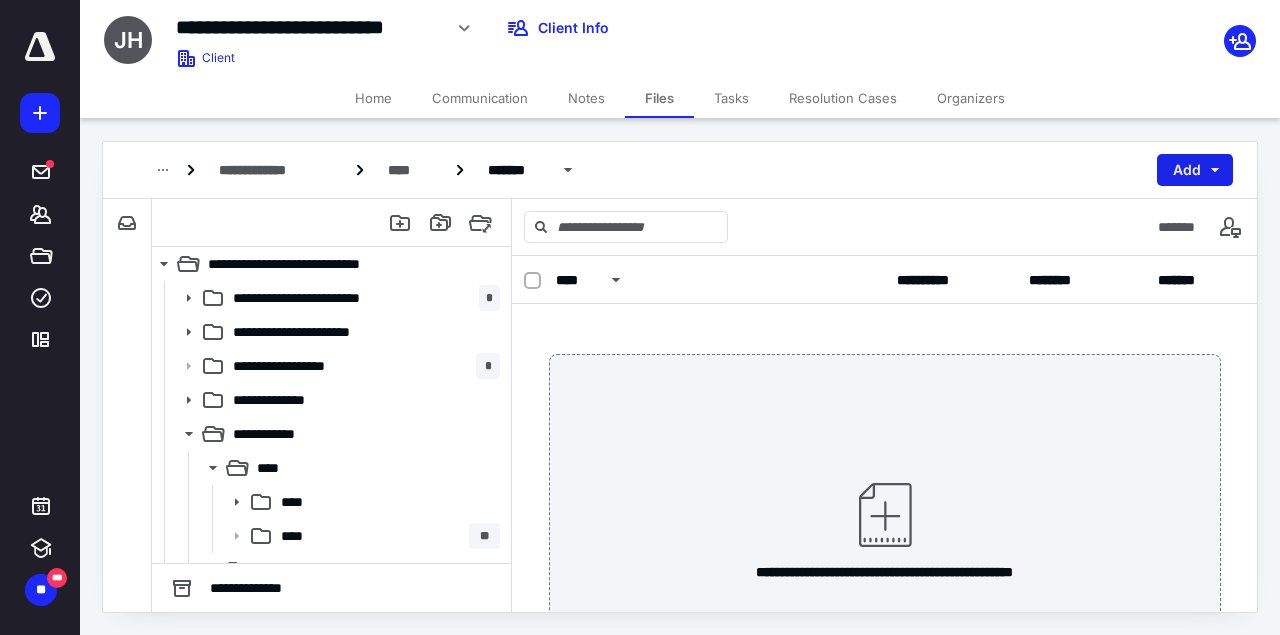 click on "Add" at bounding box center (1195, 170) 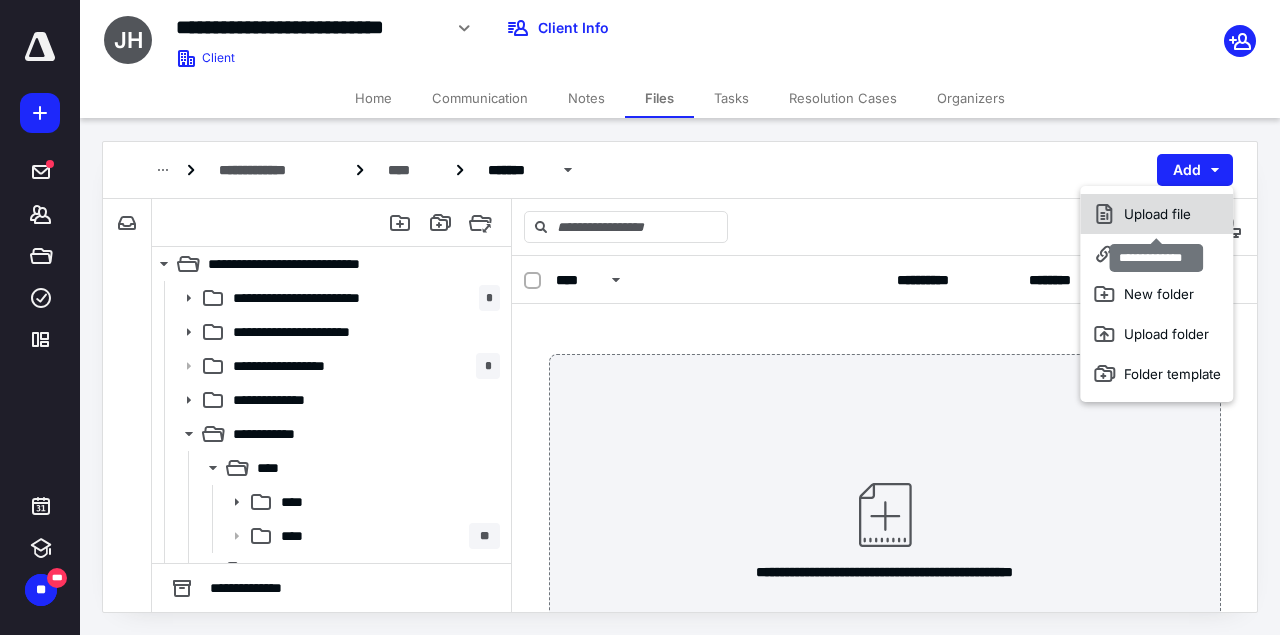 click on "Upload file" at bounding box center (1156, 214) 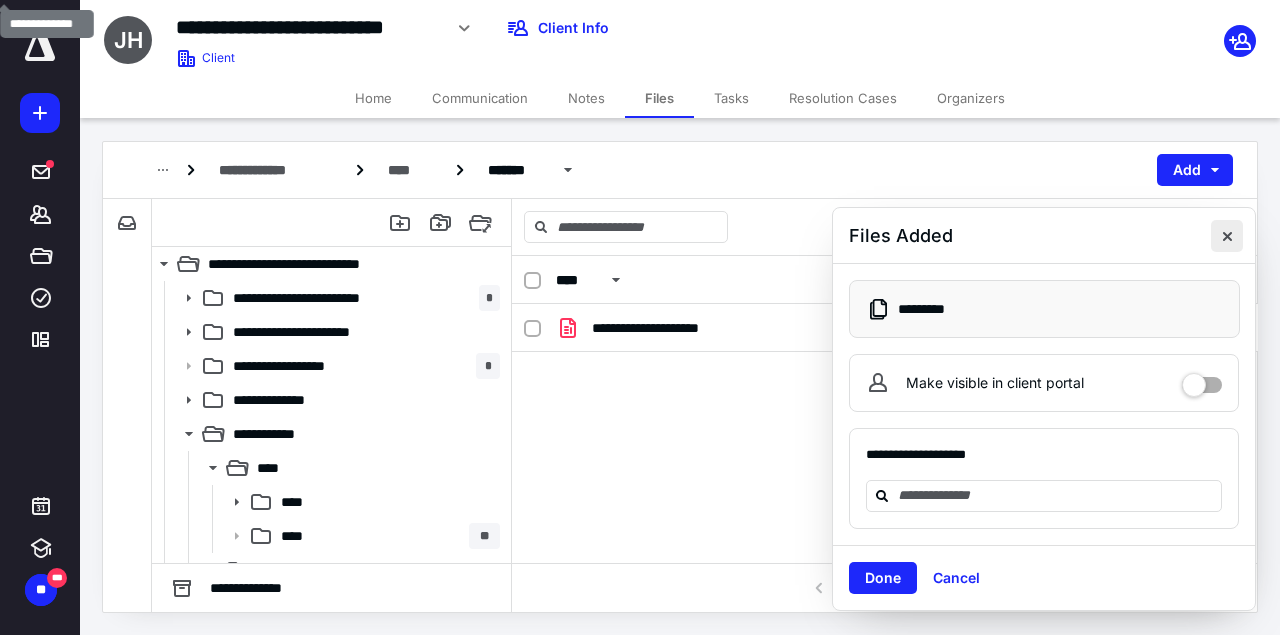 click at bounding box center (1227, 236) 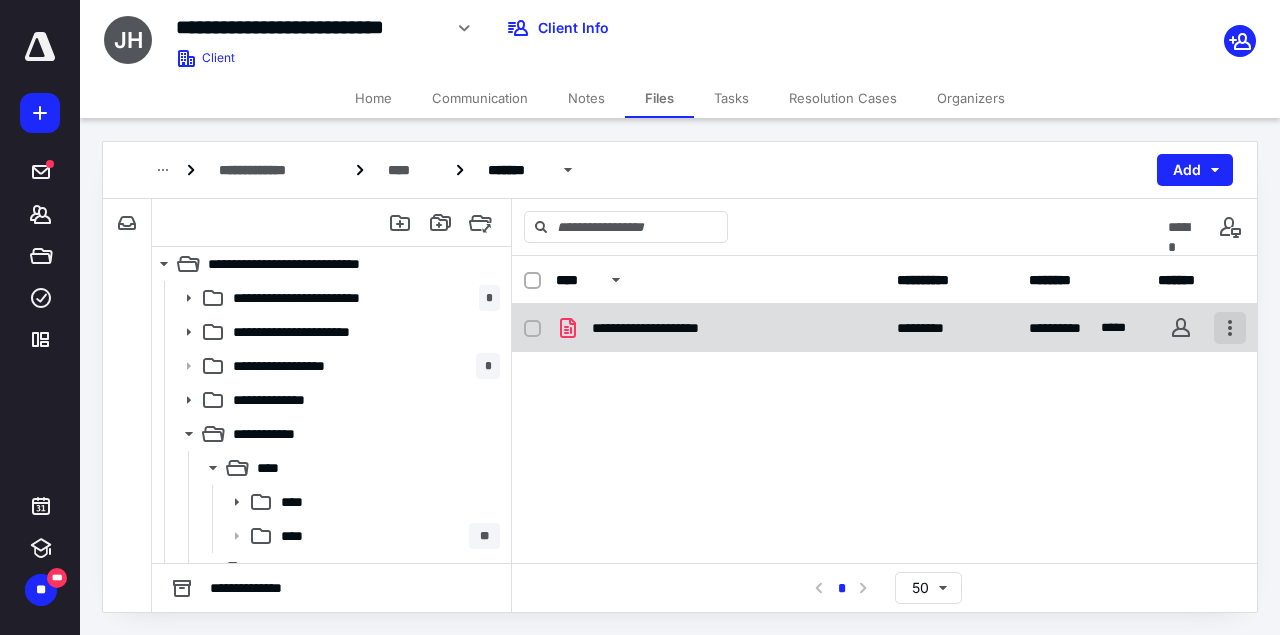 click at bounding box center (1230, 328) 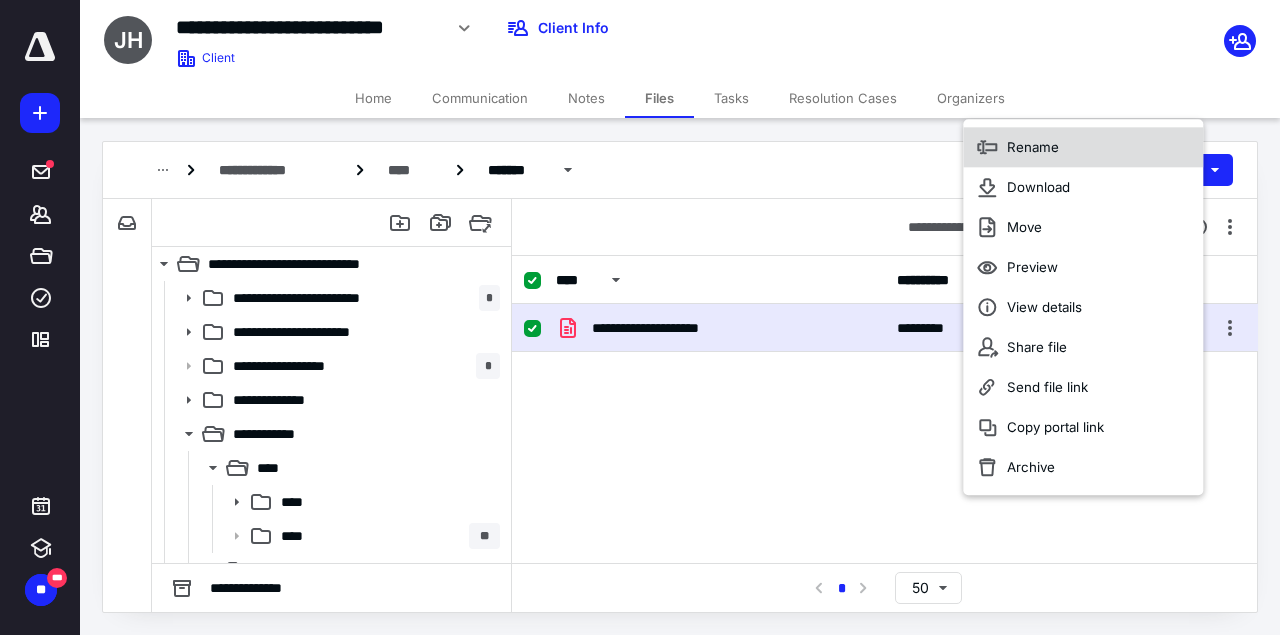 click on "Rename" at bounding box center (1083, 147) 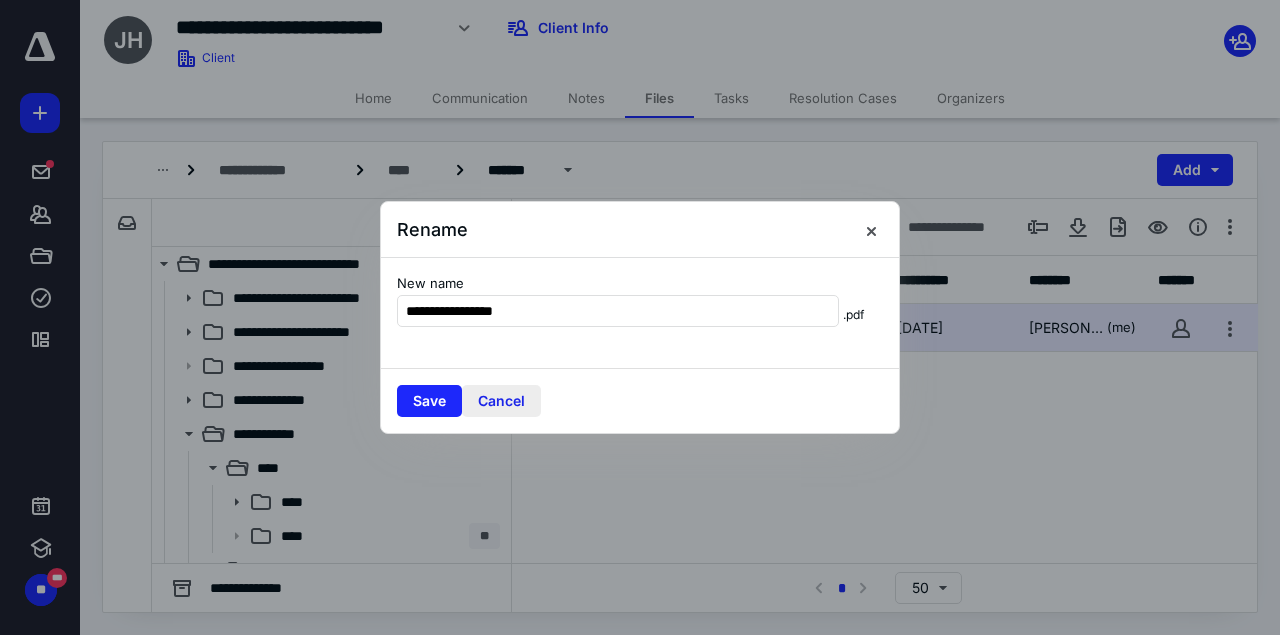 click on "Cancel" at bounding box center [501, 401] 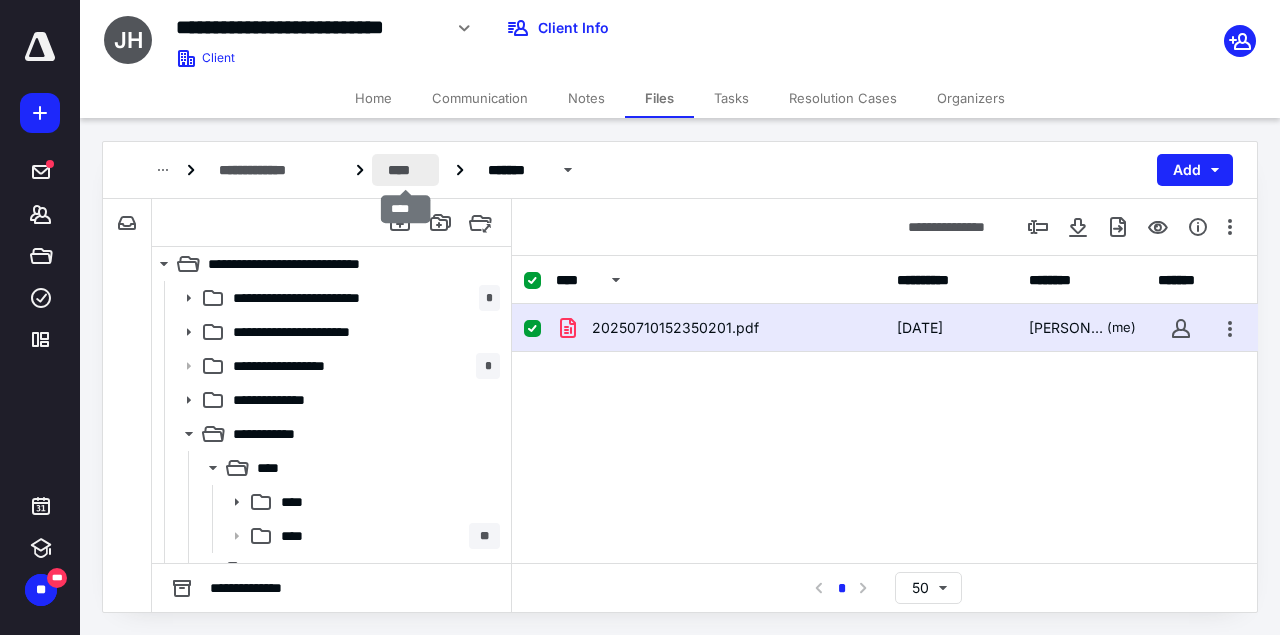 click on "****" at bounding box center [405, 170] 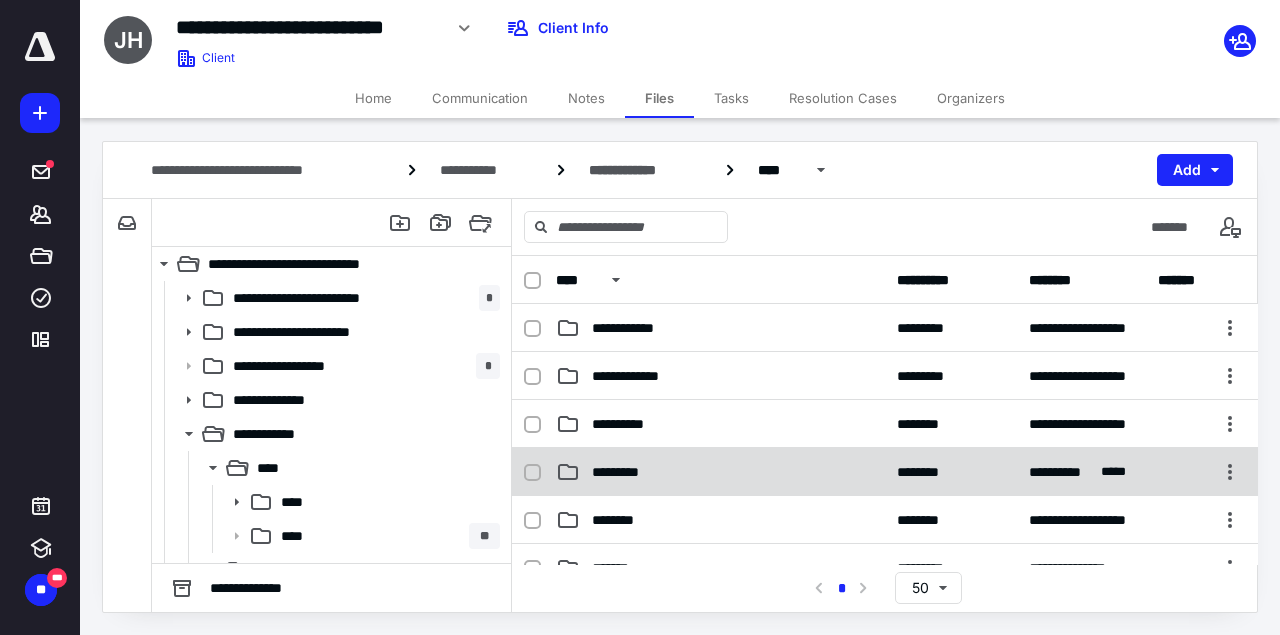 click on "*********" at bounding box center (720, 472) 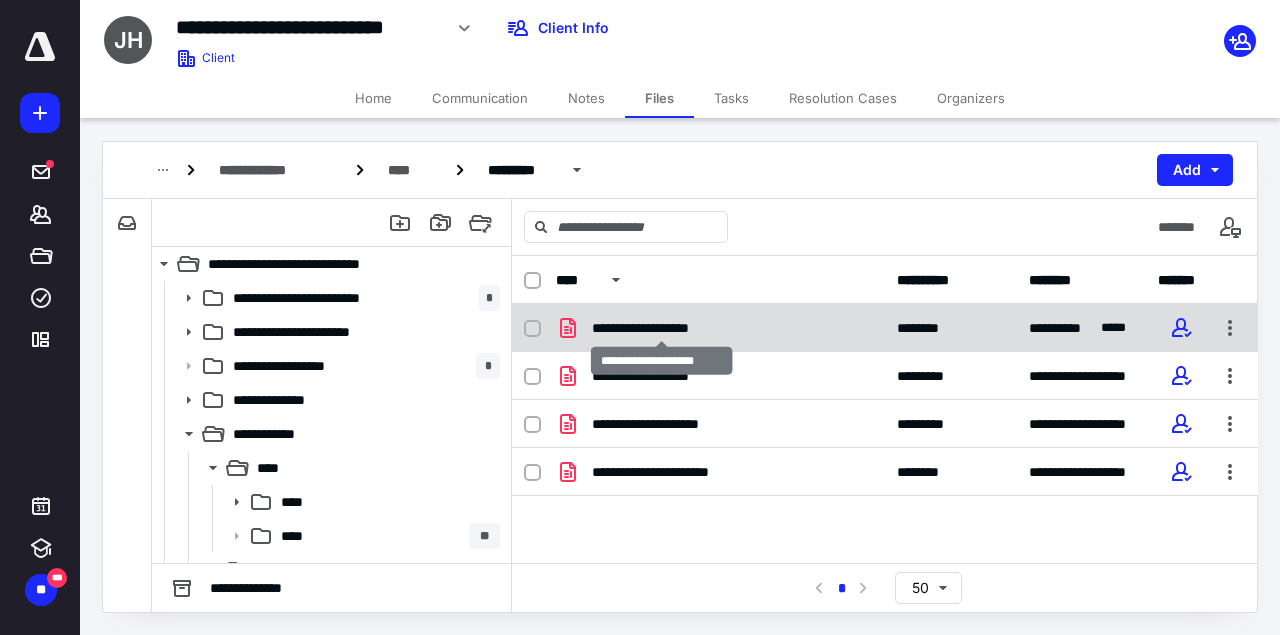 click on "**********" at bounding box center [662, 328] 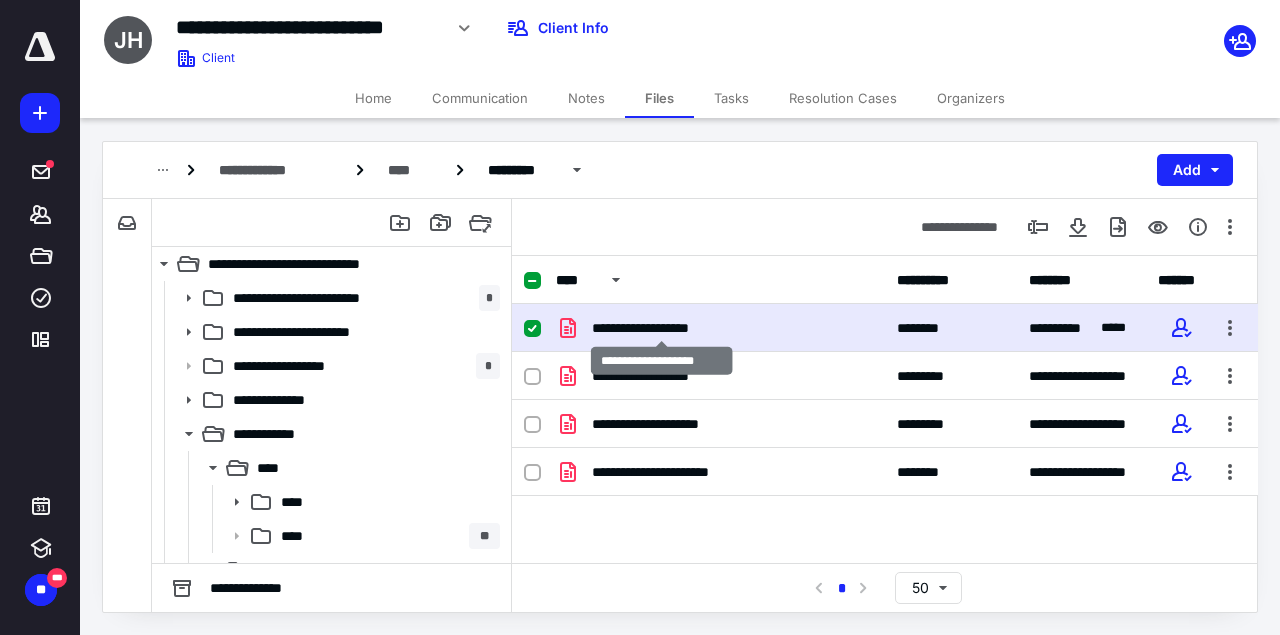 click on "**********" at bounding box center (662, 328) 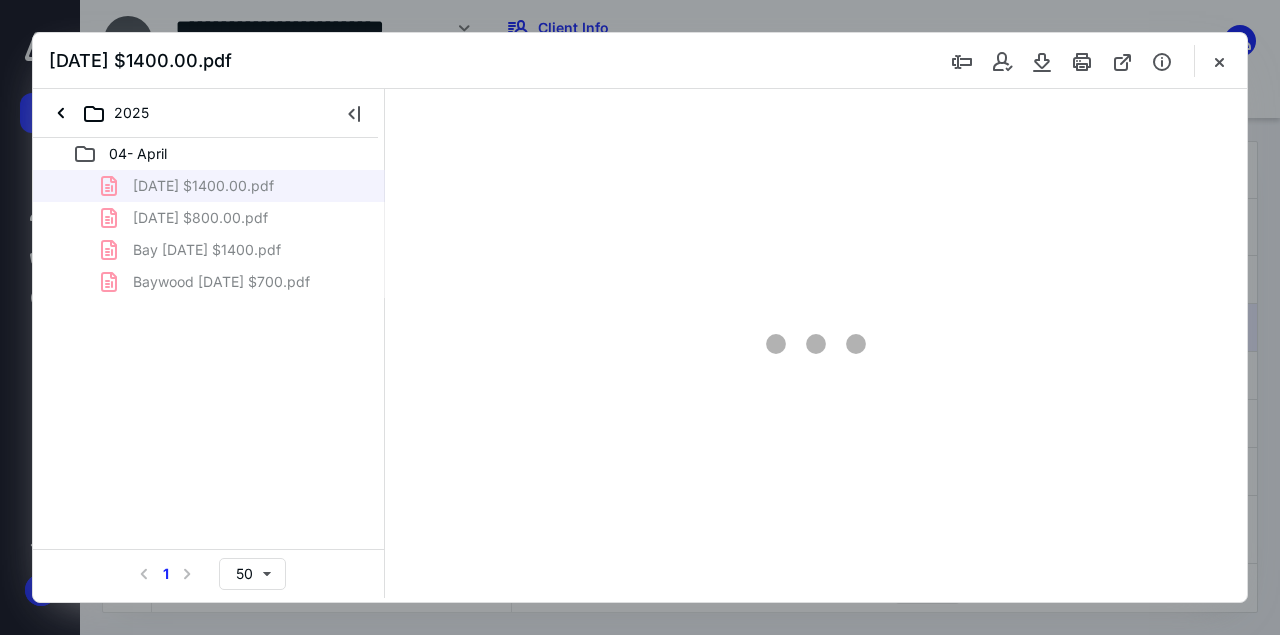 scroll, scrollTop: 0, scrollLeft: 0, axis: both 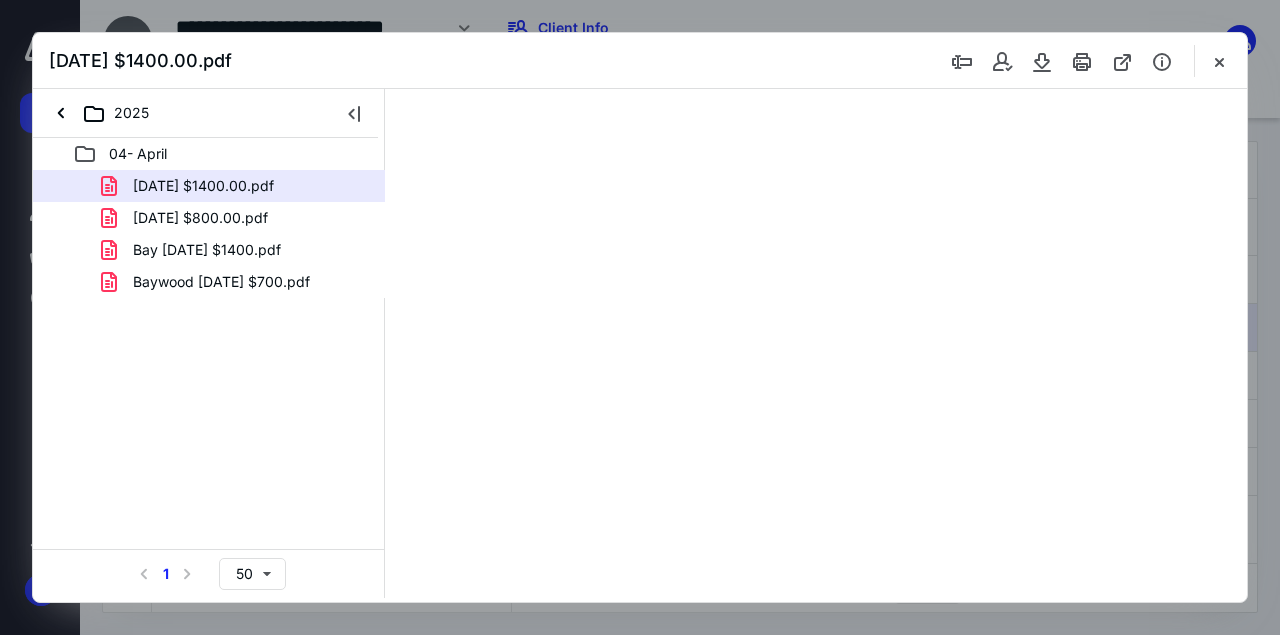 type on "58" 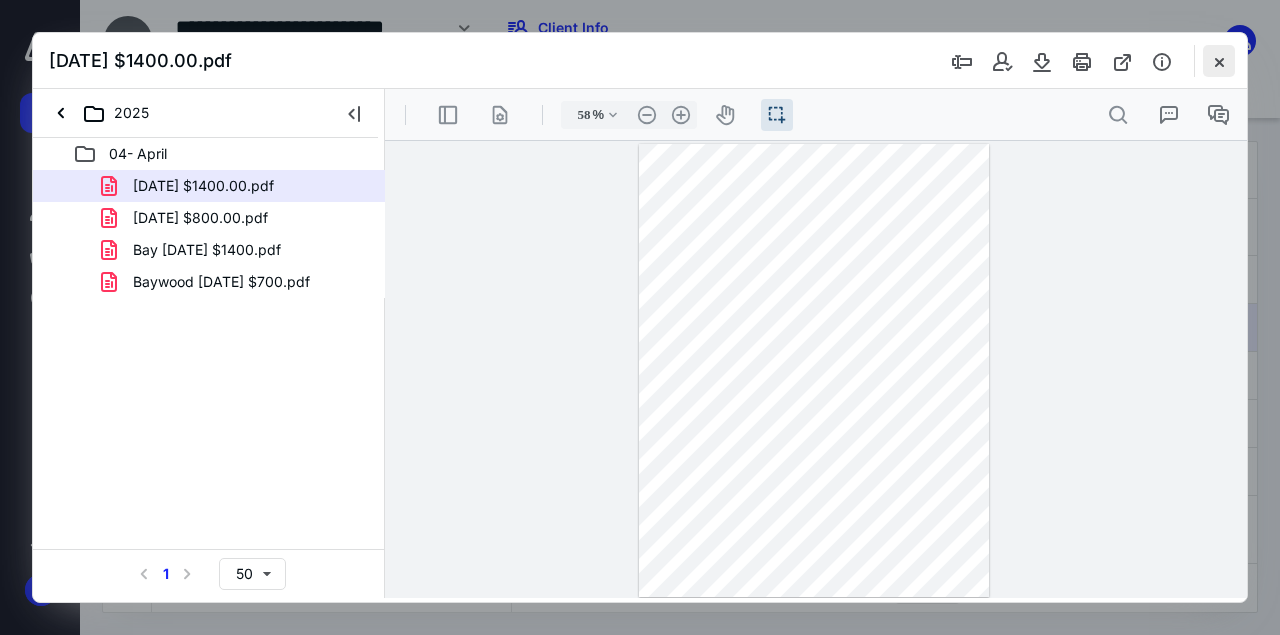 click at bounding box center [1219, 61] 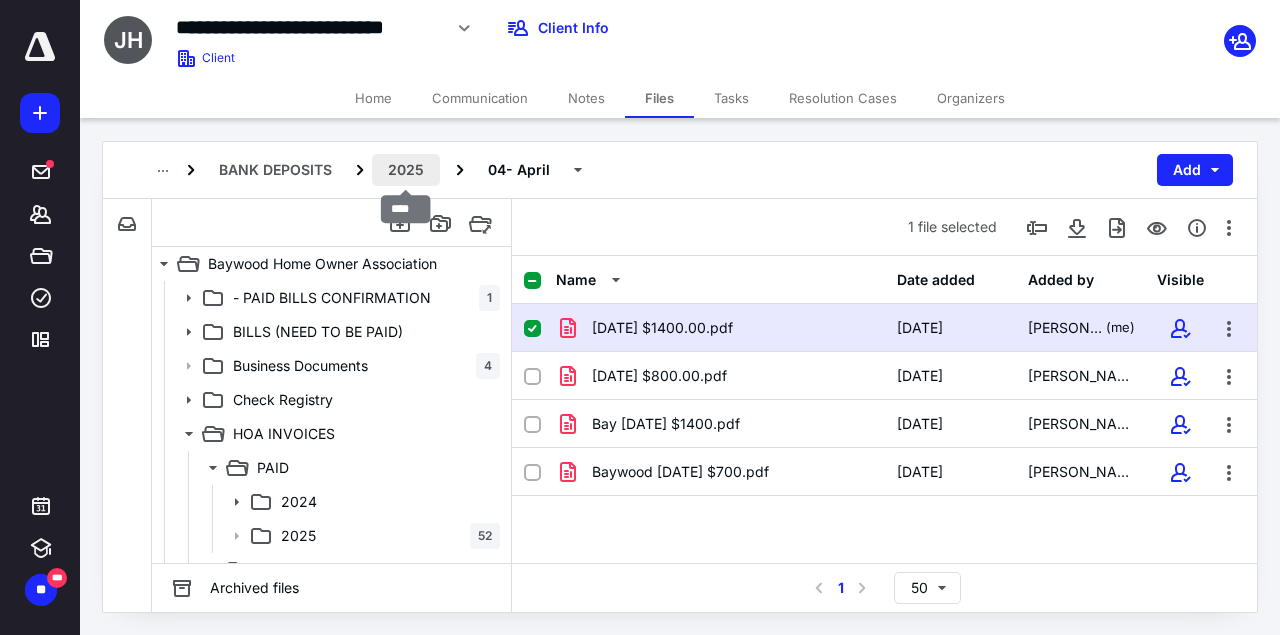click on "2025" at bounding box center [406, 170] 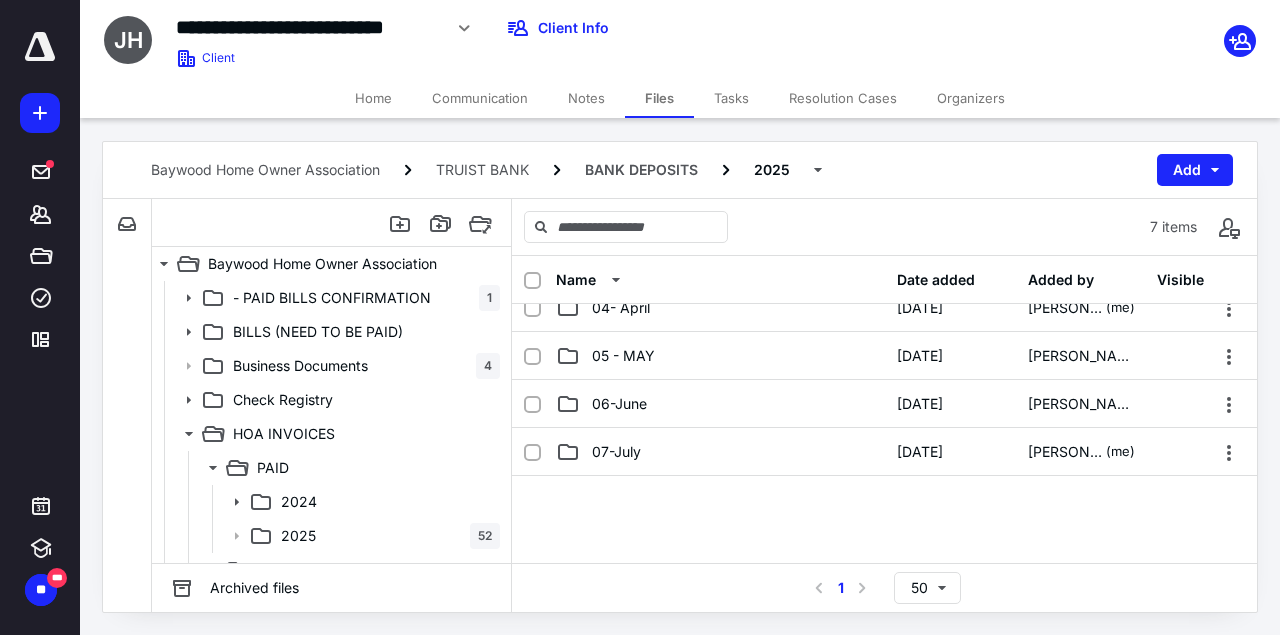 scroll, scrollTop: 169, scrollLeft: 0, axis: vertical 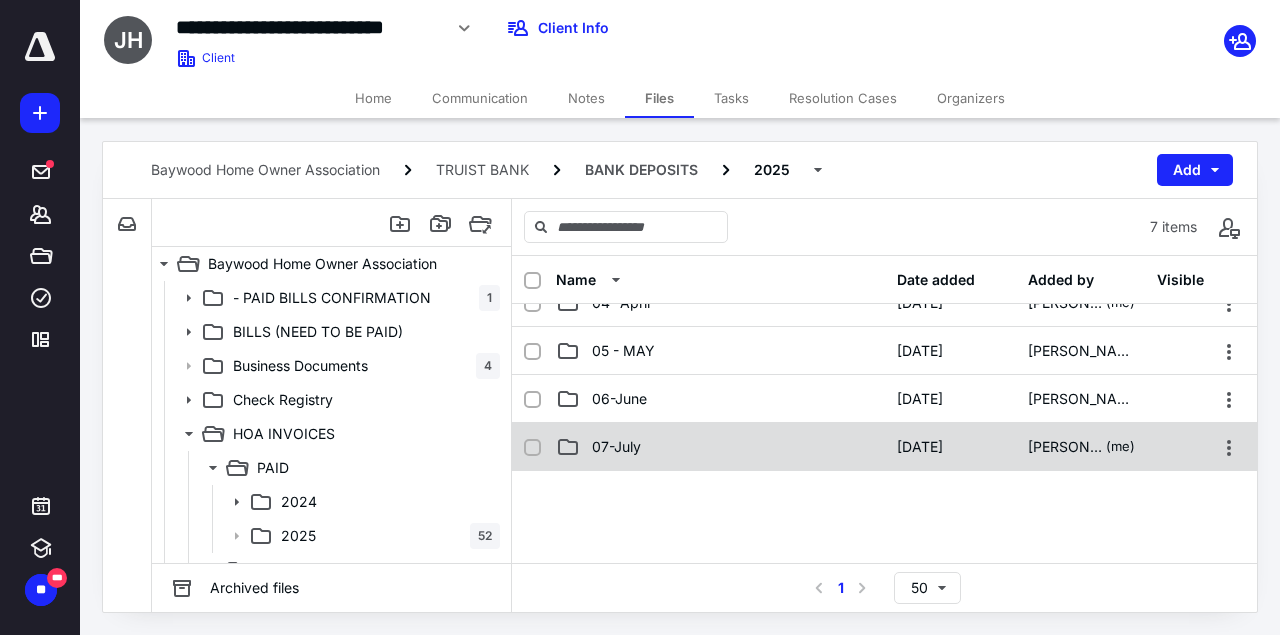 click on "07-July" at bounding box center (720, 447) 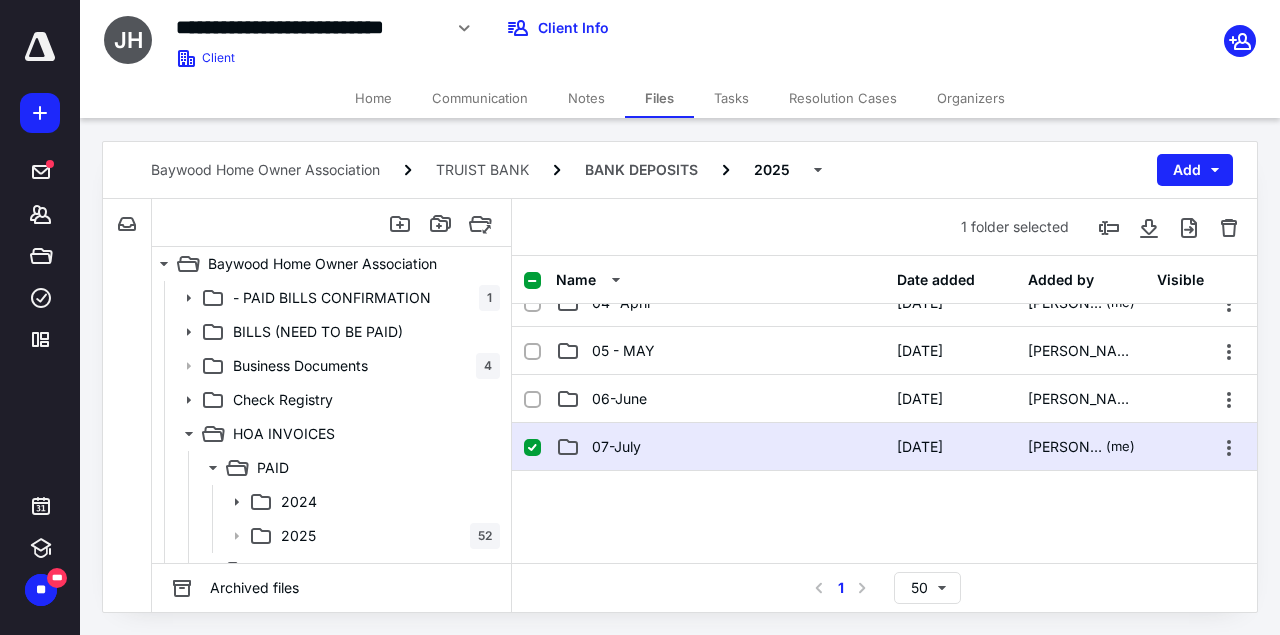 click on "07-July" at bounding box center [720, 447] 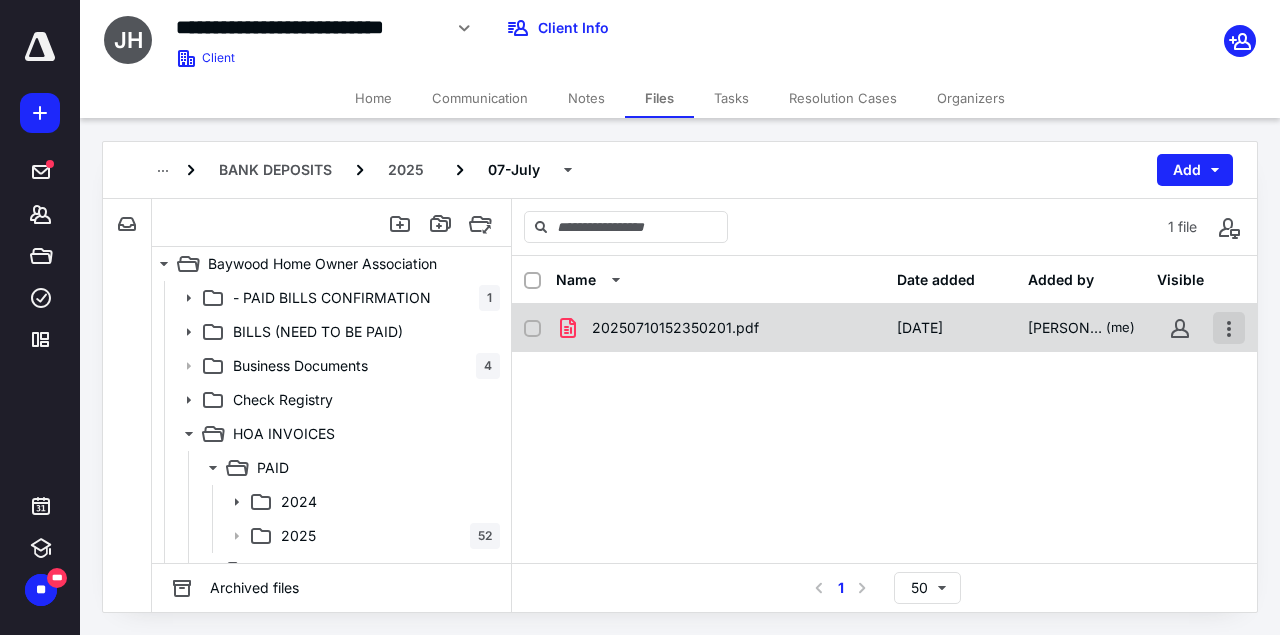 click at bounding box center [1229, 328] 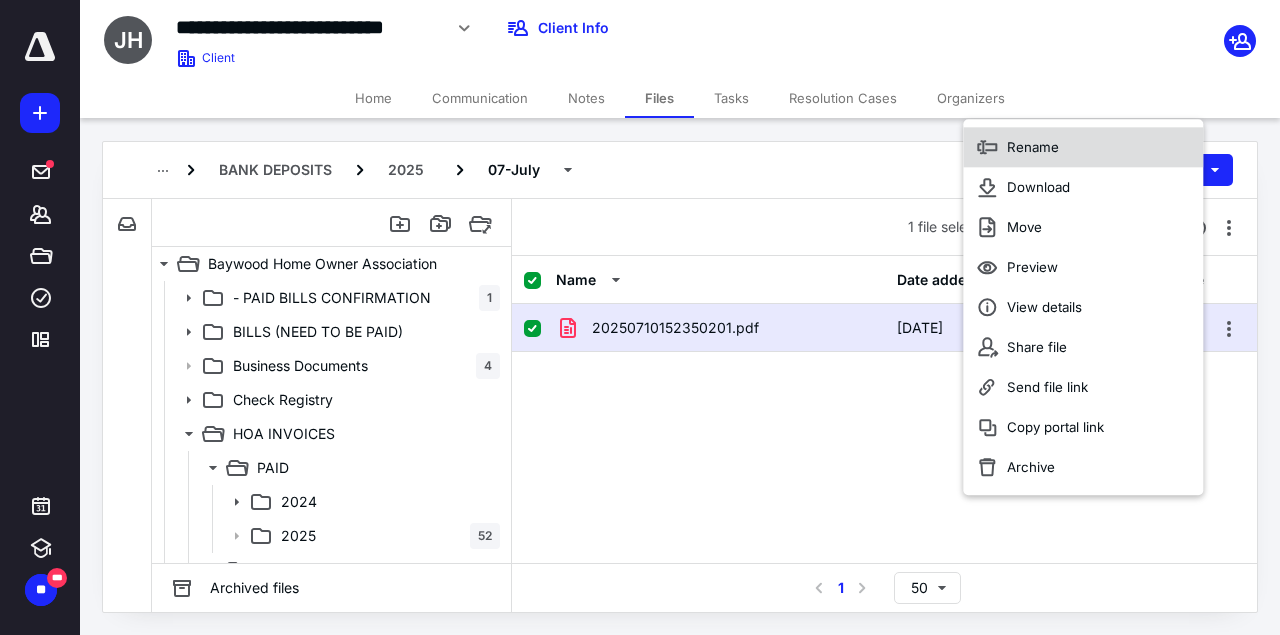 click on "Rename" at bounding box center [1083, 147] 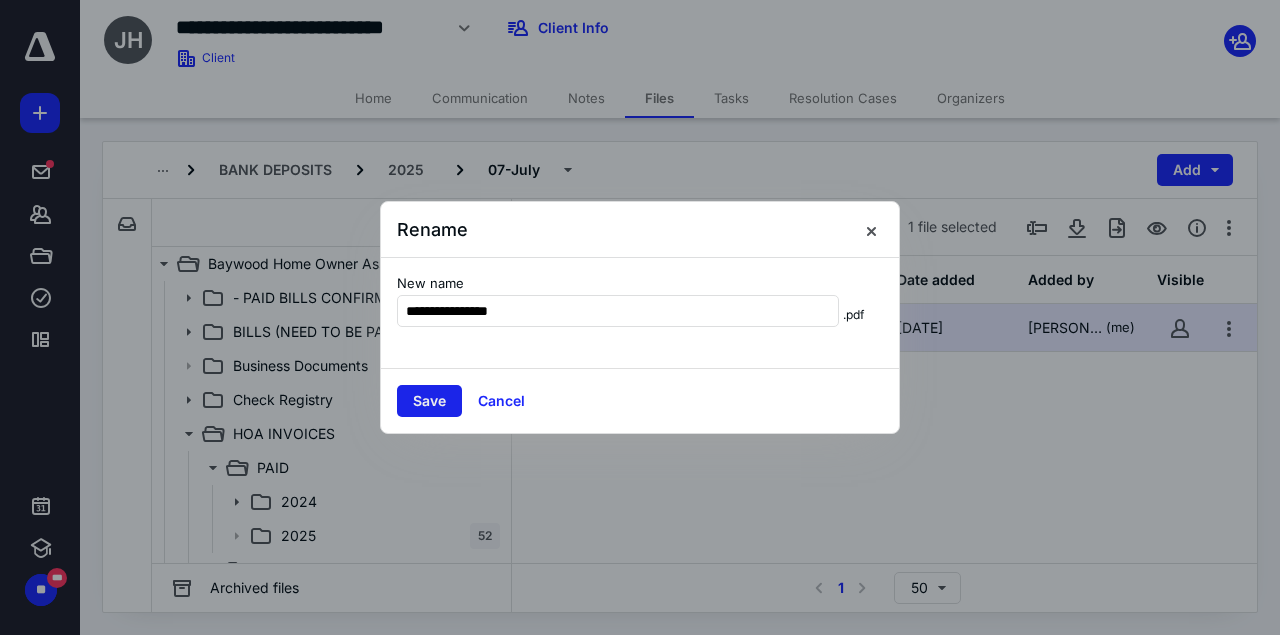 type on "**********" 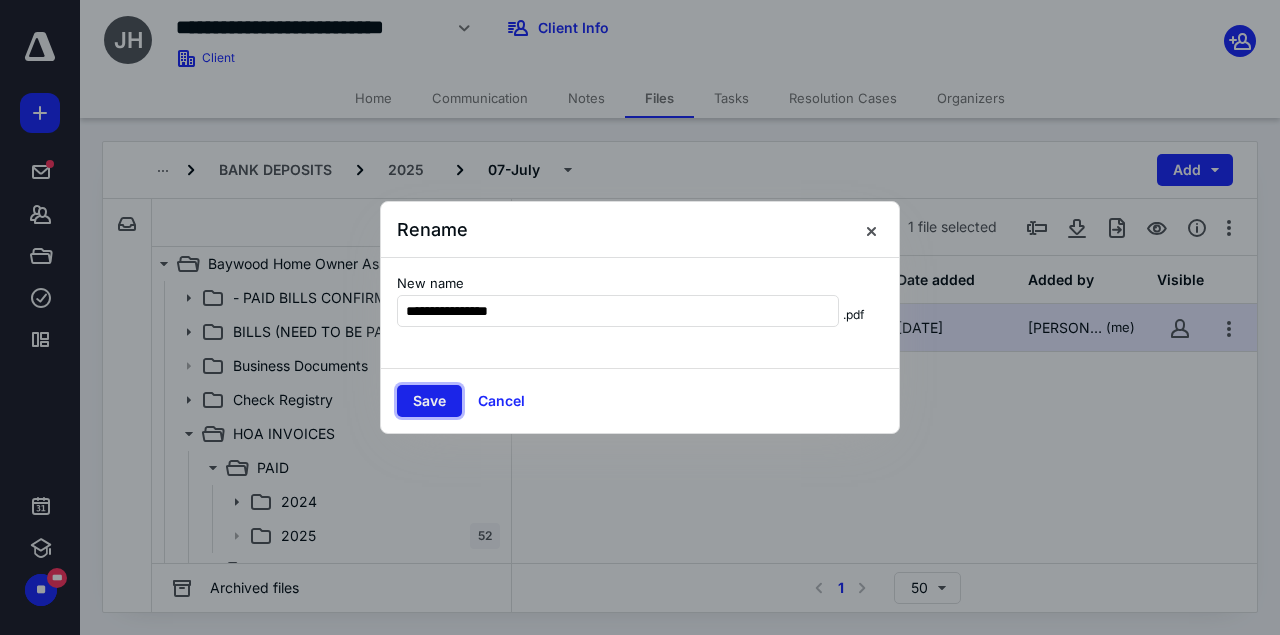 click on "Save" at bounding box center [429, 401] 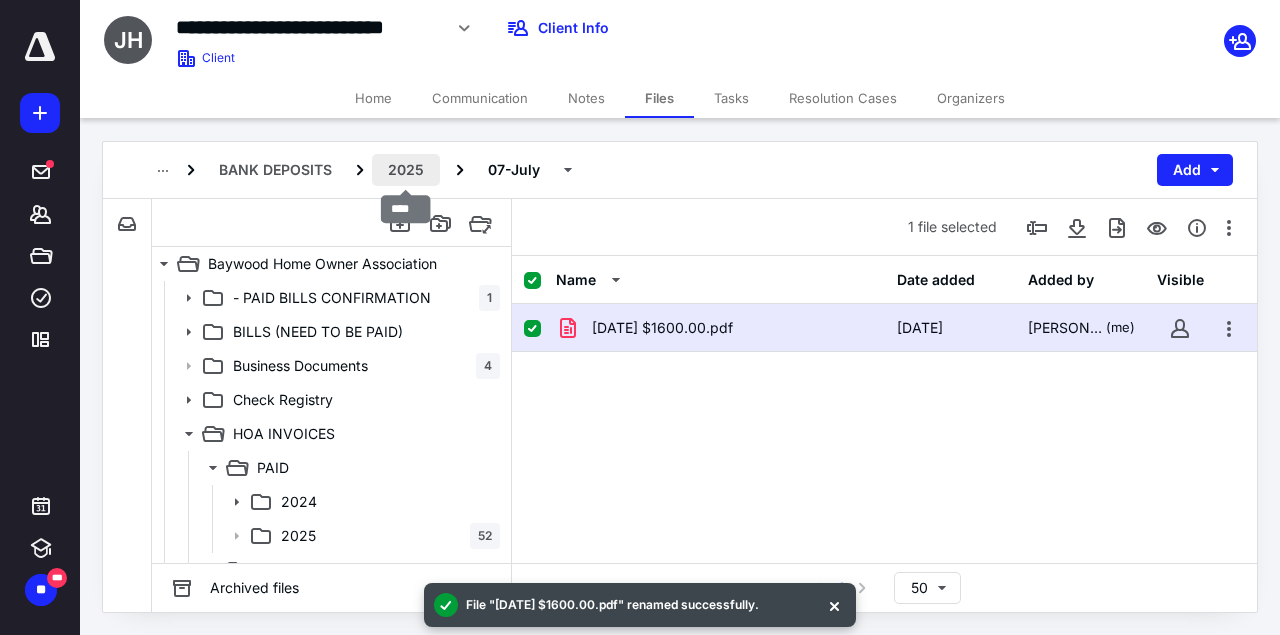 click on "2025" at bounding box center [406, 170] 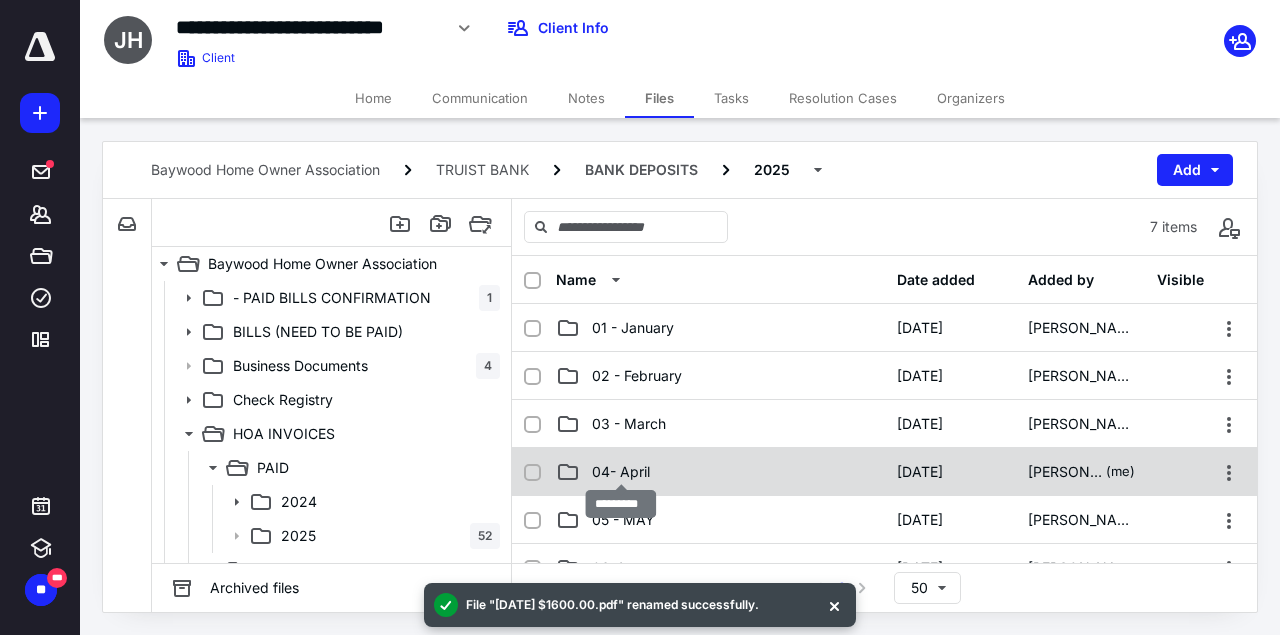 click on "04- April" at bounding box center (621, 472) 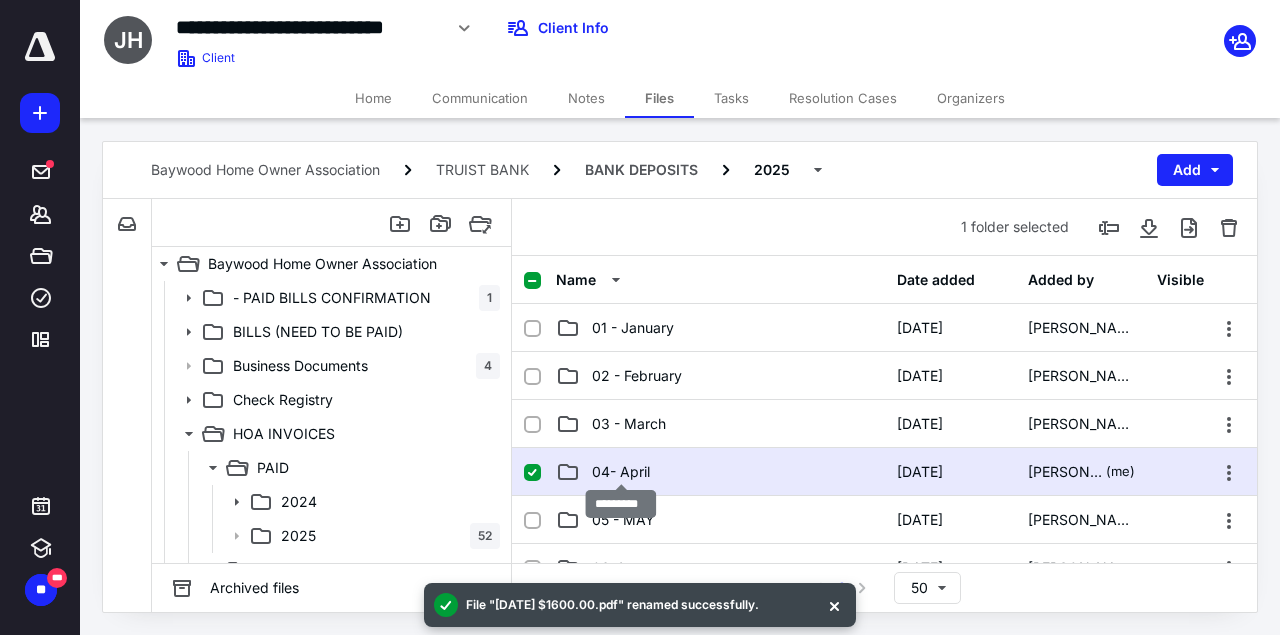 click on "04- April" at bounding box center [621, 472] 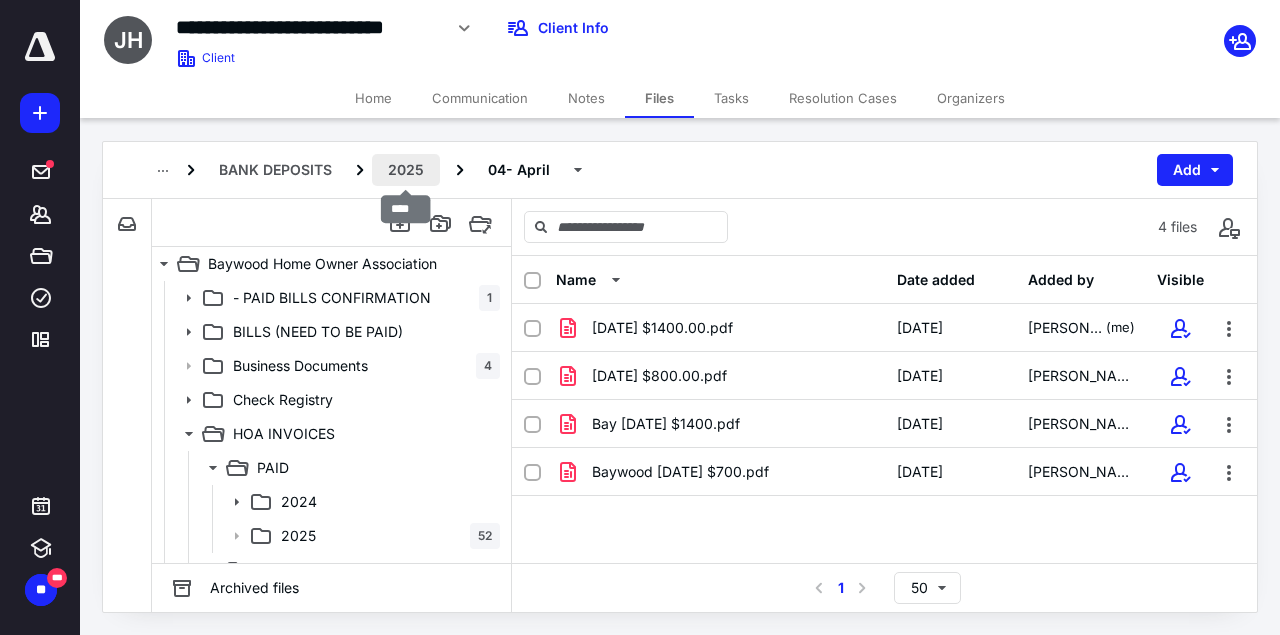 click on "2025" at bounding box center [406, 170] 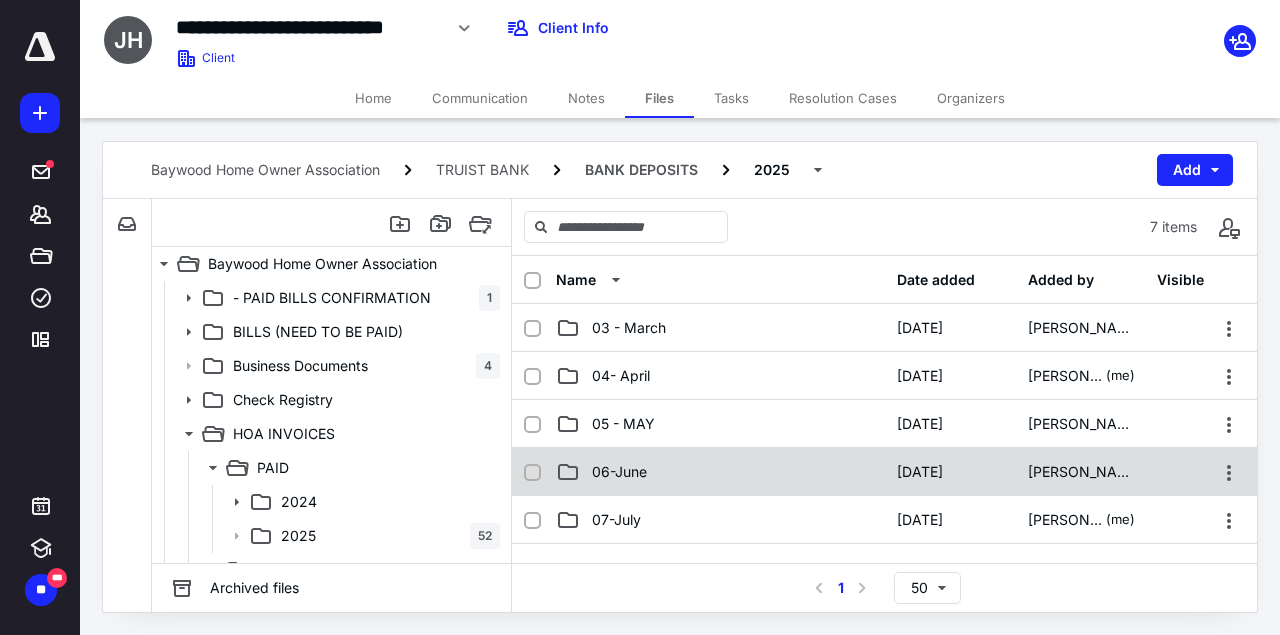 scroll, scrollTop: 112, scrollLeft: 0, axis: vertical 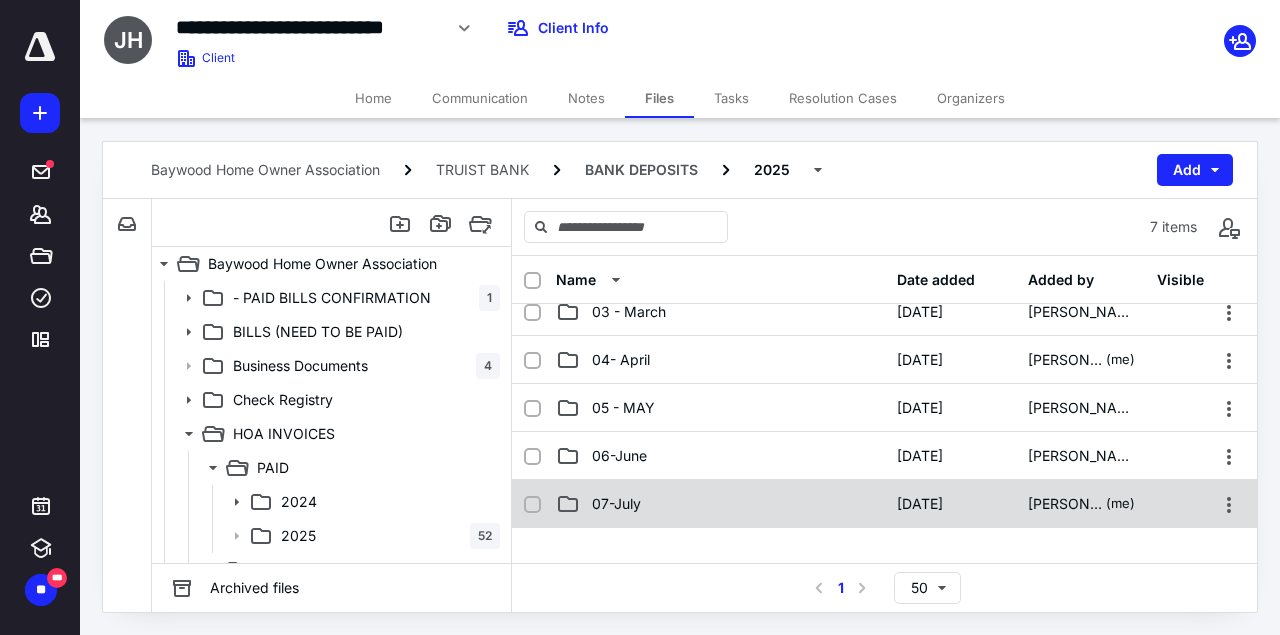 click on "07-July" at bounding box center [720, 504] 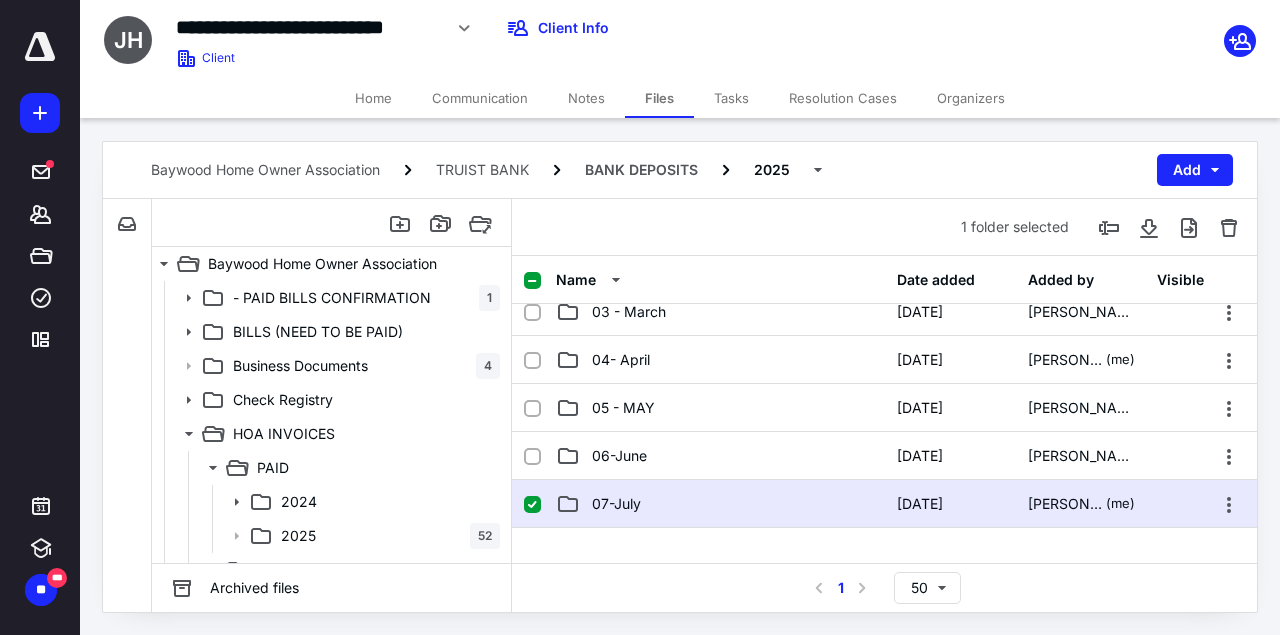 click on "07-July" at bounding box center [720, 504] 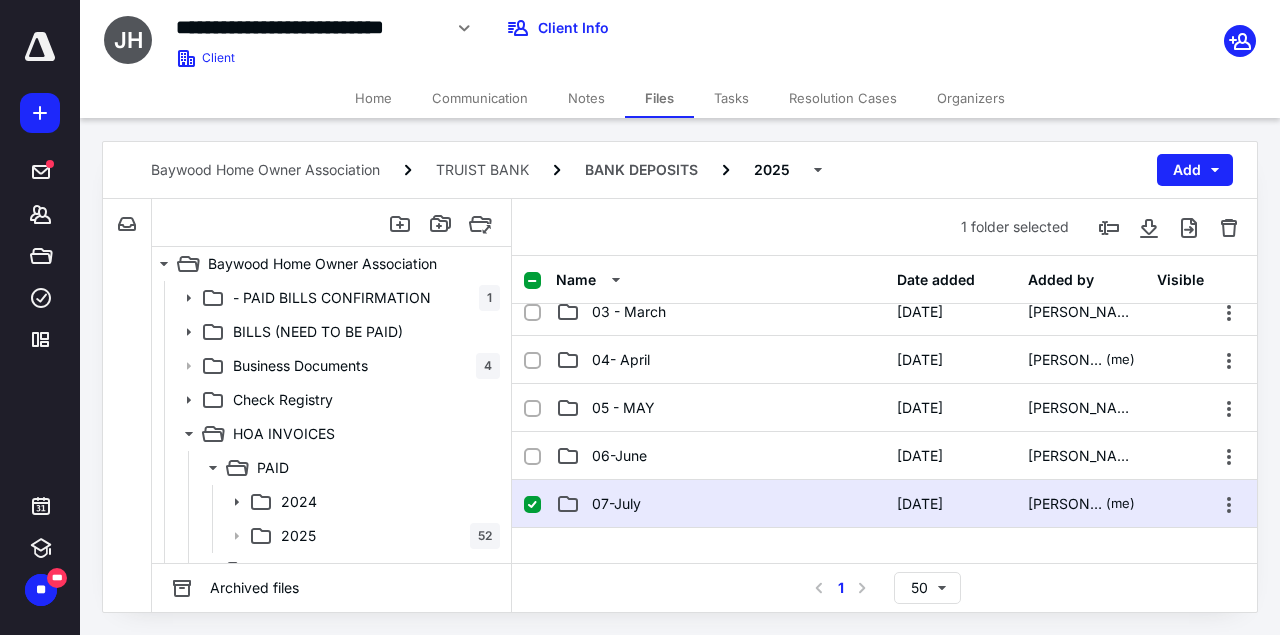 scroll, scrollTop: 0, scrollLeft: 0, axis: both 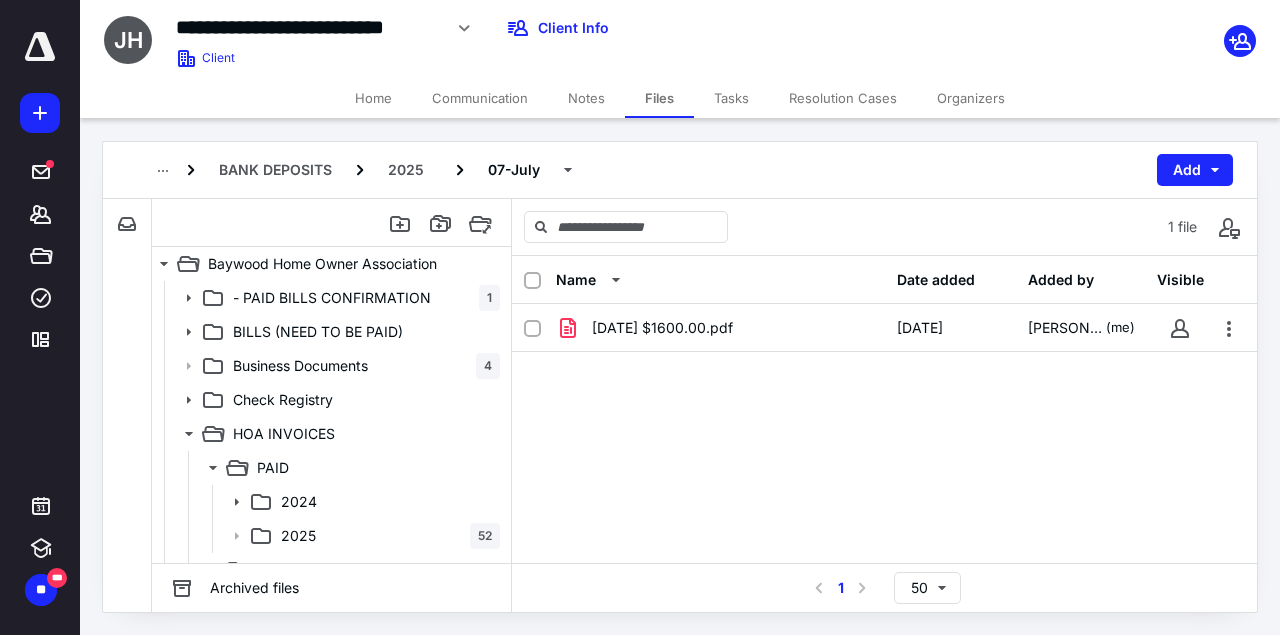 click on "Notes" at bounding box center (586, 98) 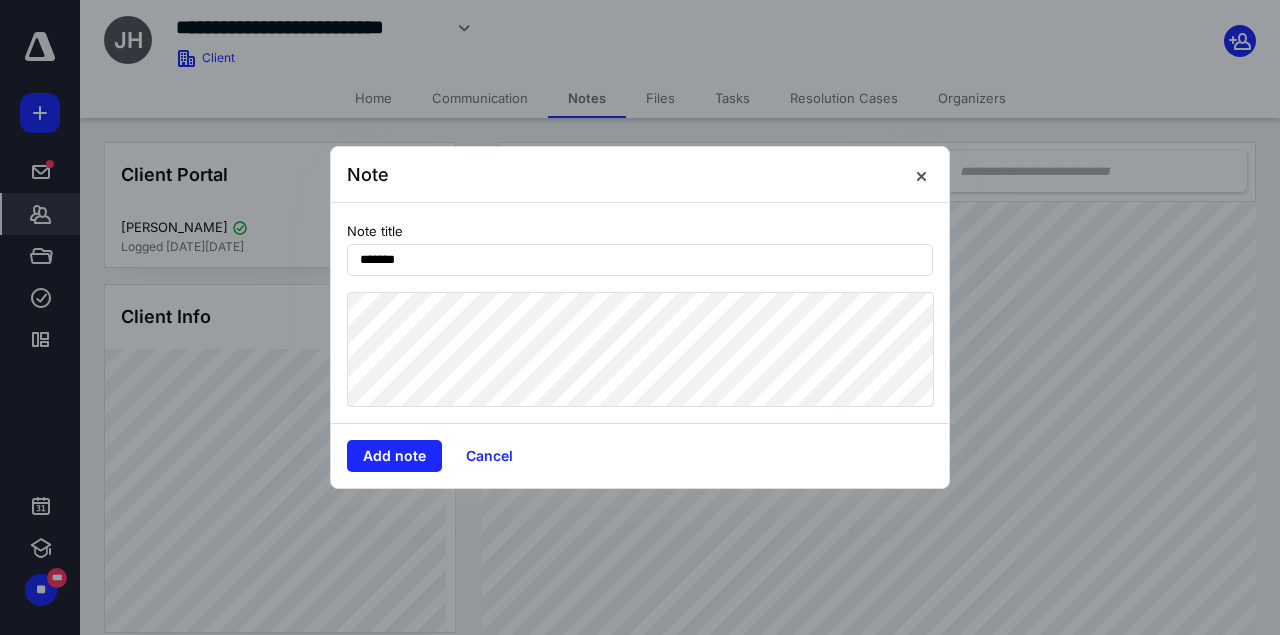 type on "*******" 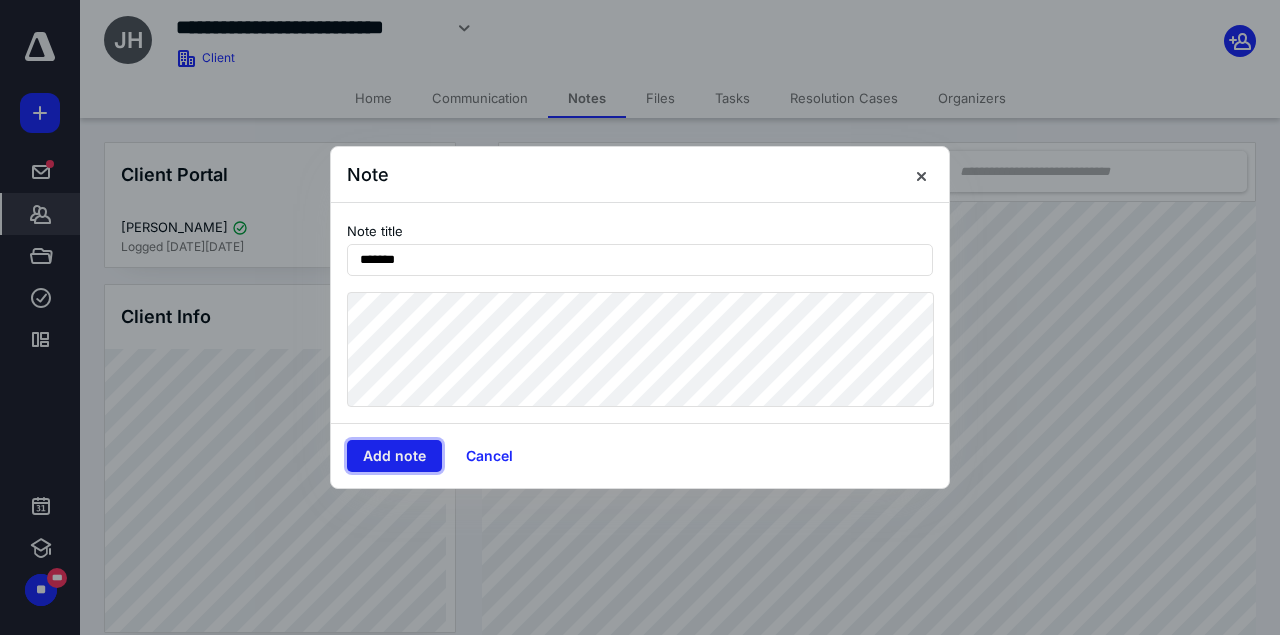 click on "Add note" at bounding box center [394, 456] 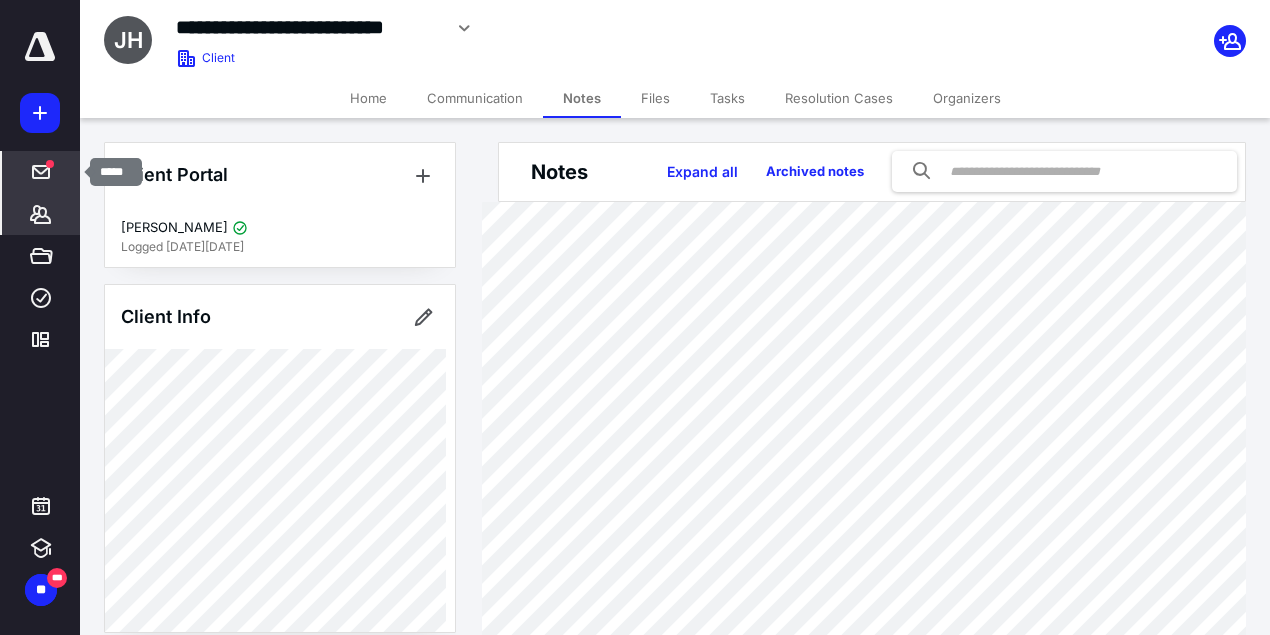 click 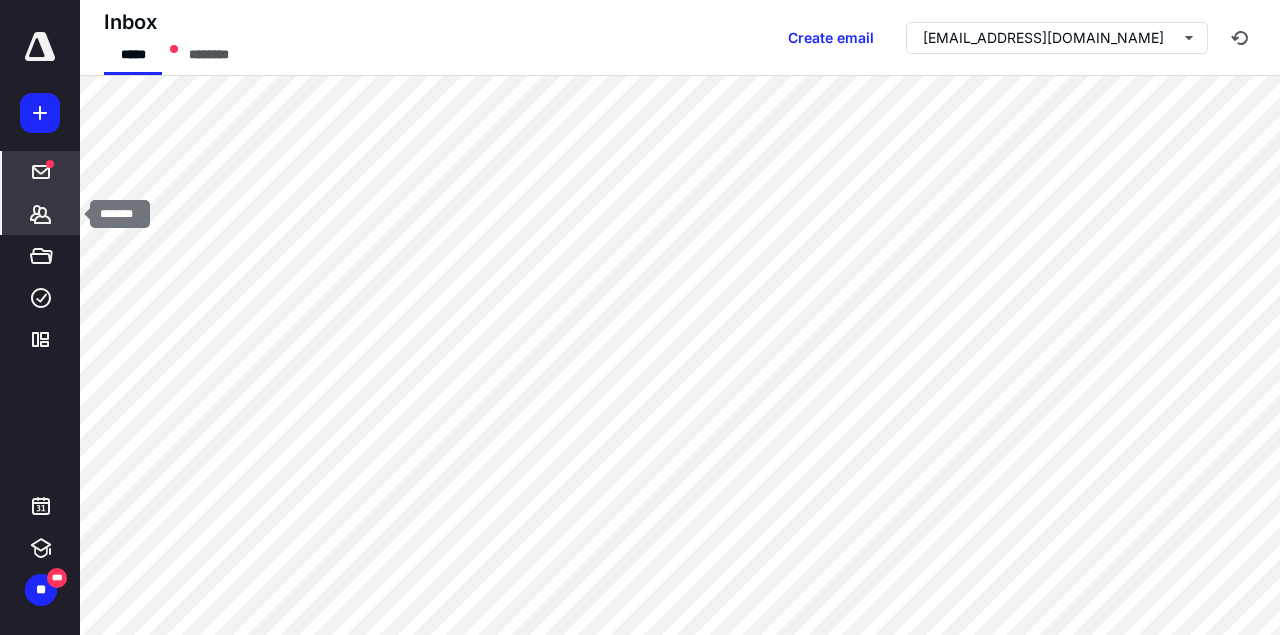 click 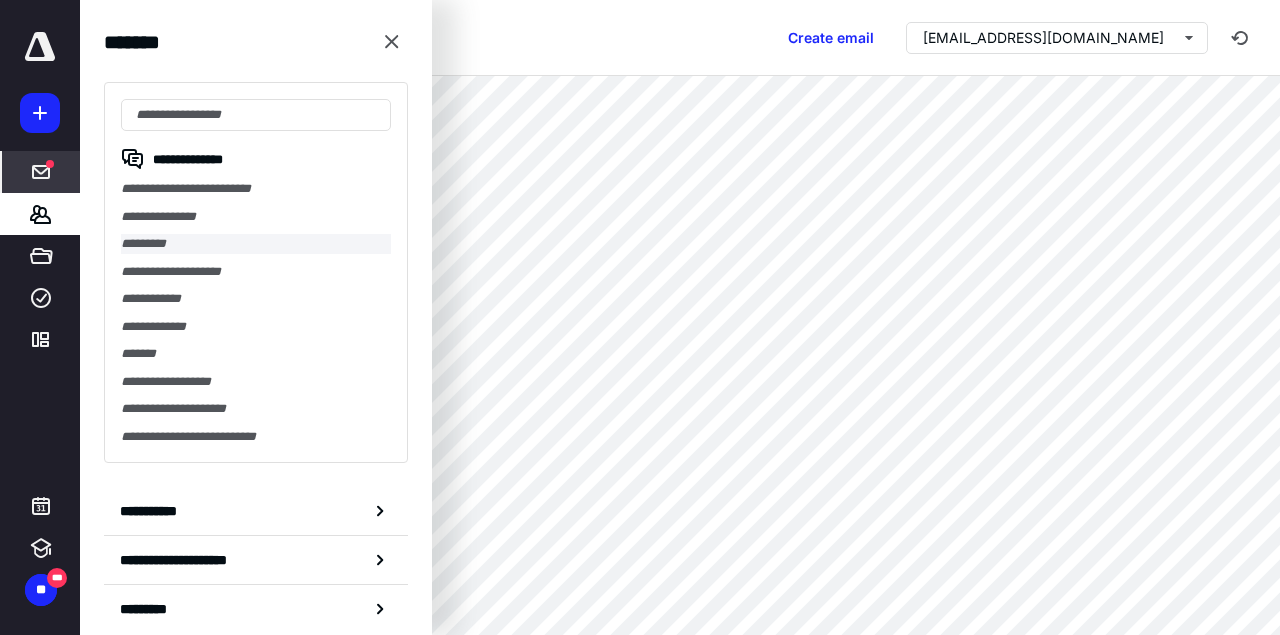 click on "*********" at bounding box center (256, 244) 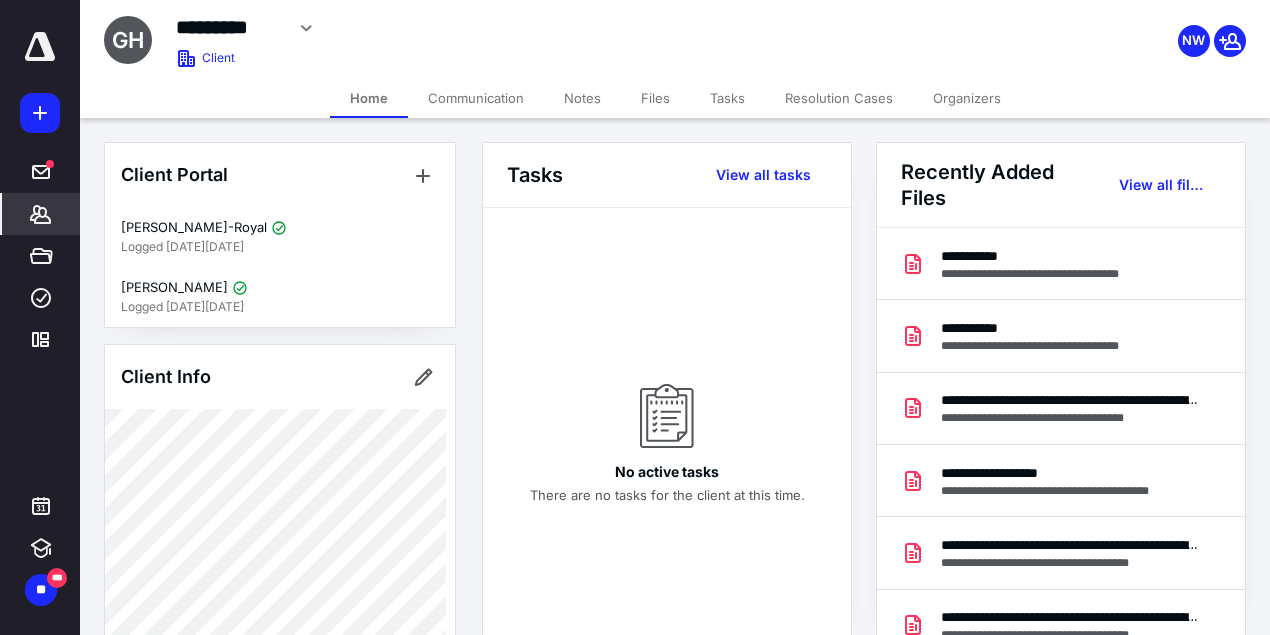click on "Files" at bounding box center (655, 98) 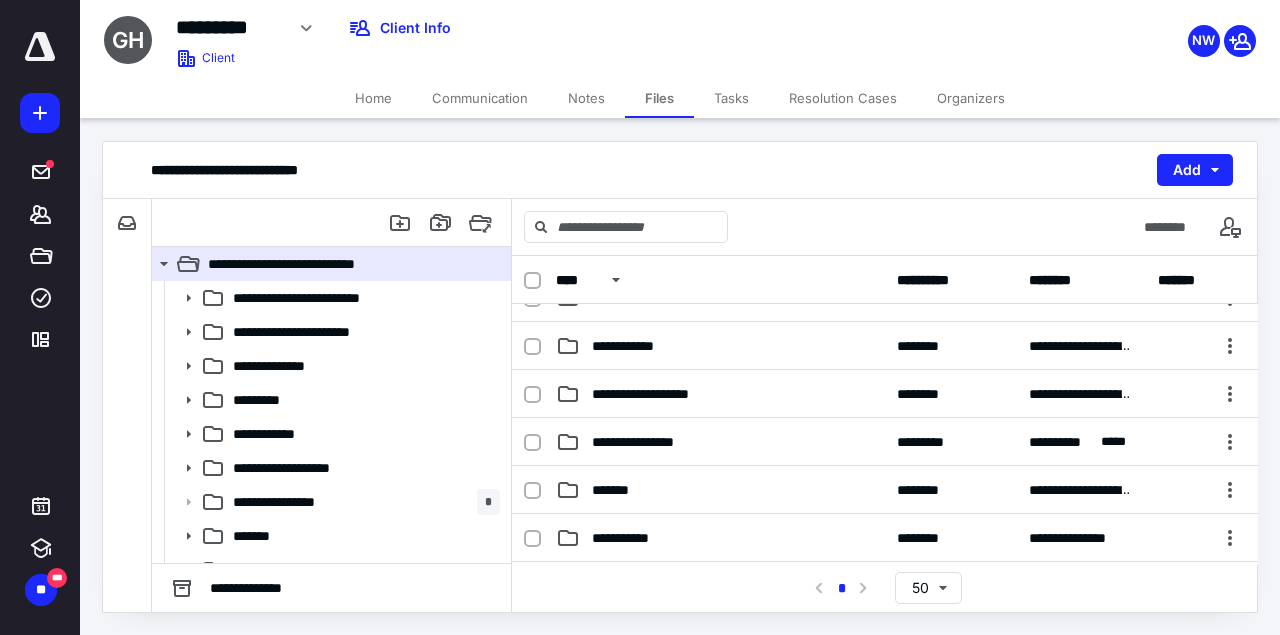 scroll, scrollTop: 229, scrollLeft: 0, axis: vertical 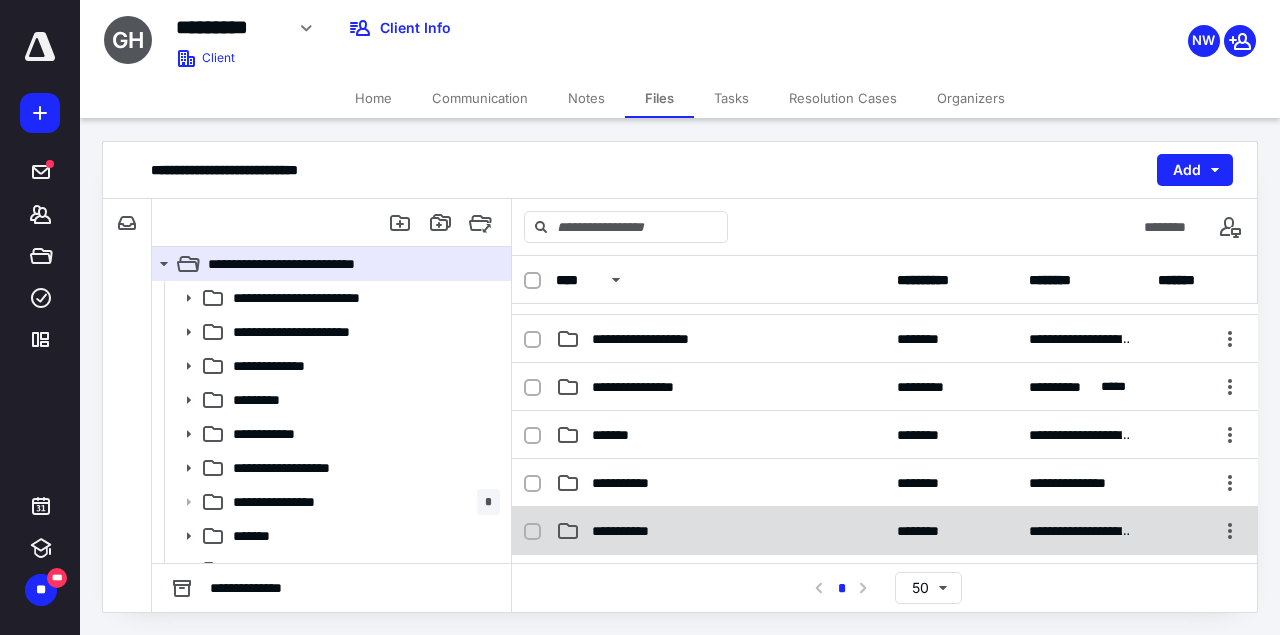 click on "**********" at bounding box center [885, 531] 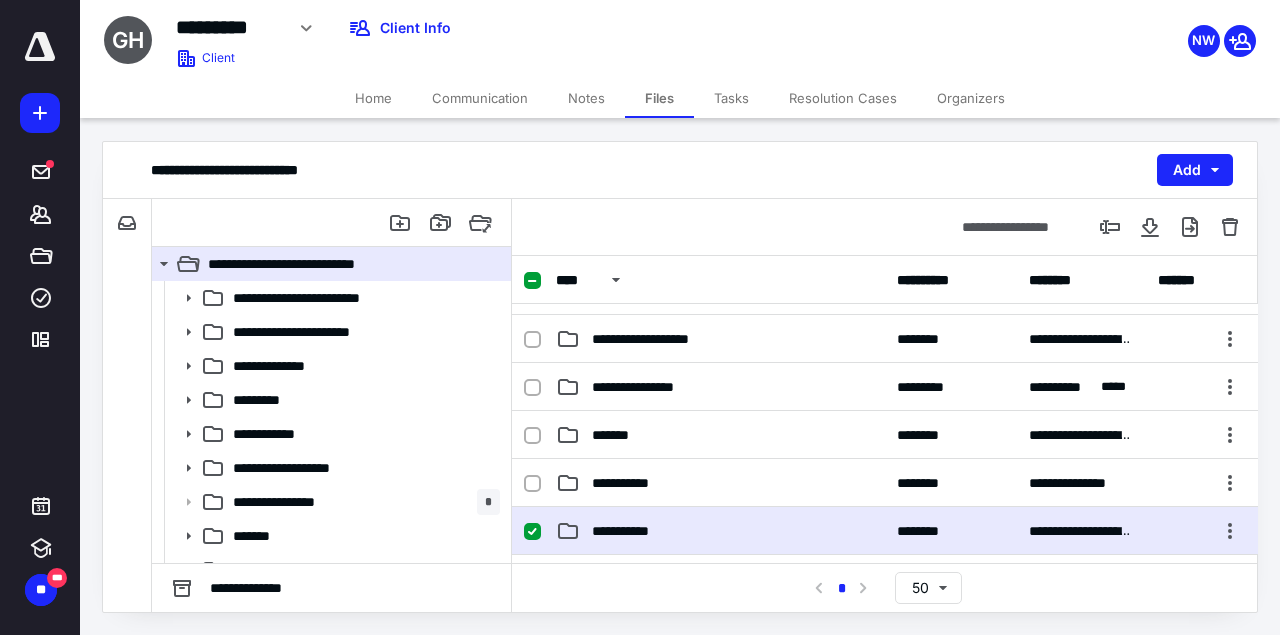 click on "**********" at bounding box center (885, 531) 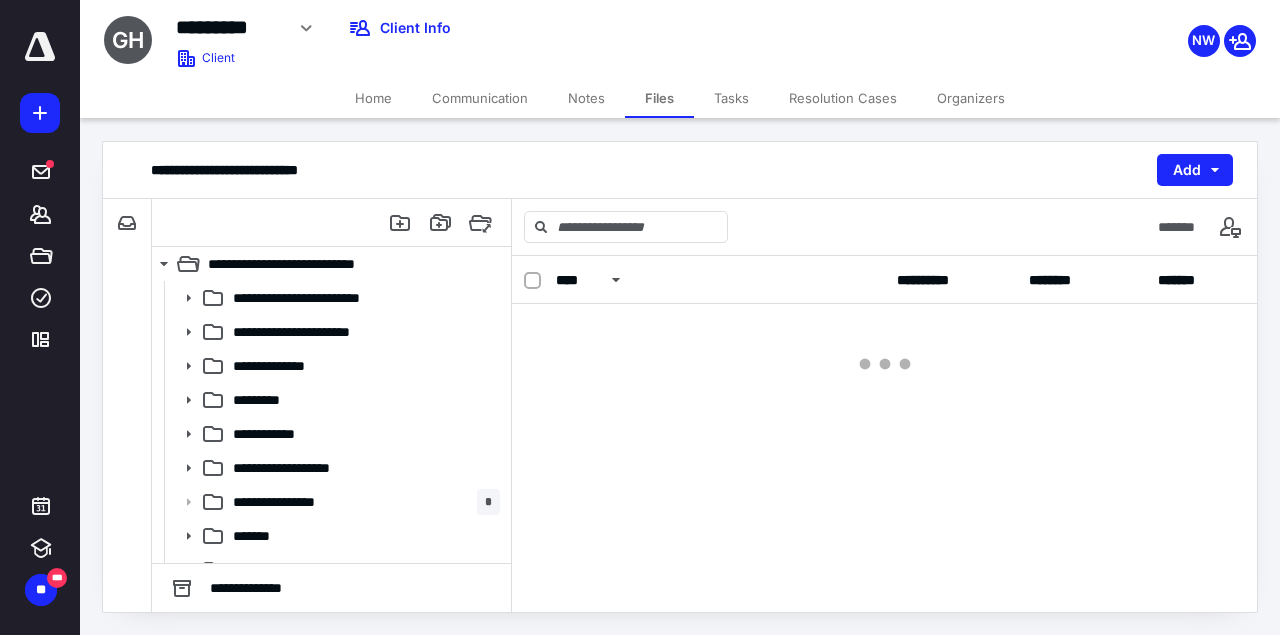 scroll, scrollTop: 0, scrollLeft: 0, axis: both 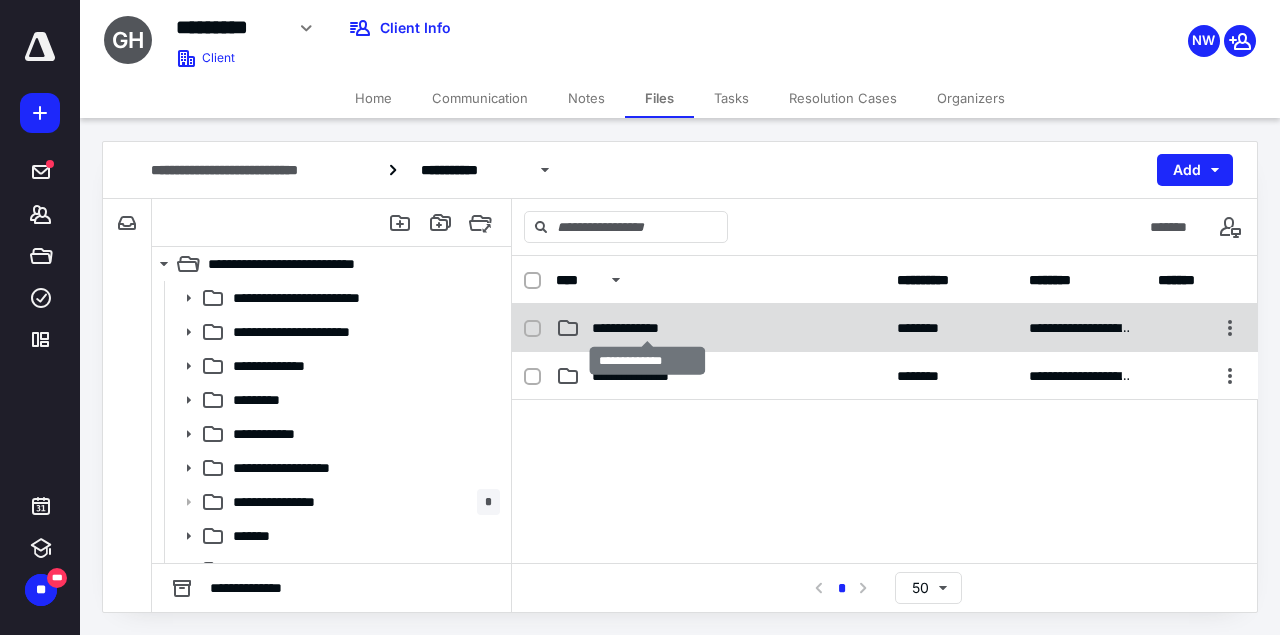 click on "**********" at bounding box center [648, 328] 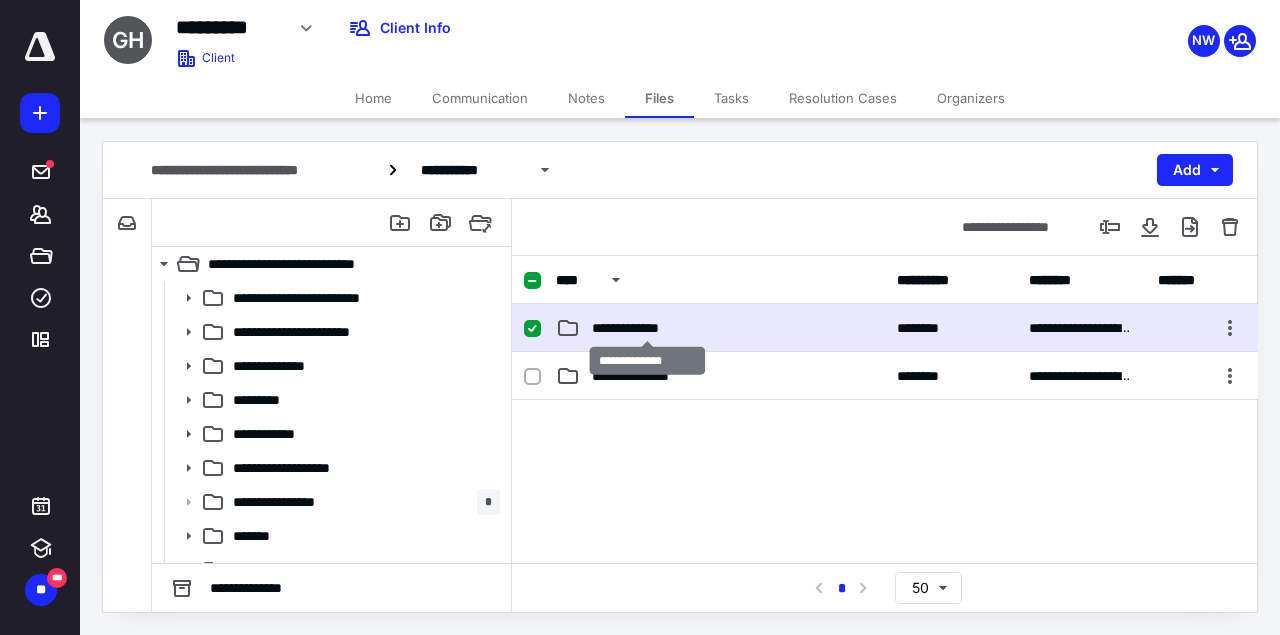 click on "**********" at bounding box center (648, 328) 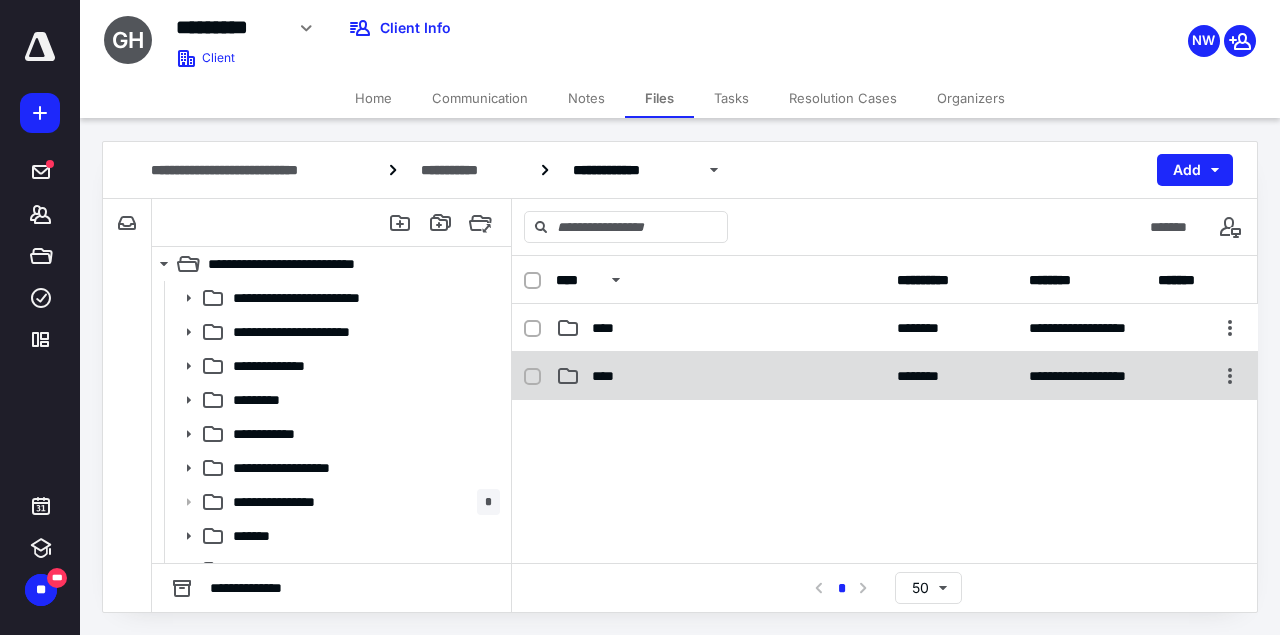 click on "****" at bounding box center [720, 376] 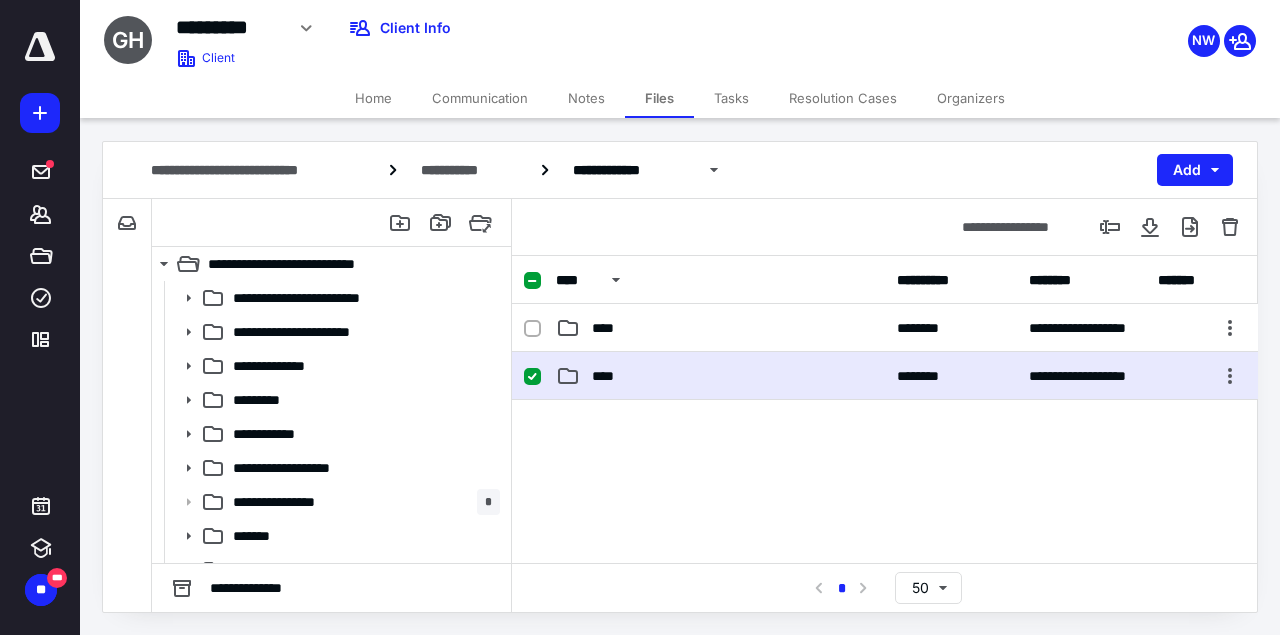 click on "****" at bounding box center (720, 376) 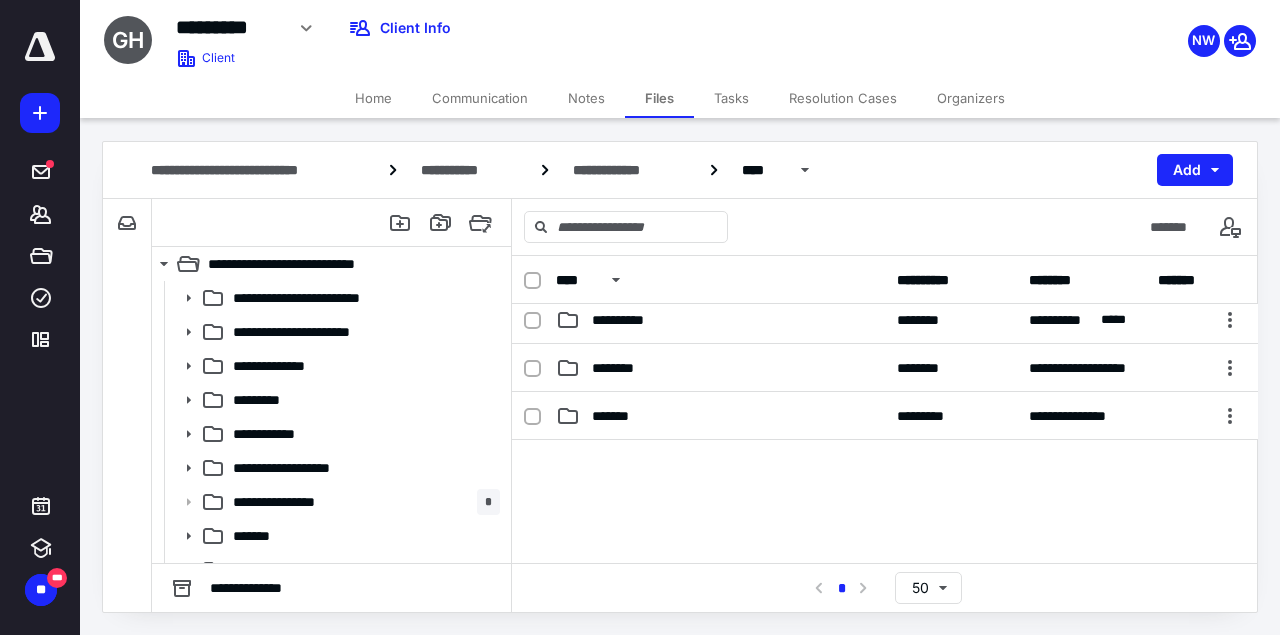 scroll, scrollTop: 155, scrollLeft: 0, axis: vertical 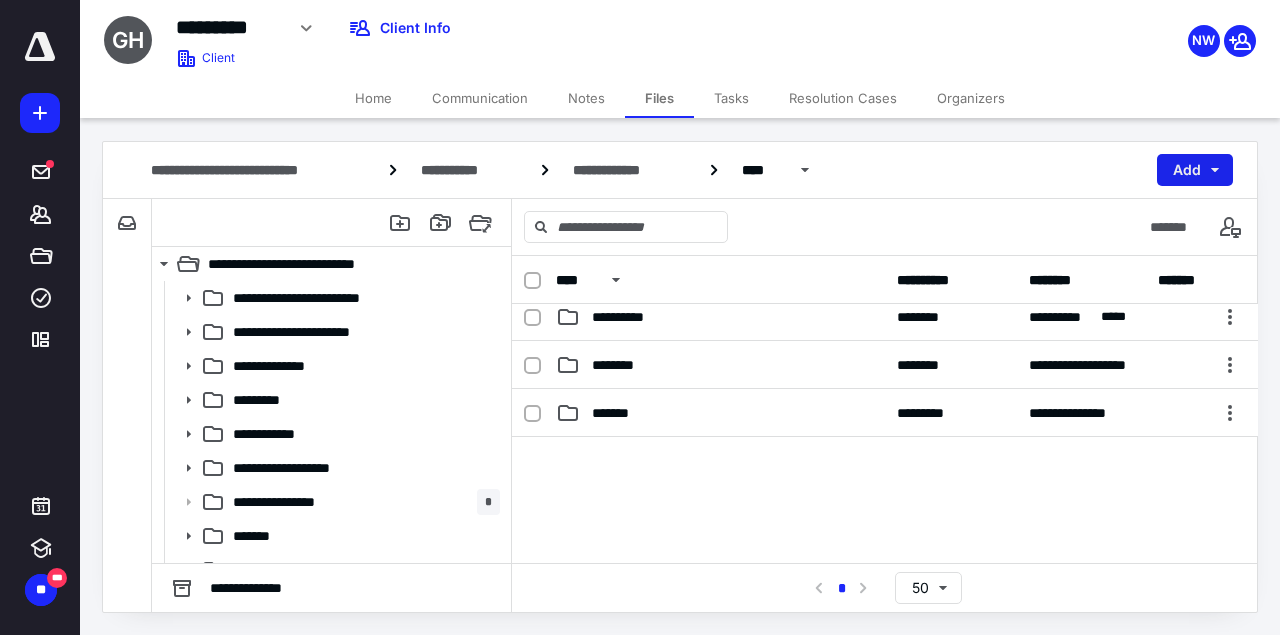 click on "Add" at bounding box center (1195, 170) 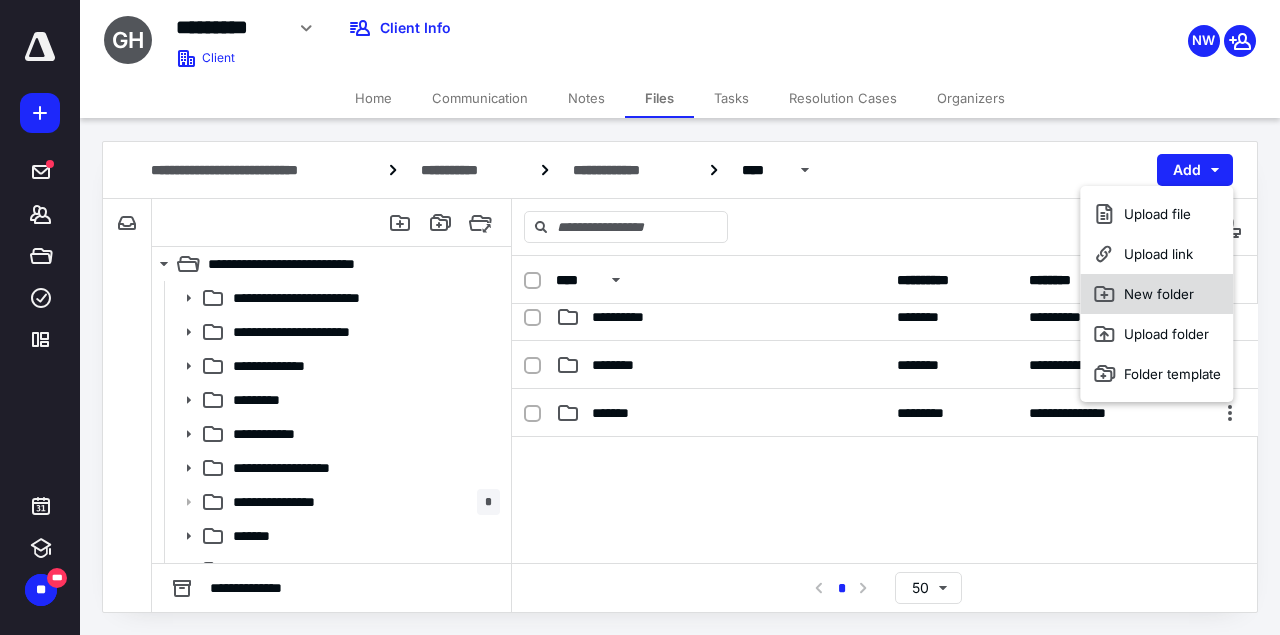 click on "New folder" at bounding box center [1156, 294] 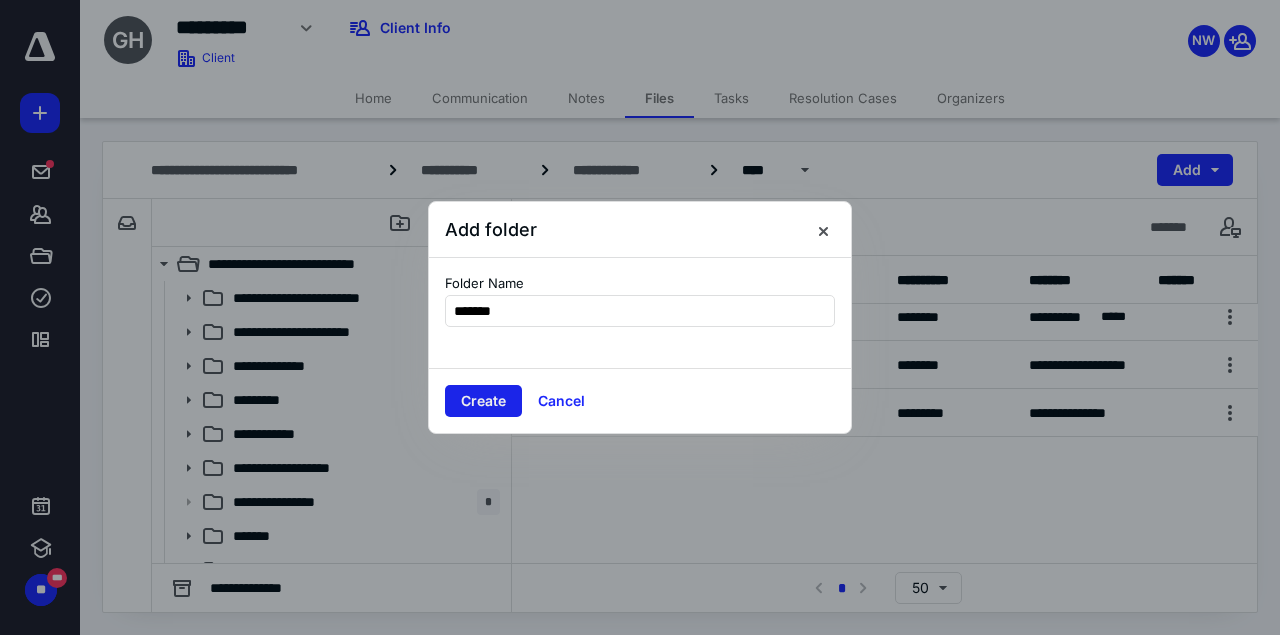 type on "*******" 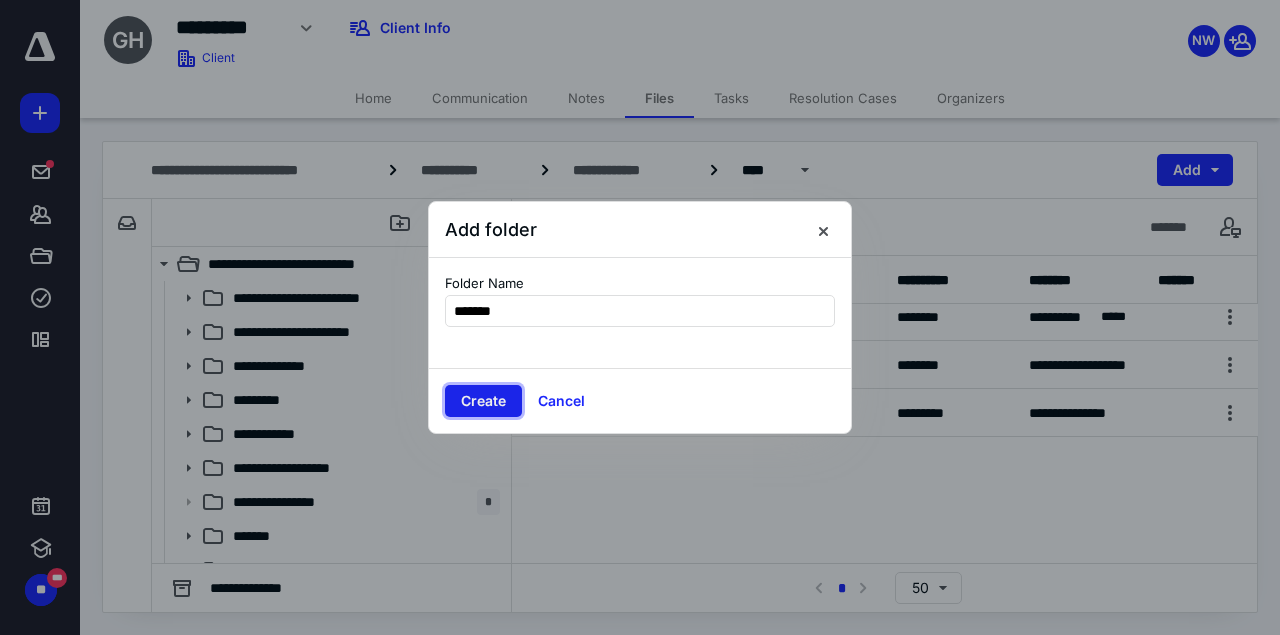 click on "Create" at bounding box center (483, 401) 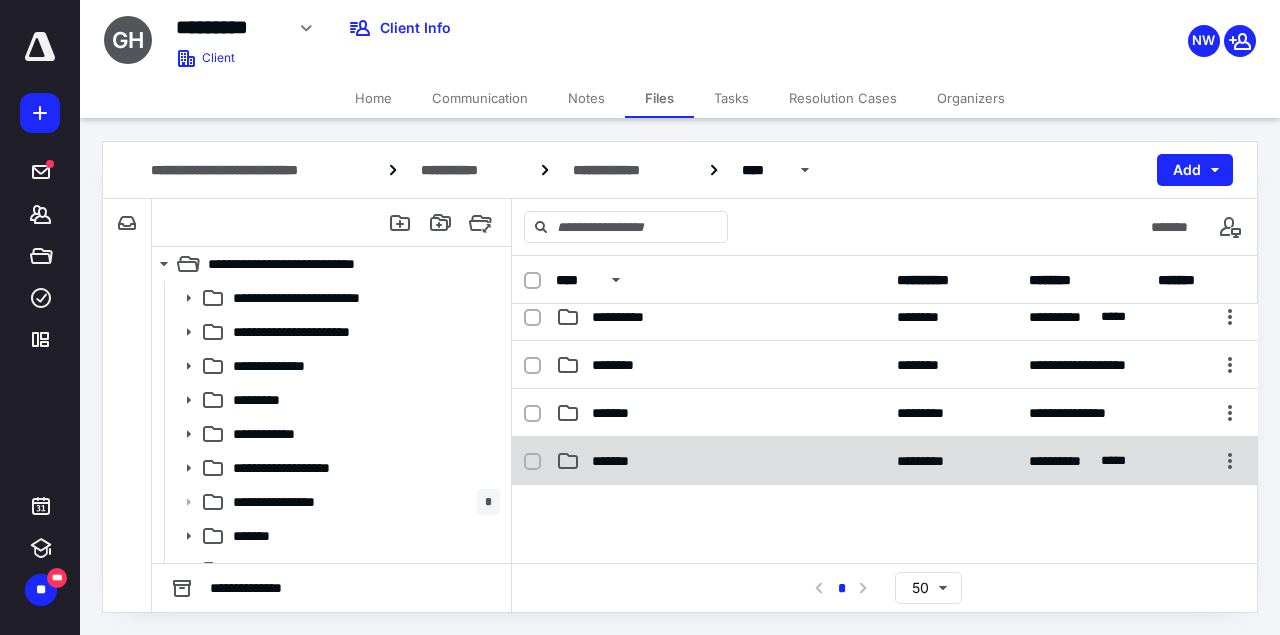 click on "*******" at bounding box center (720, 461) 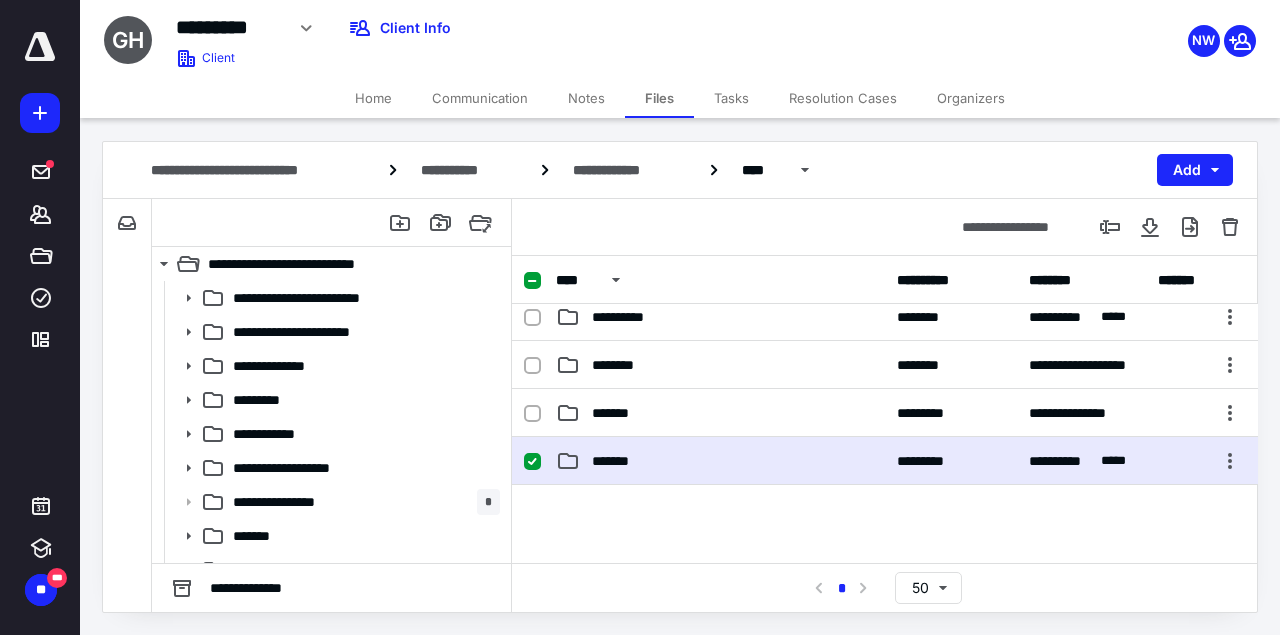 click on "*******" at bounding box center (720, 461) 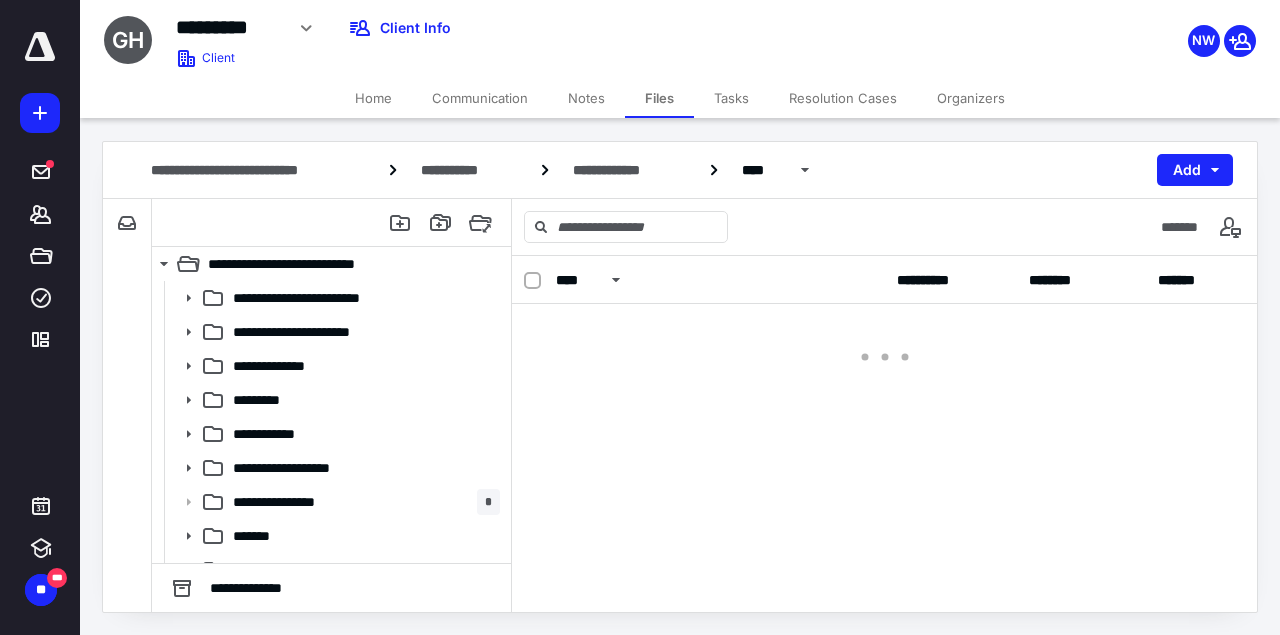 scroll, scrollTop: 0, scrollLeft: 0, axis: both 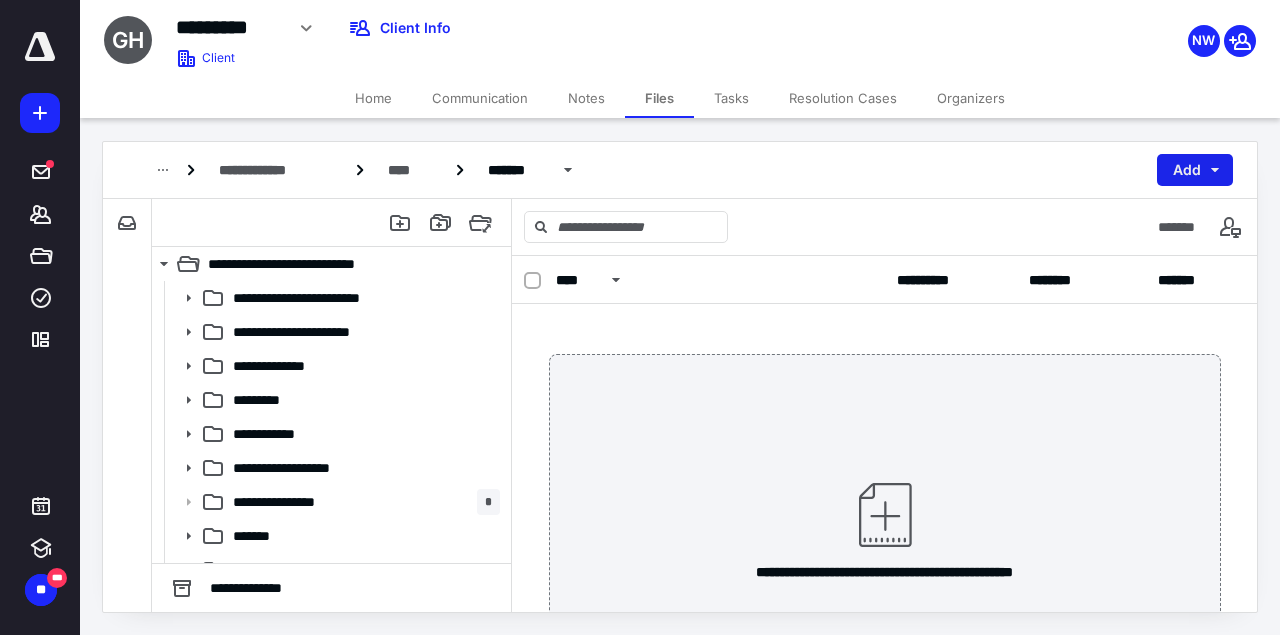 click on "Add" at bounding box center (1195, 170) 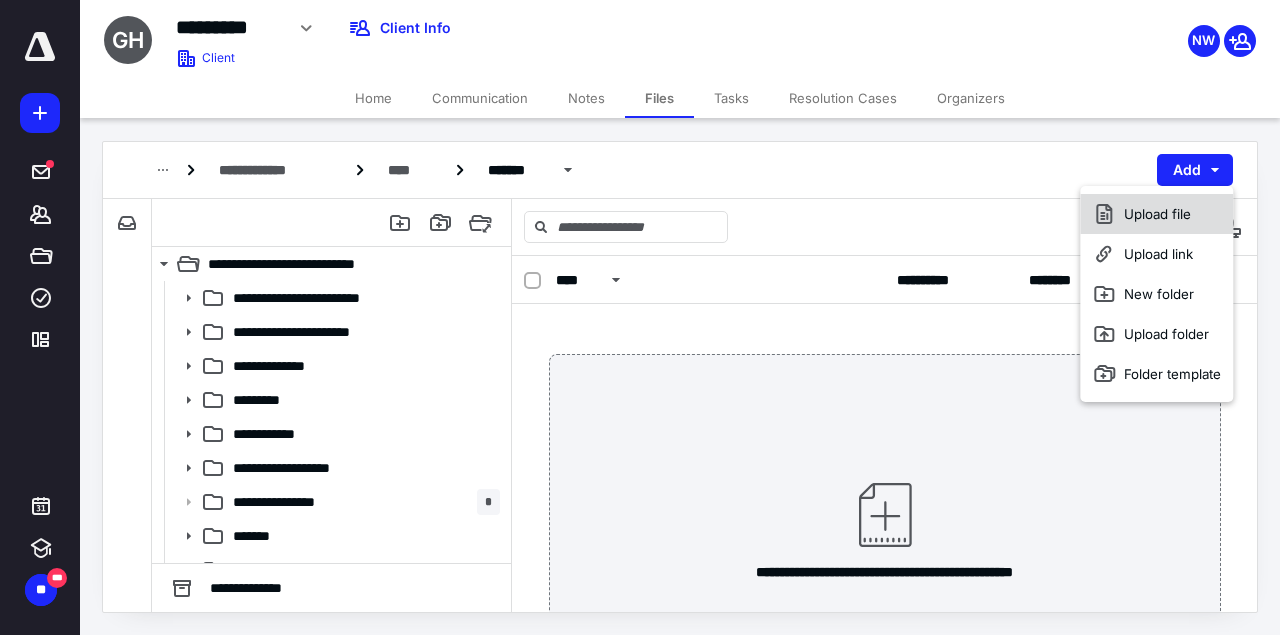 click on "Upload file" at bounding box center [1156, 214] 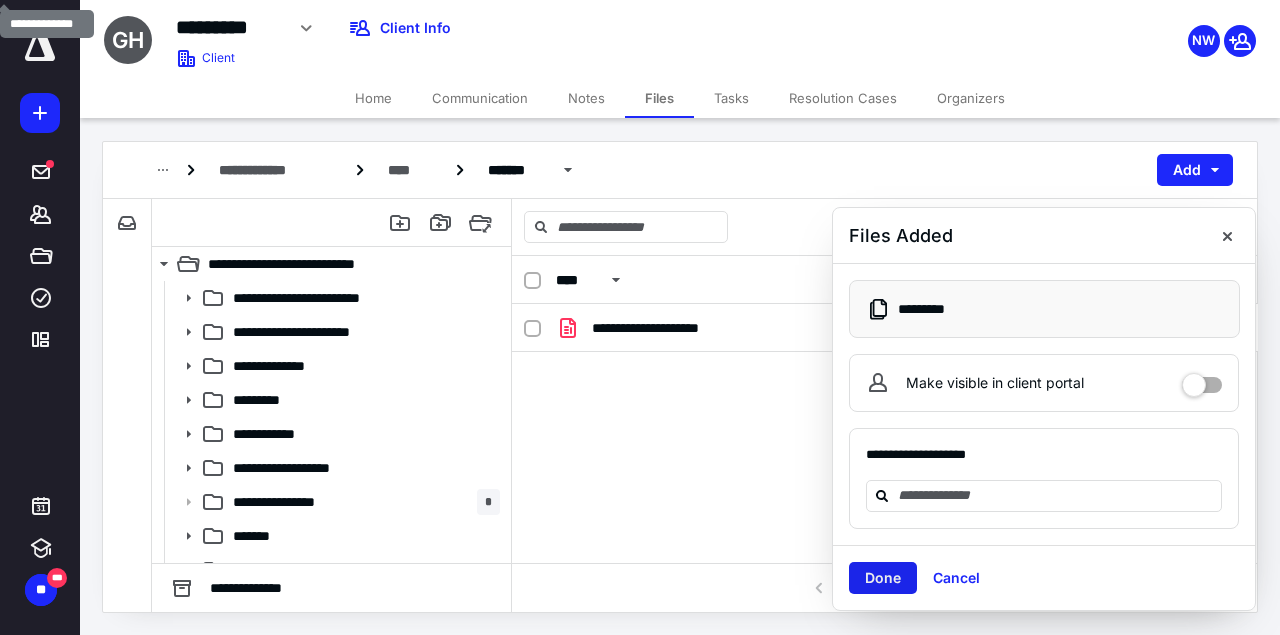 click on "Done" at bounding box center (883, 578) 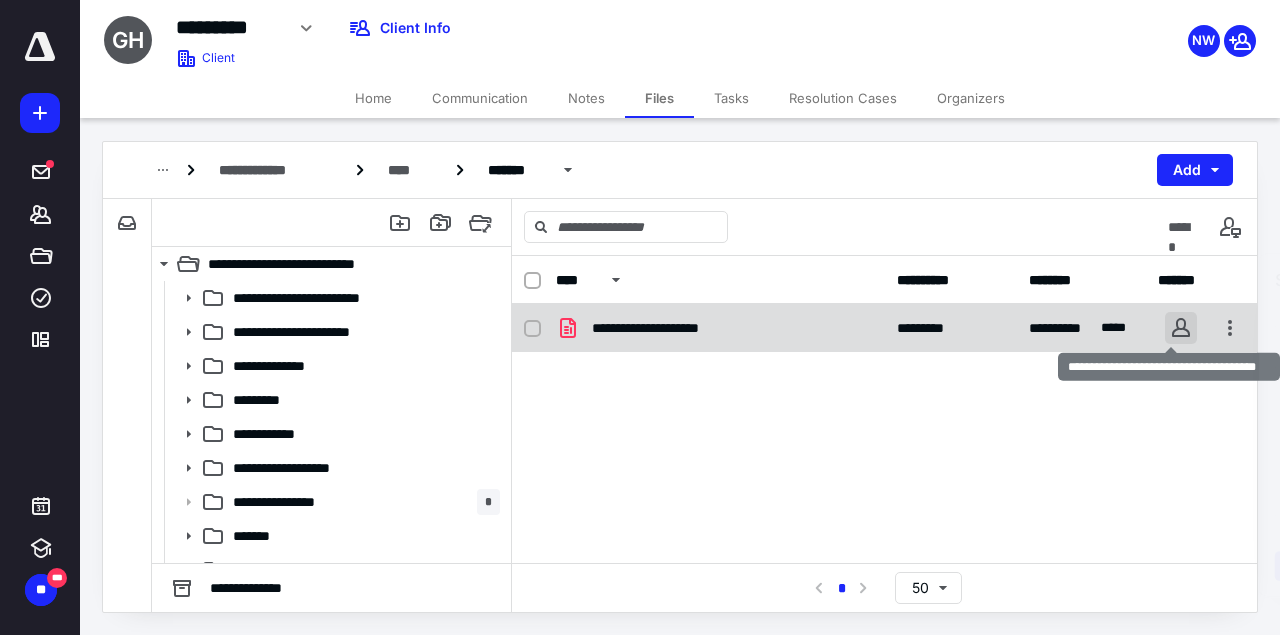 click at bounding box center (1181, 328) 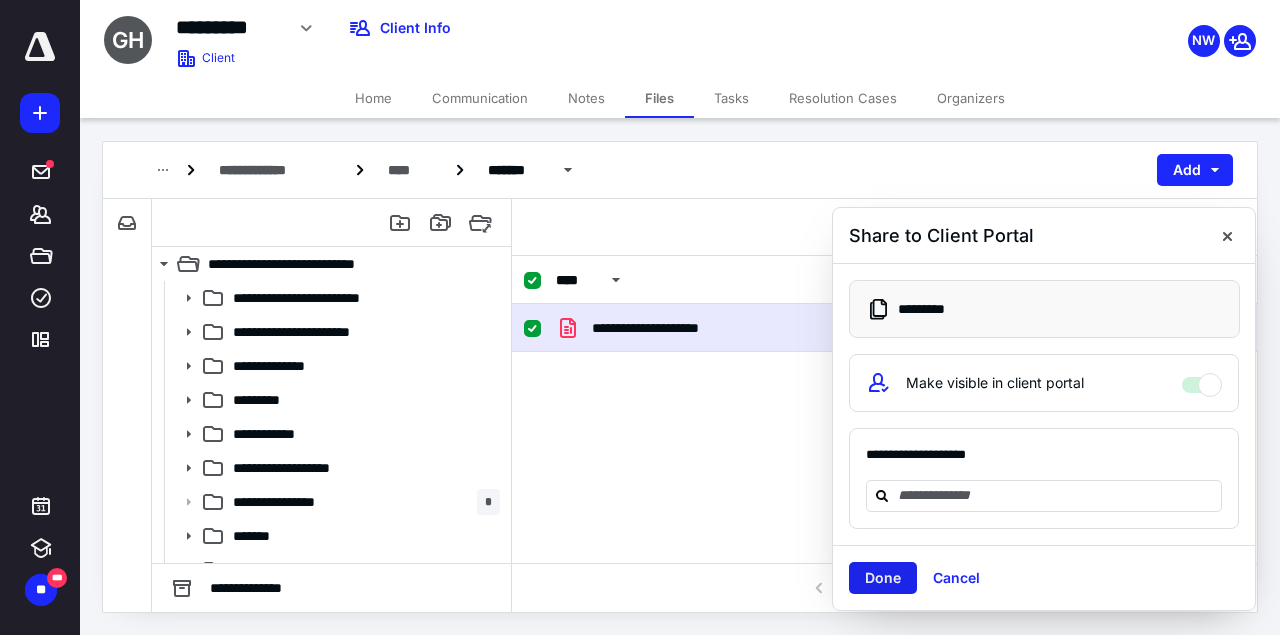 click on "Done" at bounding box center [883, 578] 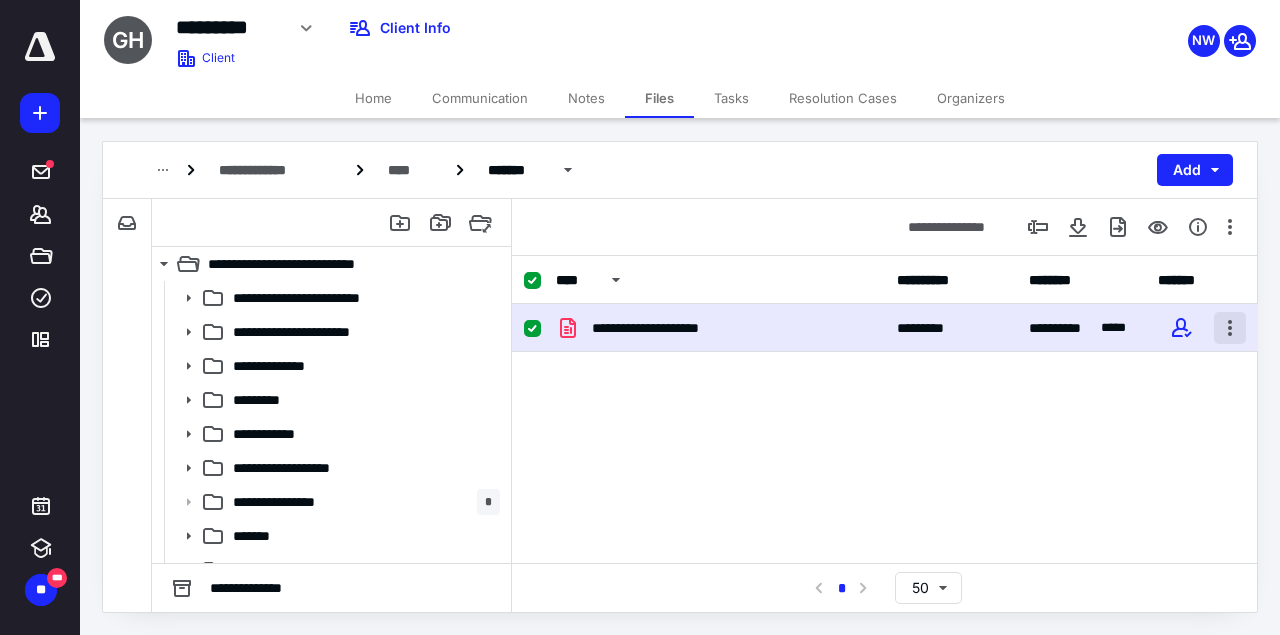 click at bounding box center [1230, 328] 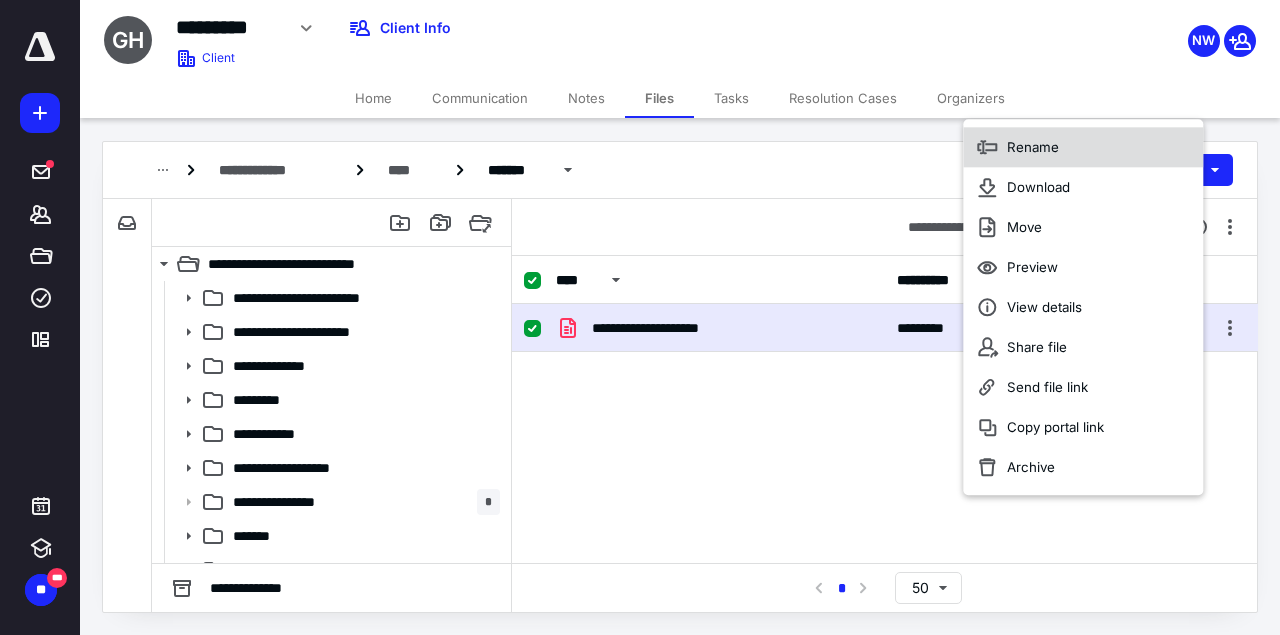 click on "Rename" at bounding box center [1033, 147] 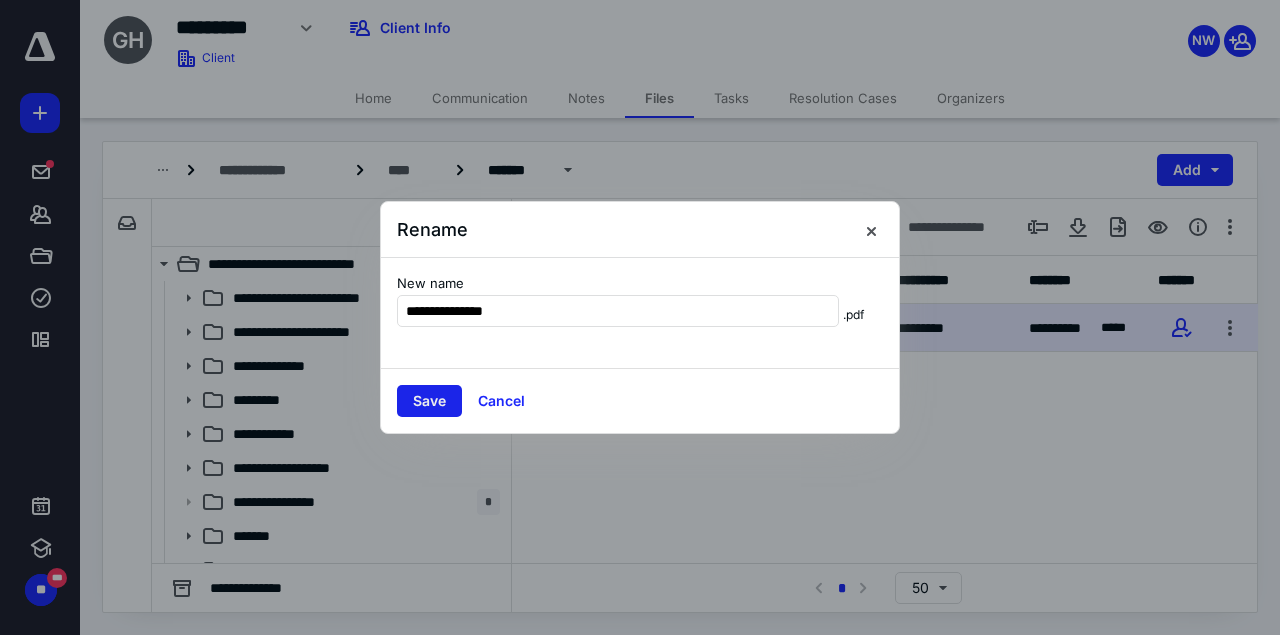 type on "**********" 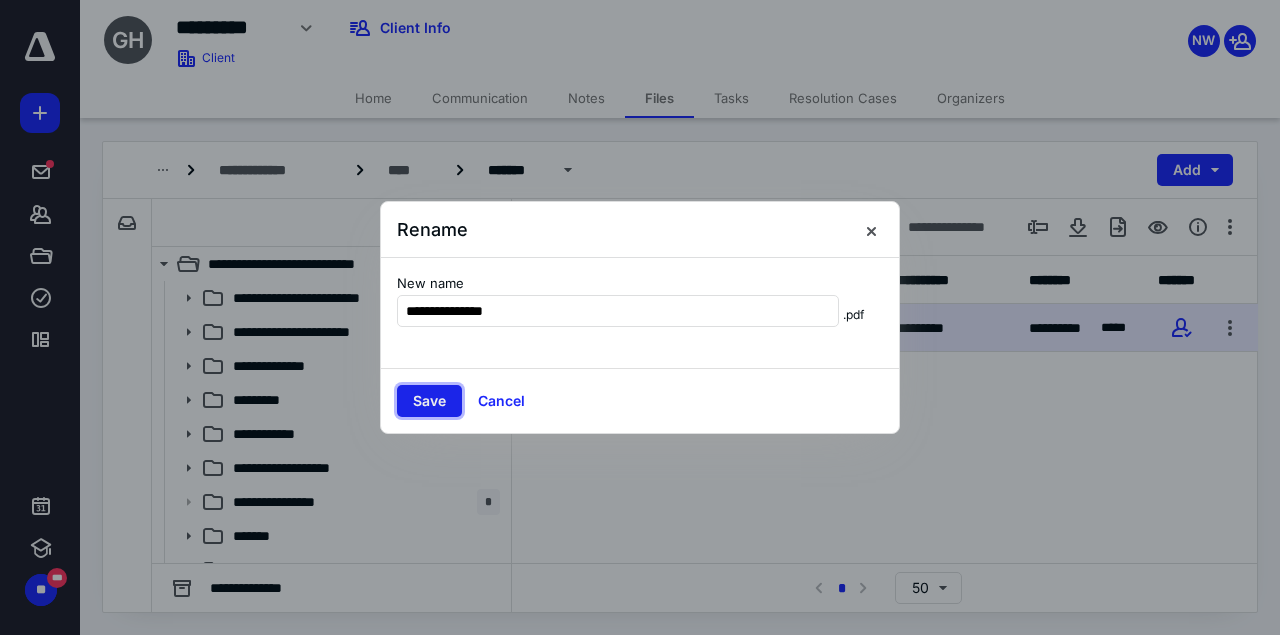 click on "Save" at bounding box center [429, 401] 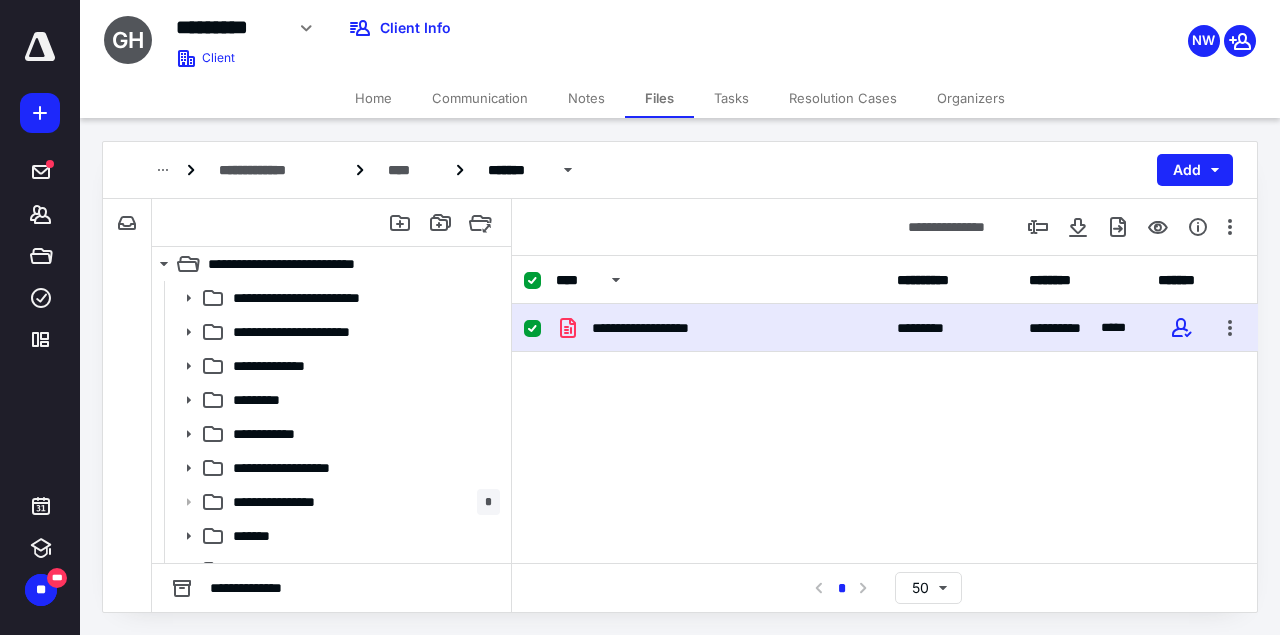 click 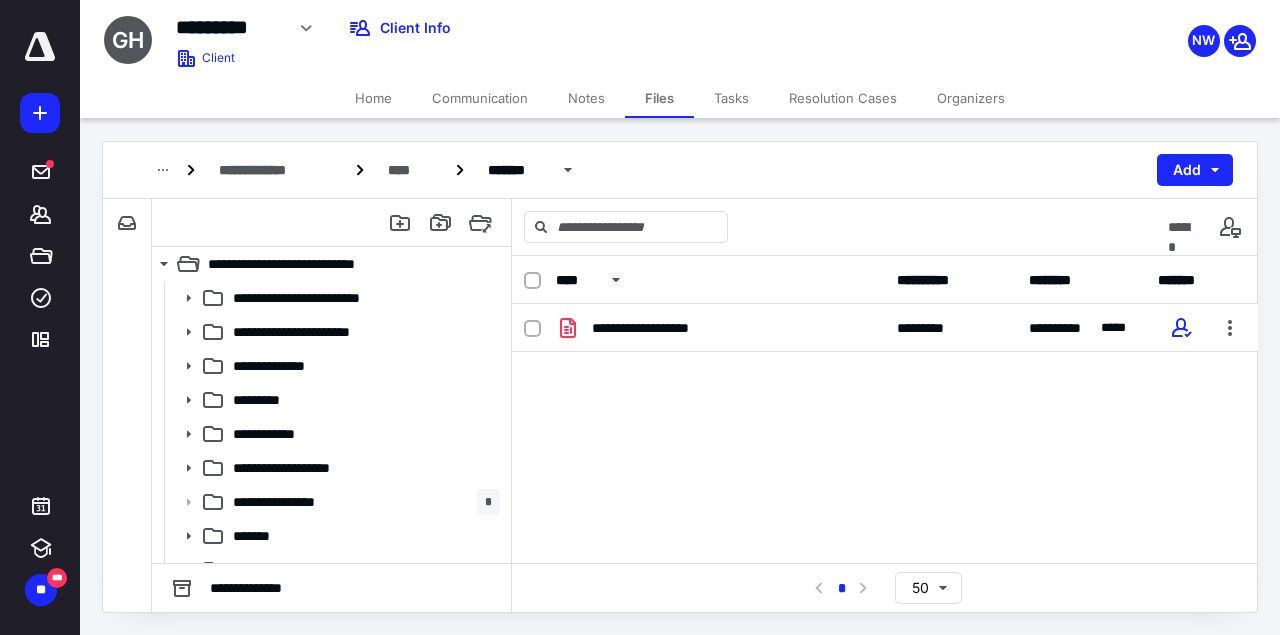 click on "Notes" at bounding box center [586, 98] 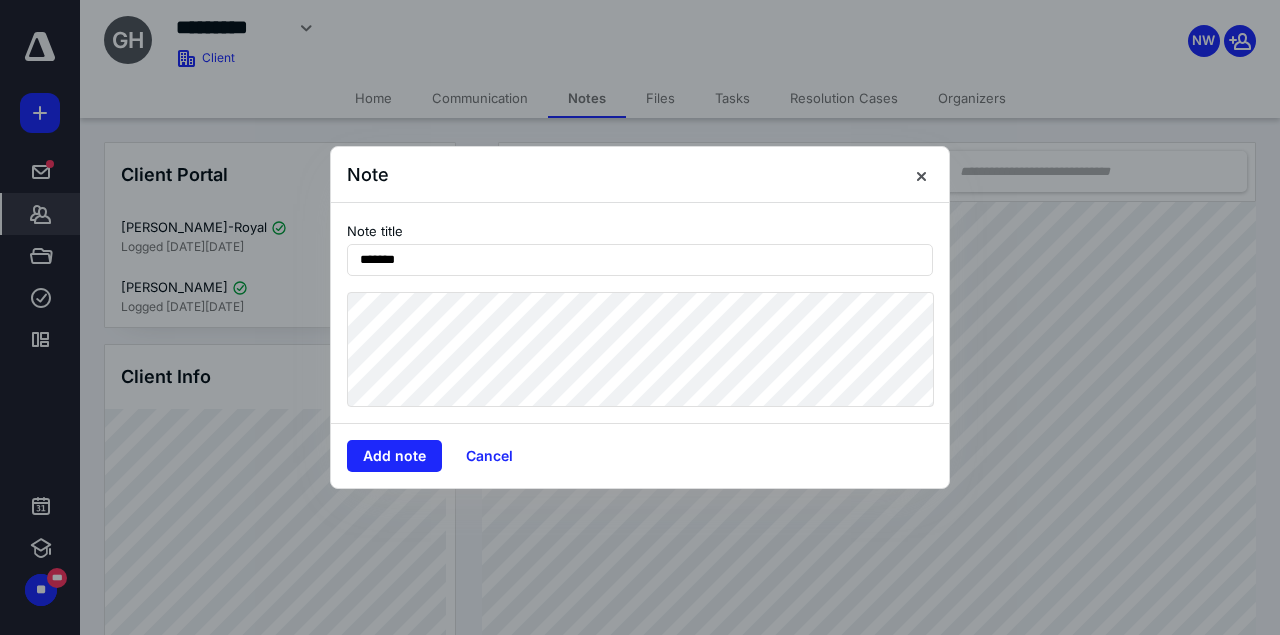 type on "*******" 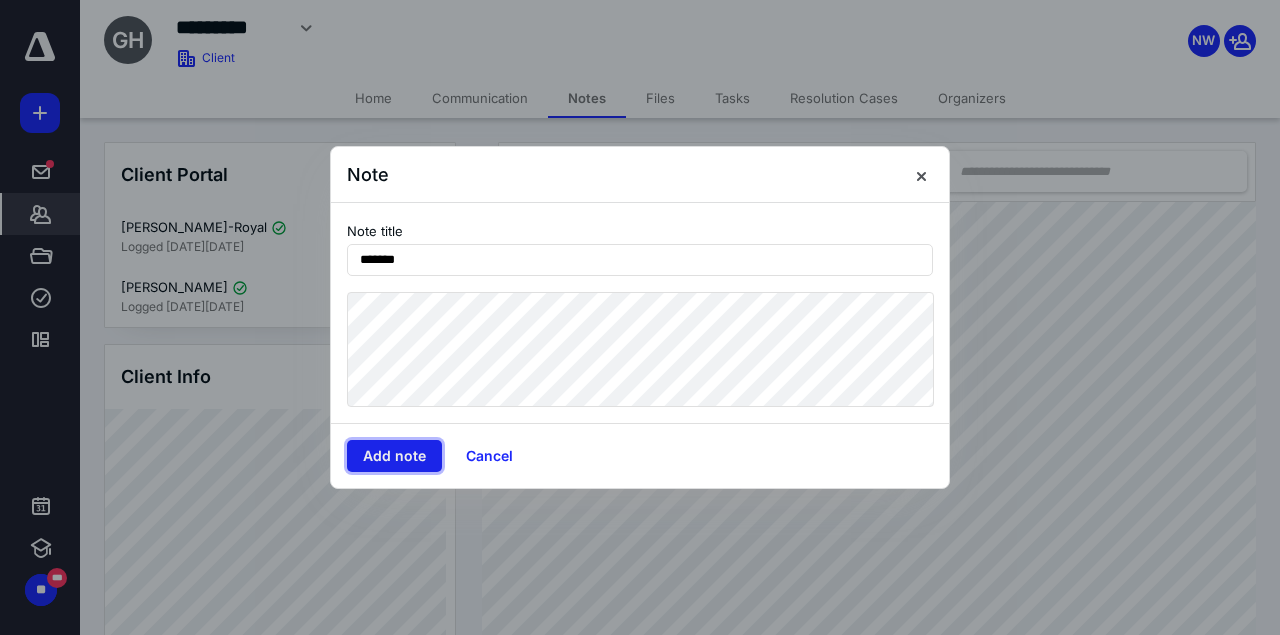 click on "Add note" at bounding box center (394, 456) 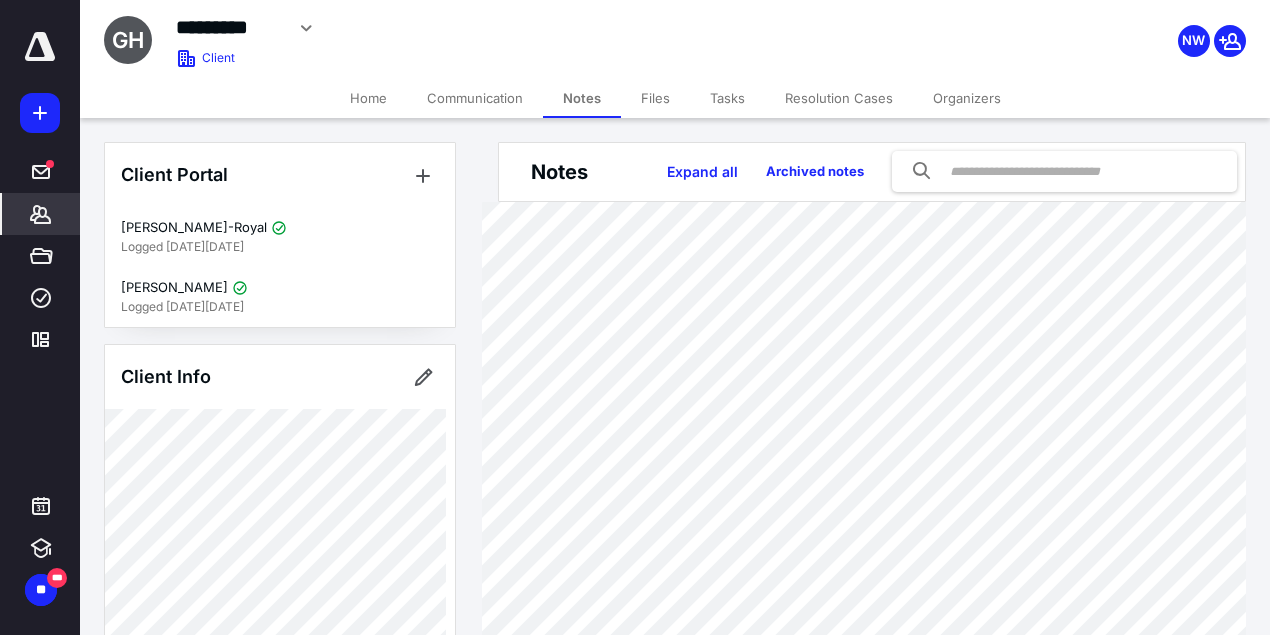 click on "Home" at bounding box center (368, 98) 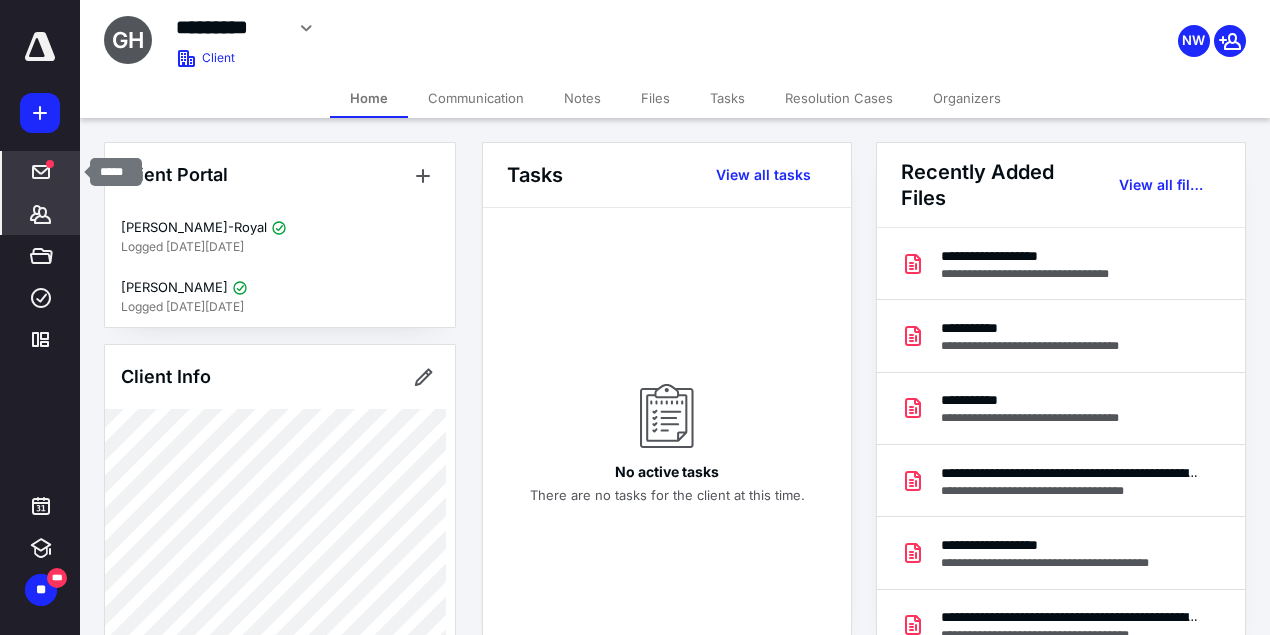 click 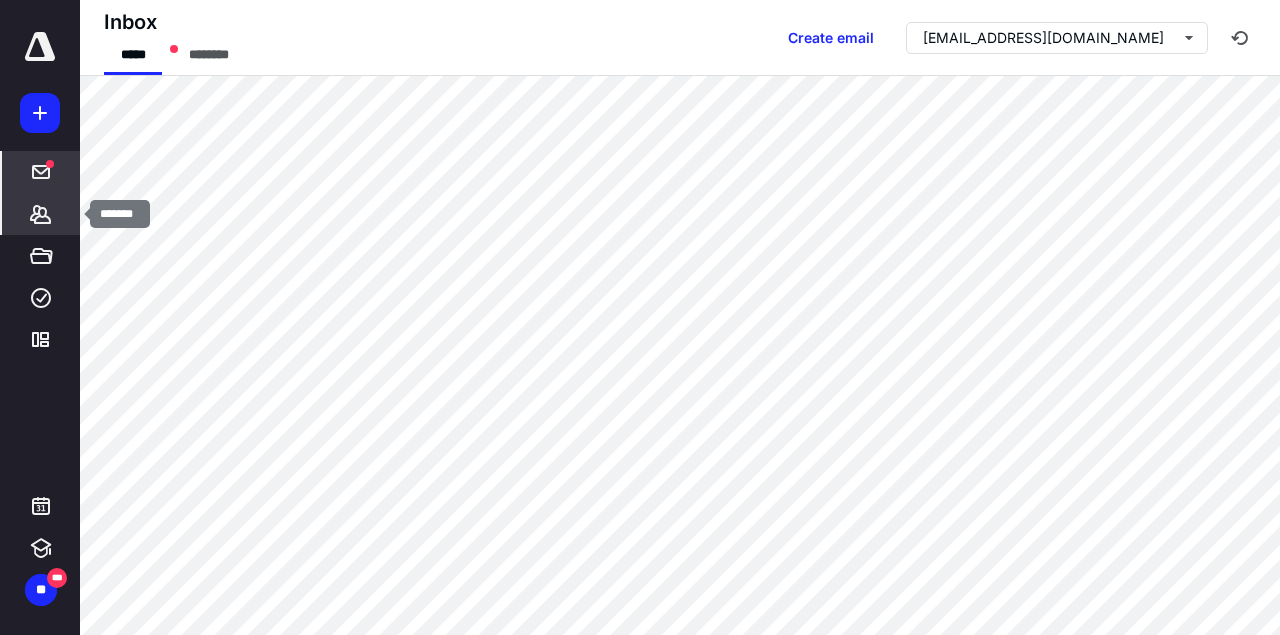 click 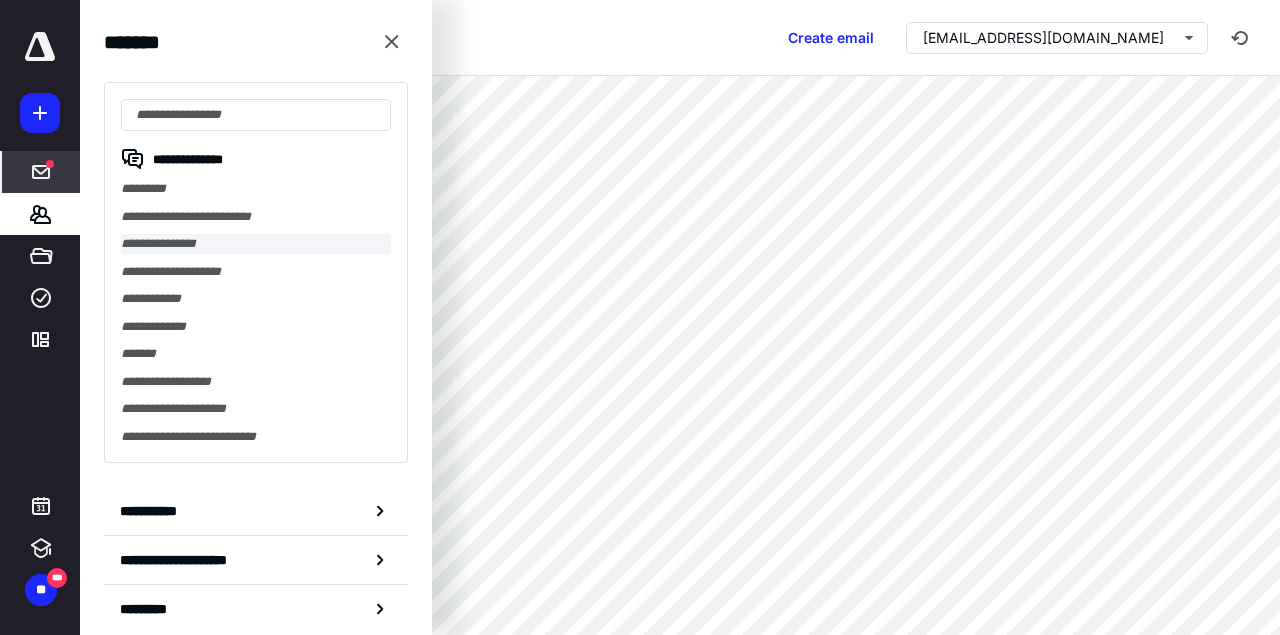 click on "**********" at bounding box center (256, 244) 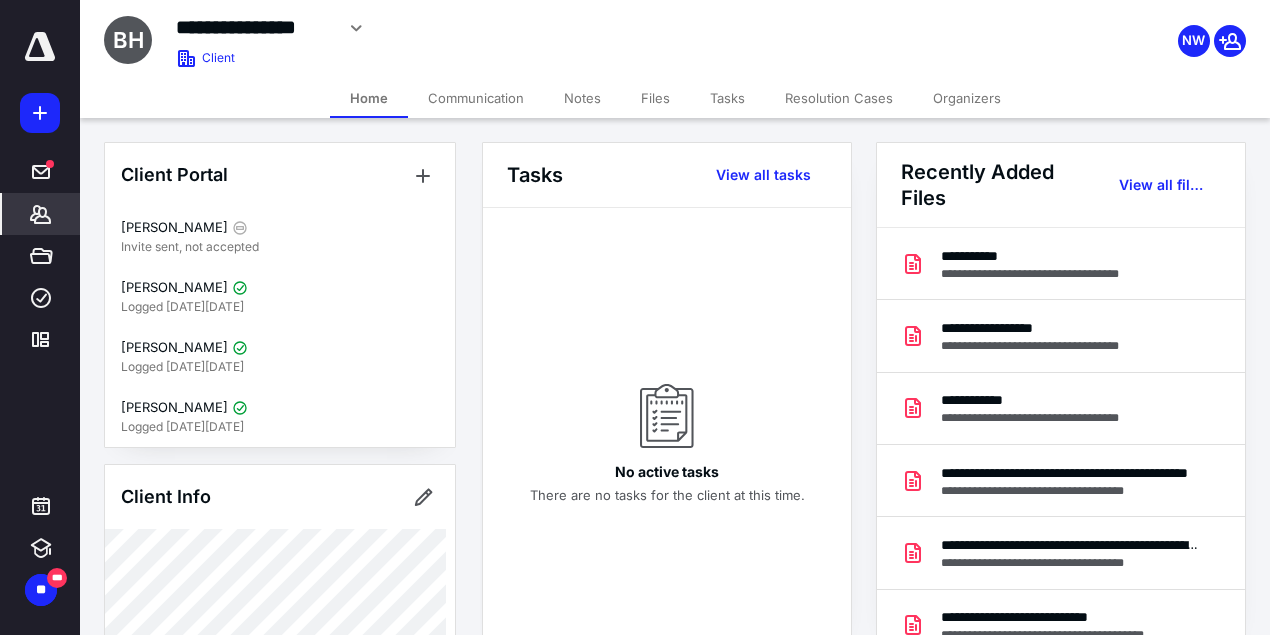 click on "Files" at bounding box center (655, 98) 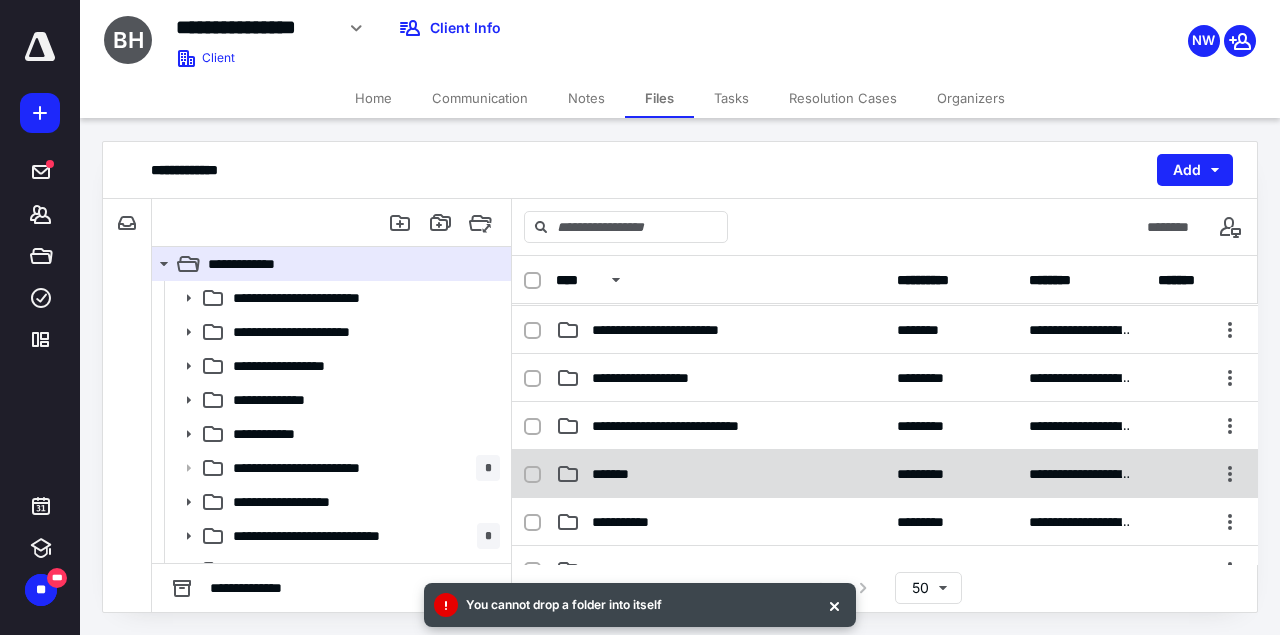 scroll, scrollTop: 268, scrollLeft: 0, axis: vertical 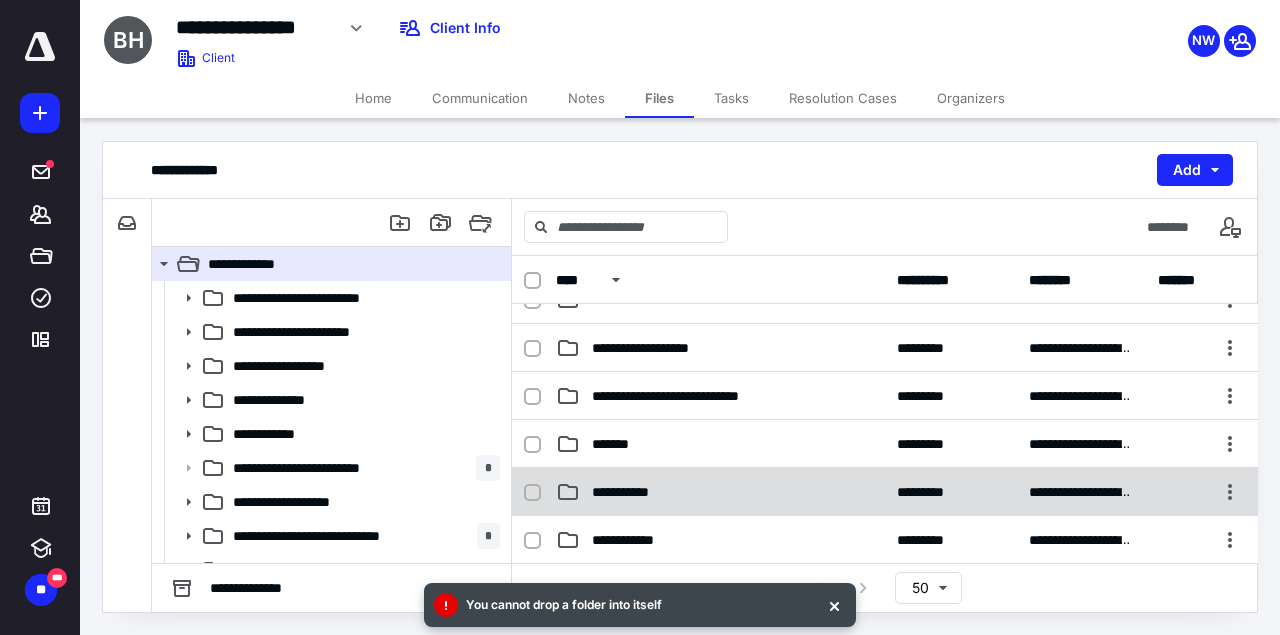 click on "**********" at bounding box center (720, 492) 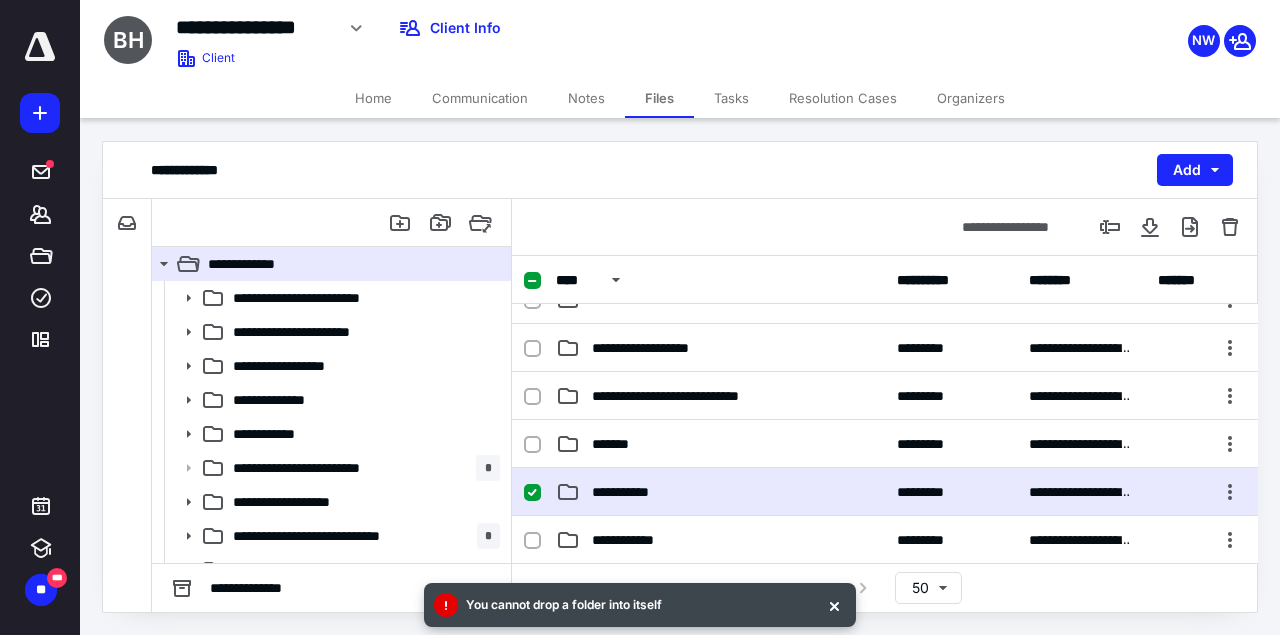click on "**********" at bounding box center (720, 492) 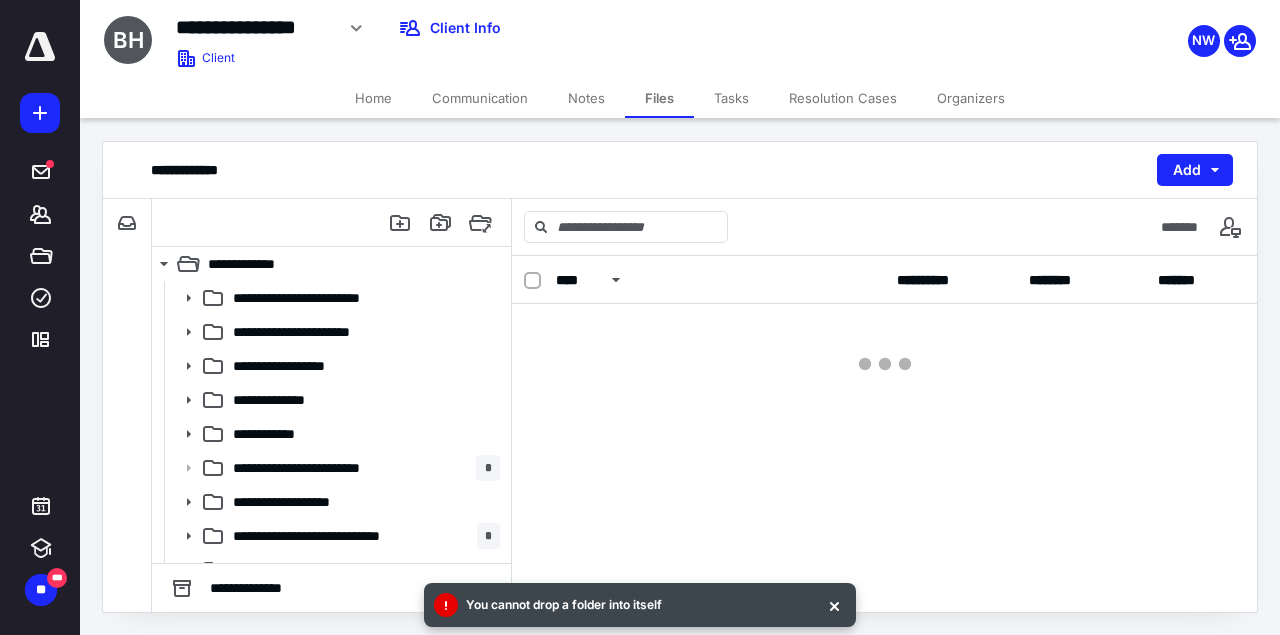 scroll, scrollTop: 0, scrollLeft: 0, axis: both 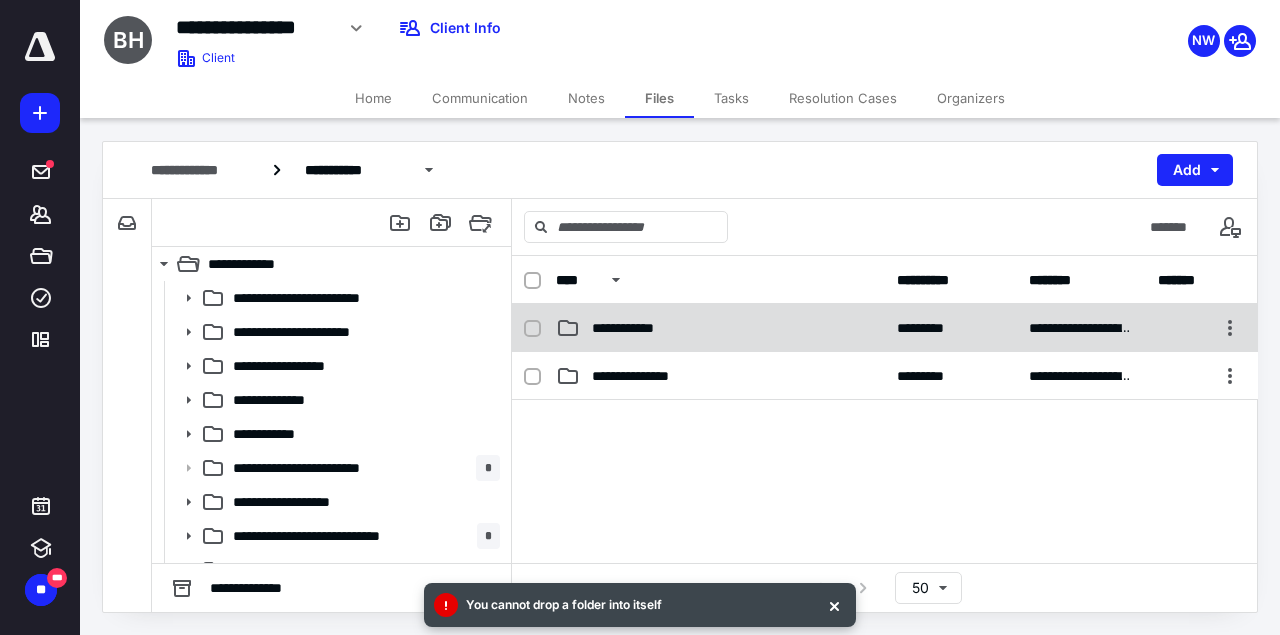 click on "**********" at bounding box center (720, 328) 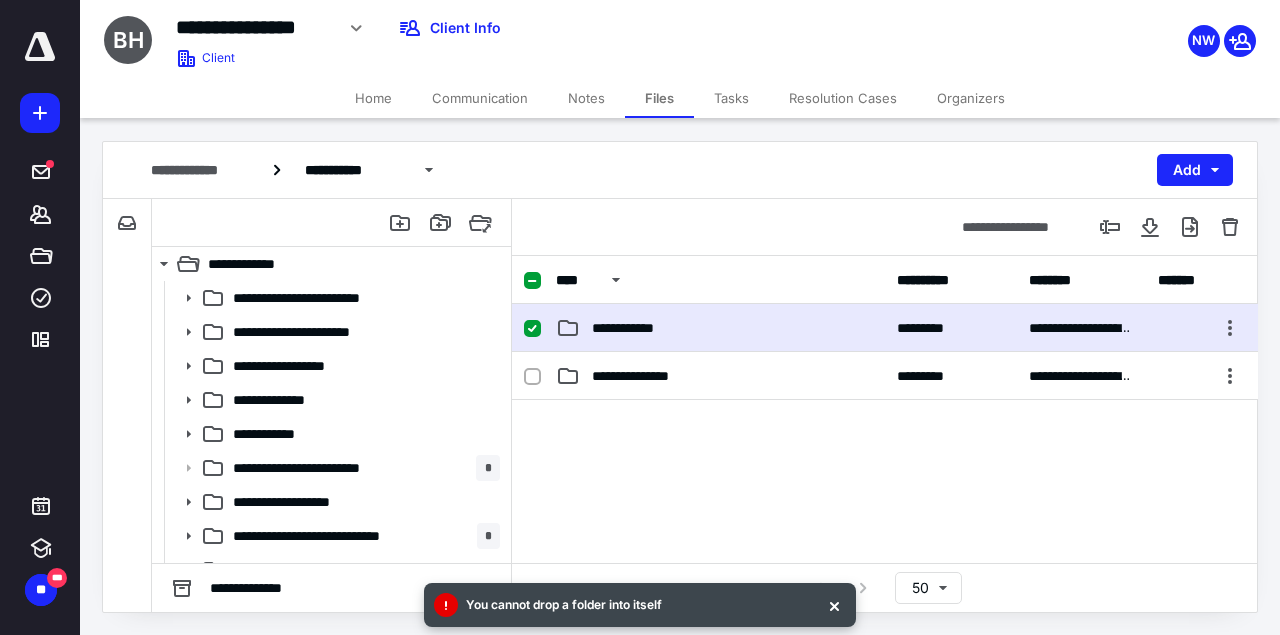 click on "**********" at bounding box center (720, 328) 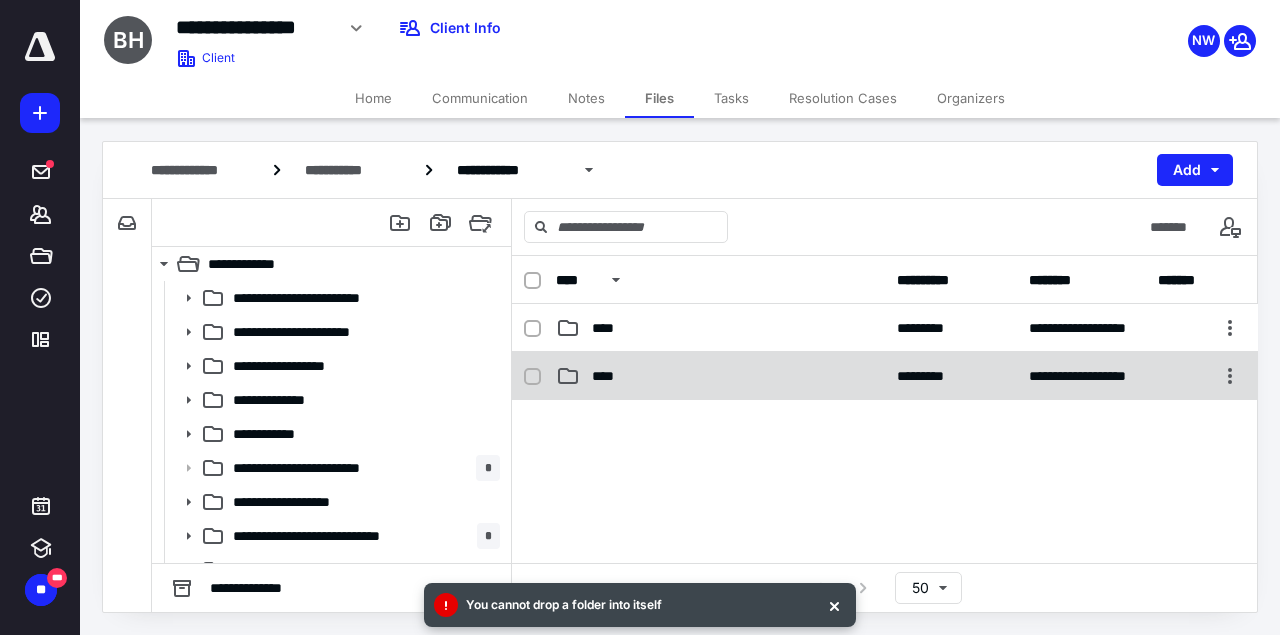 click on "****" at bounding box center [720, 376] 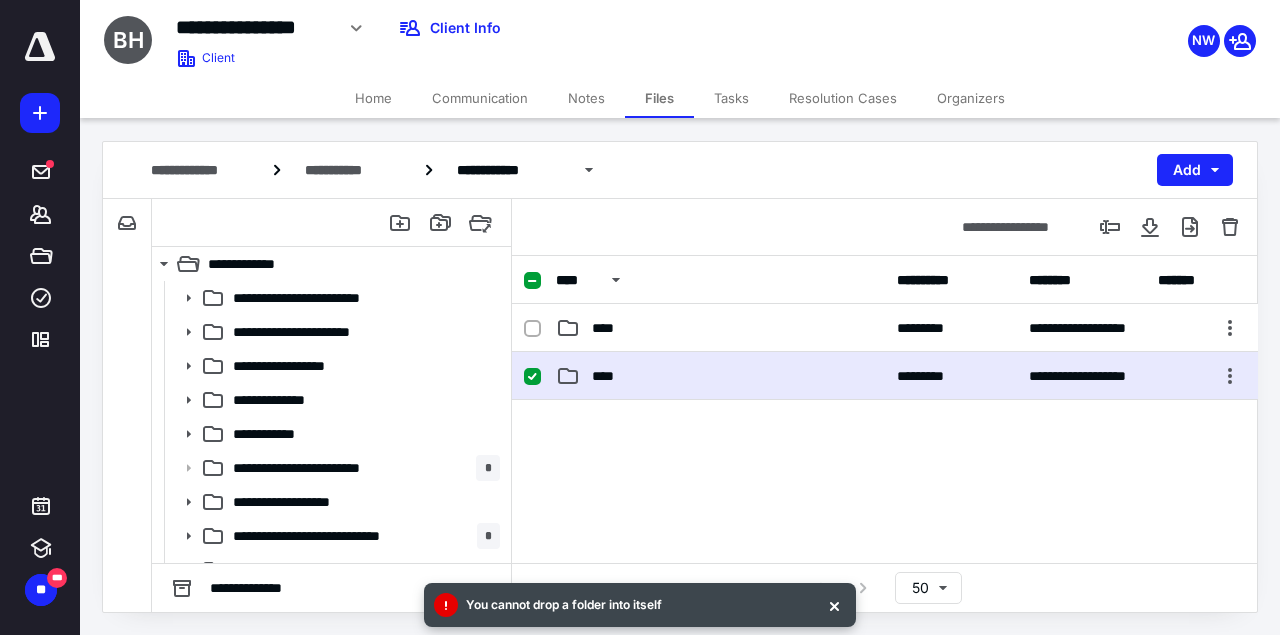 click on "****" at bounding box center (720, 376) 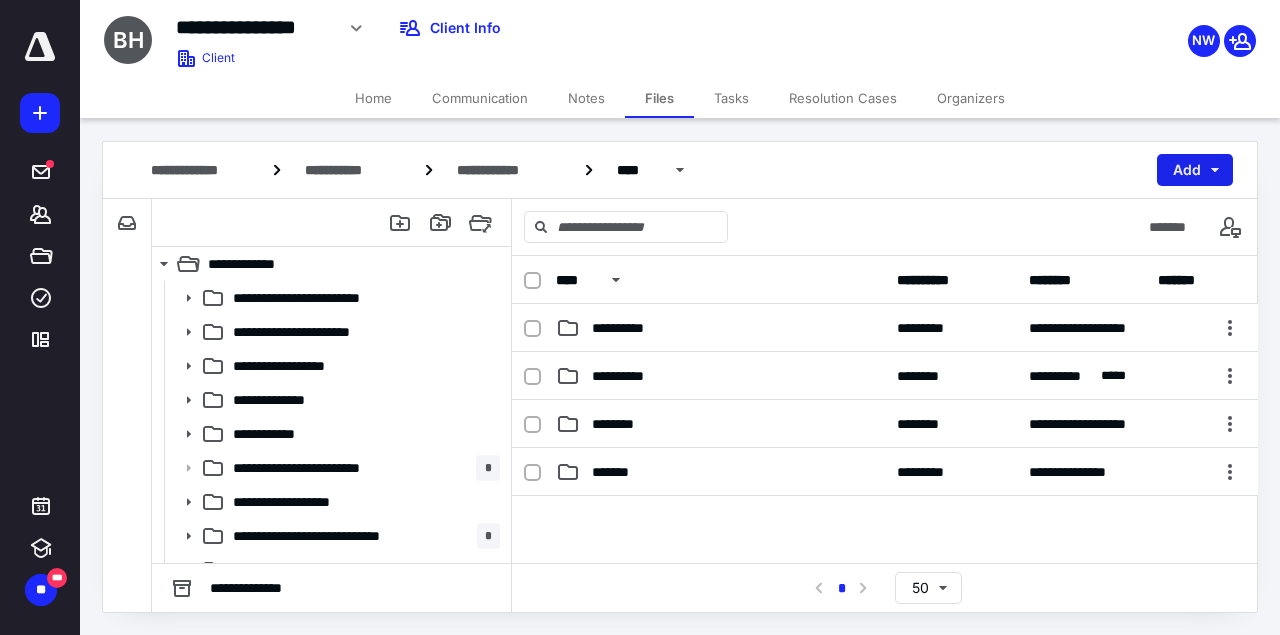 click on "Add" at bounding box center [1195, 170] 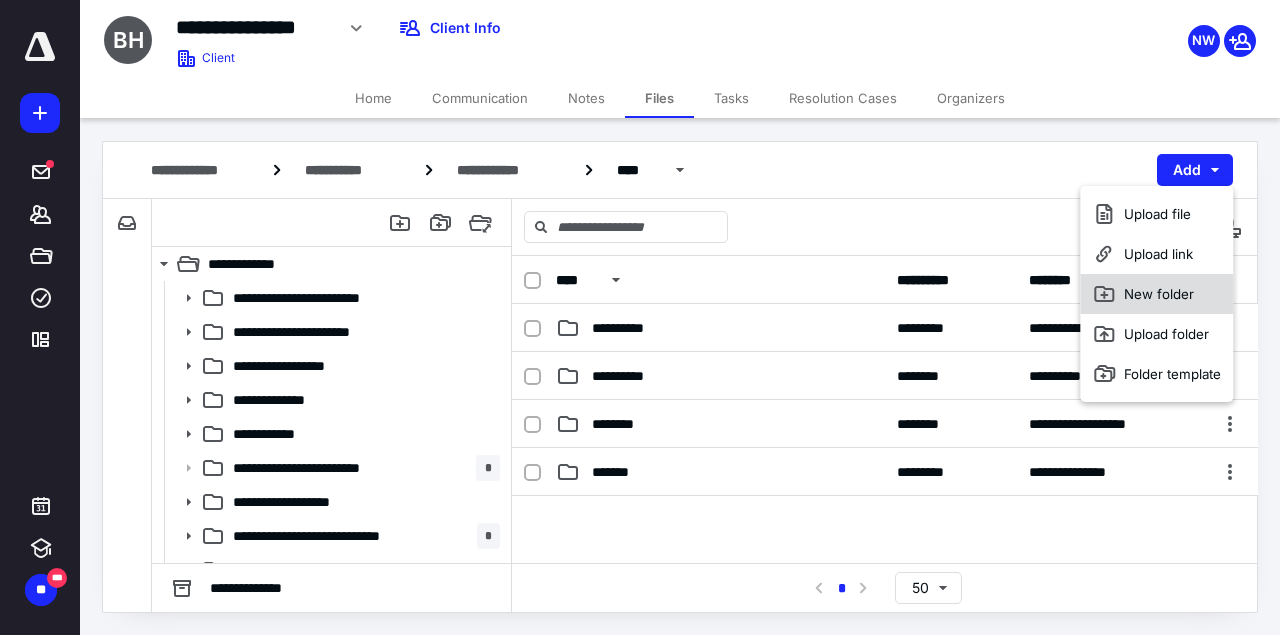 click on "New folder" at bounding box center (1156, 294) 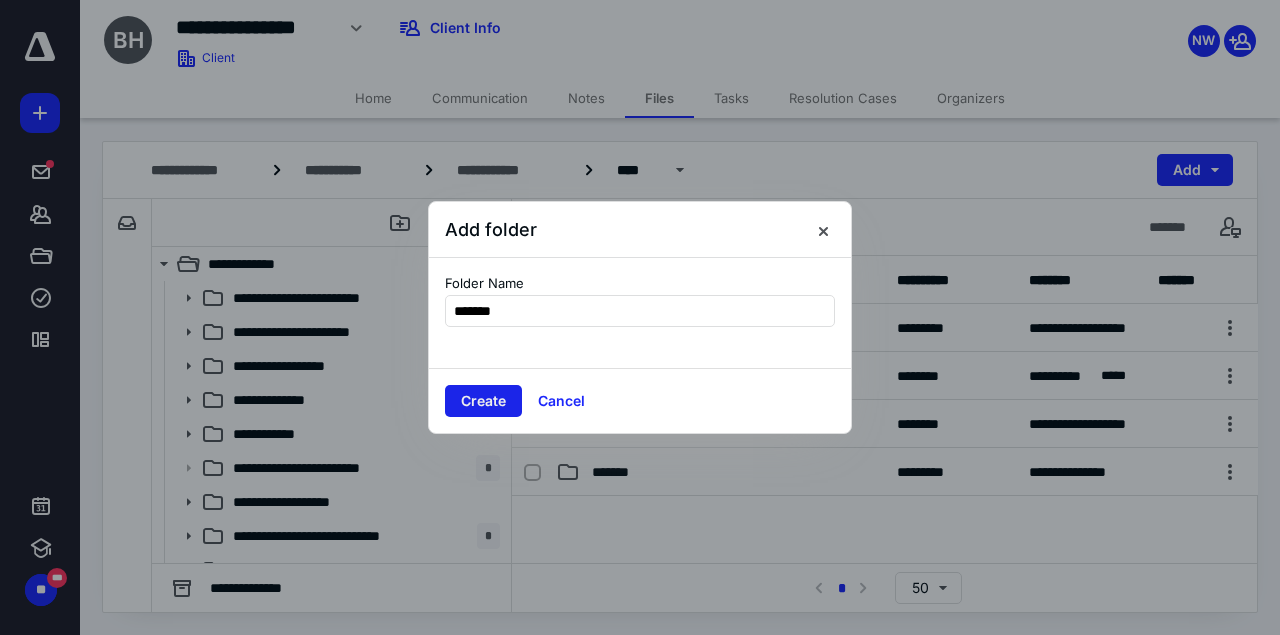 type on "*******" 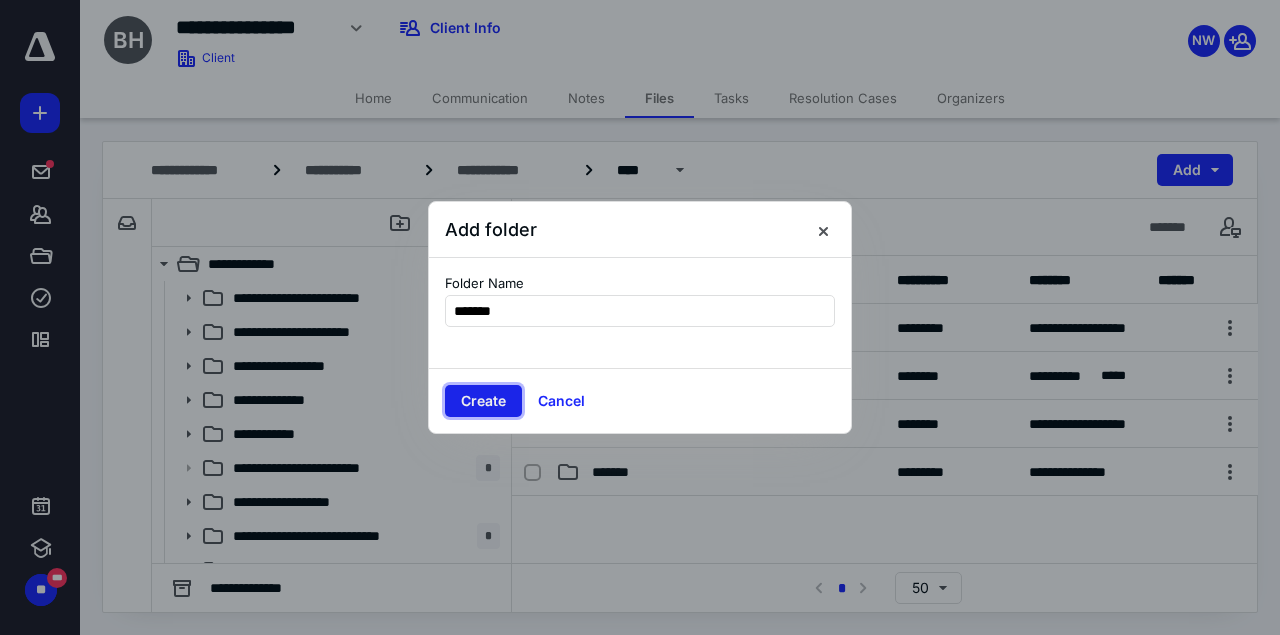 click on "Create" at bounding box center (483, 401) 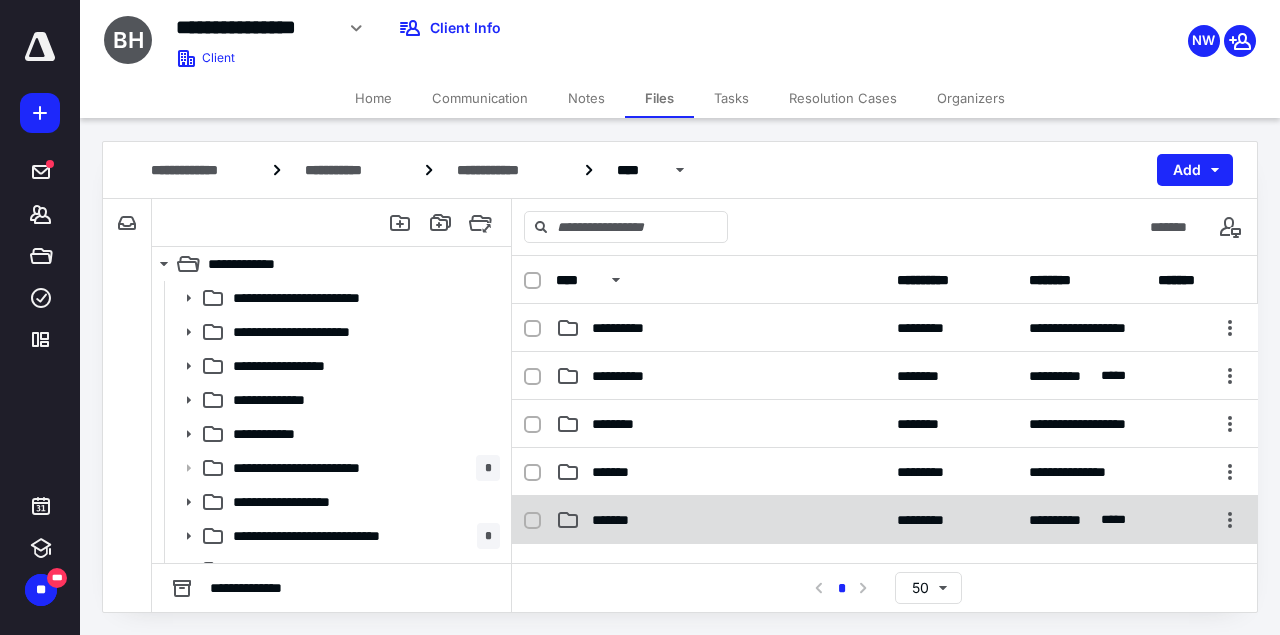 click on "*******" at bounding box center [617, 520] 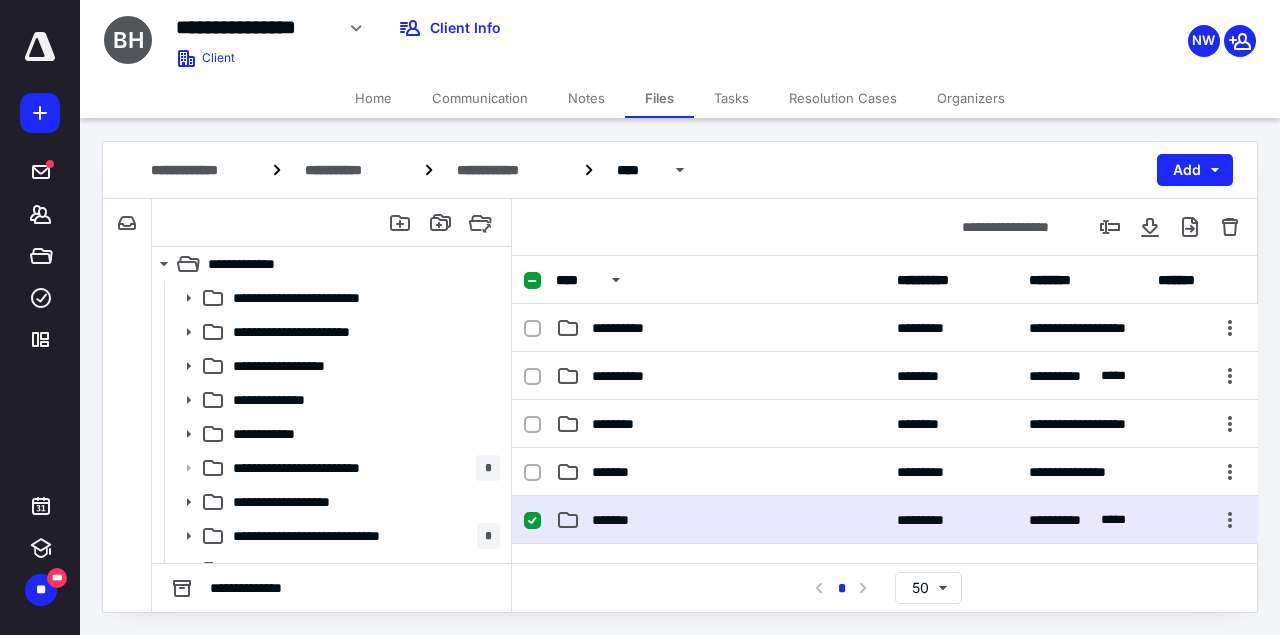 click on "*******" at bounding box center (617, 520) 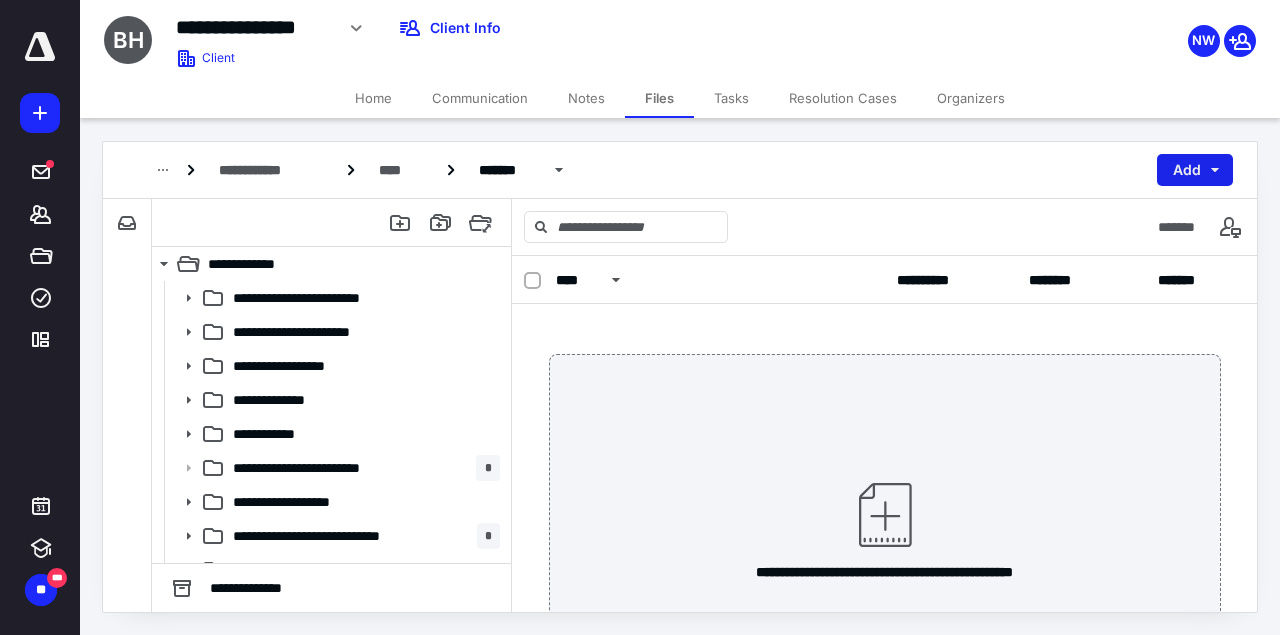 click on "Add" at bounding box center (1195, 170) 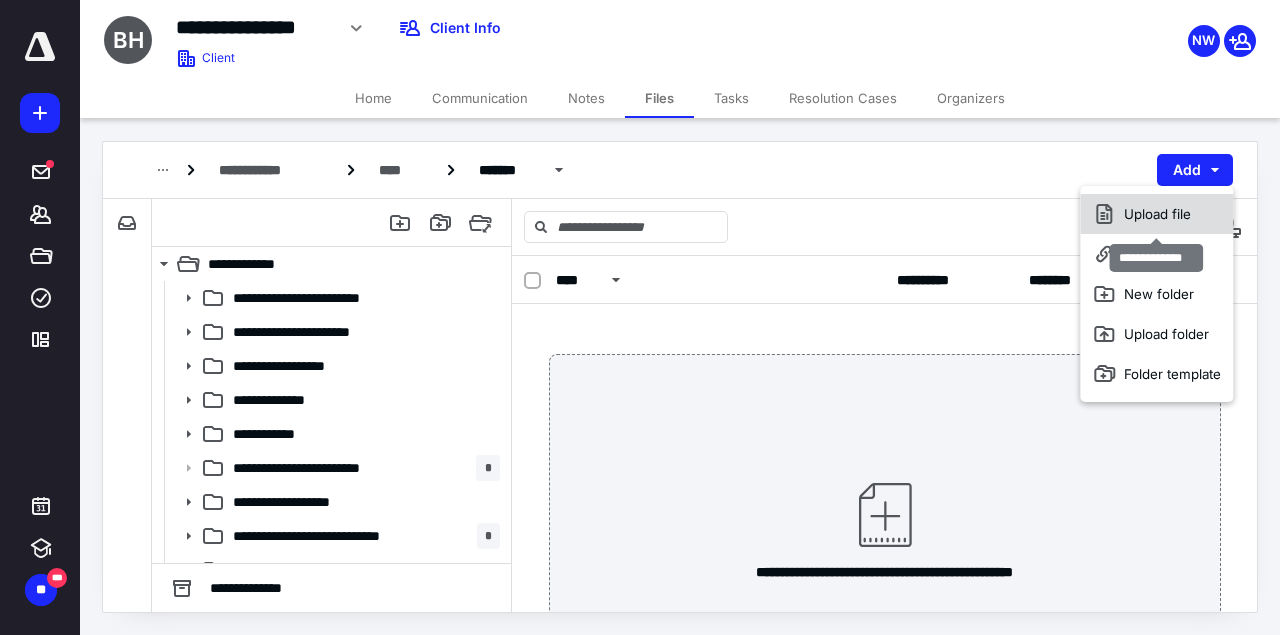 click on "Upload file" at bounding box center (1156, 214) 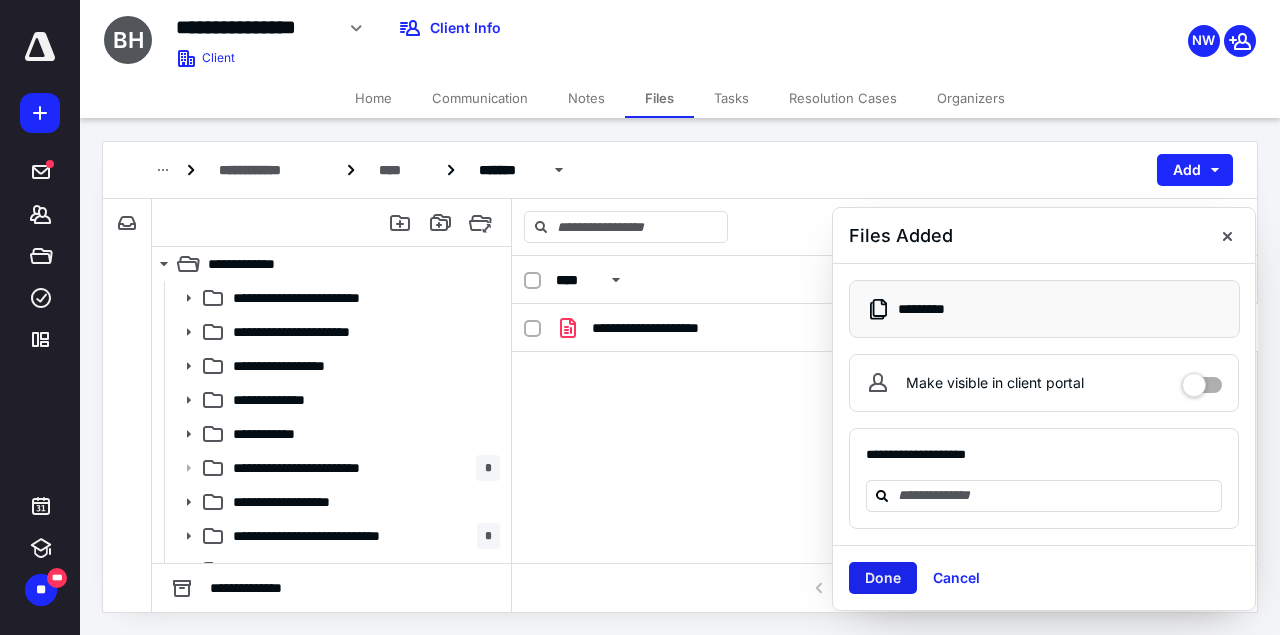 click on "Done" at bounding box center [883, 578] 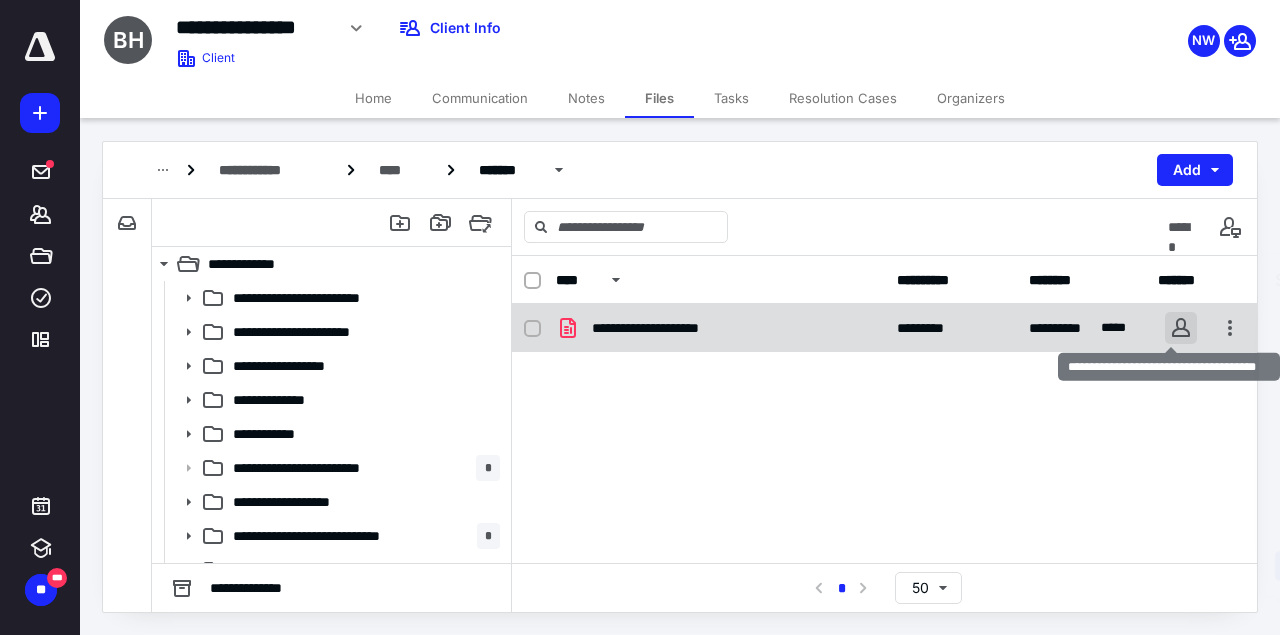 click at bounding box center (1181, 328) 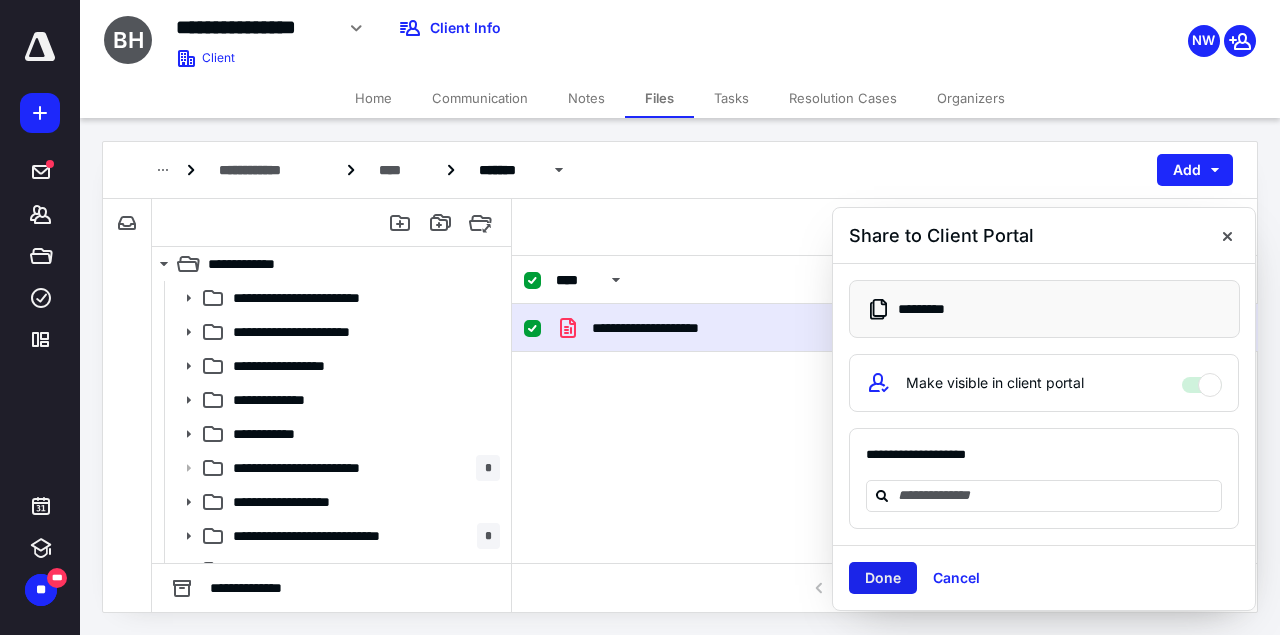 click on "Done" at bounding box center [883, 578] 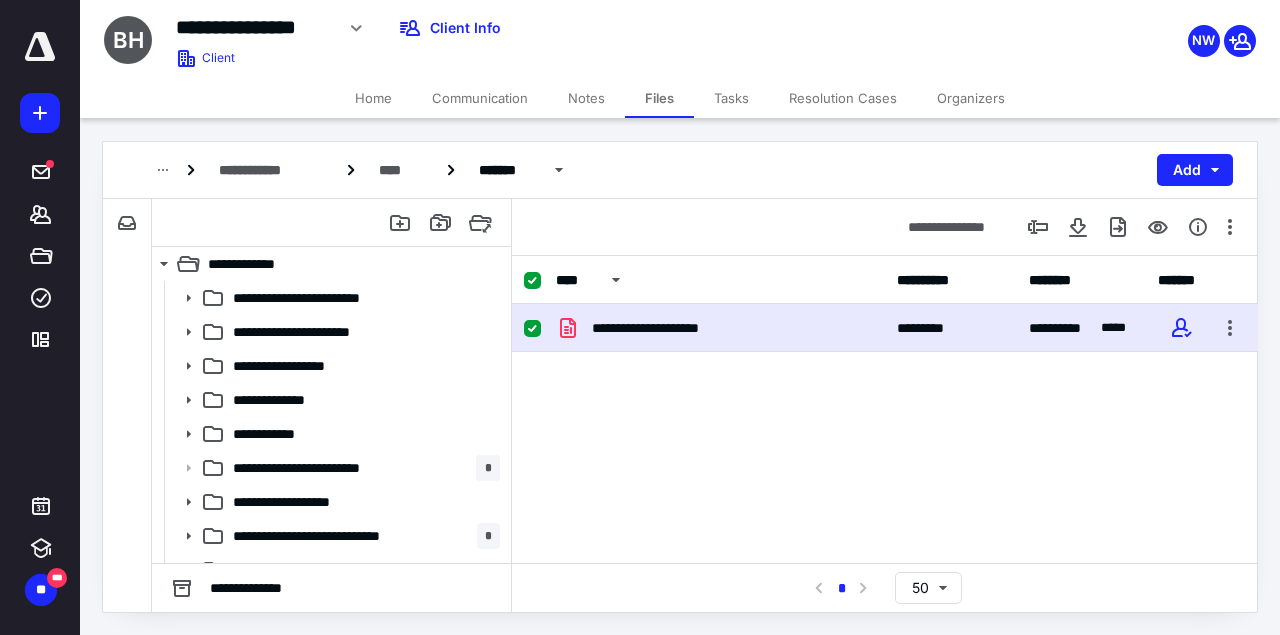click 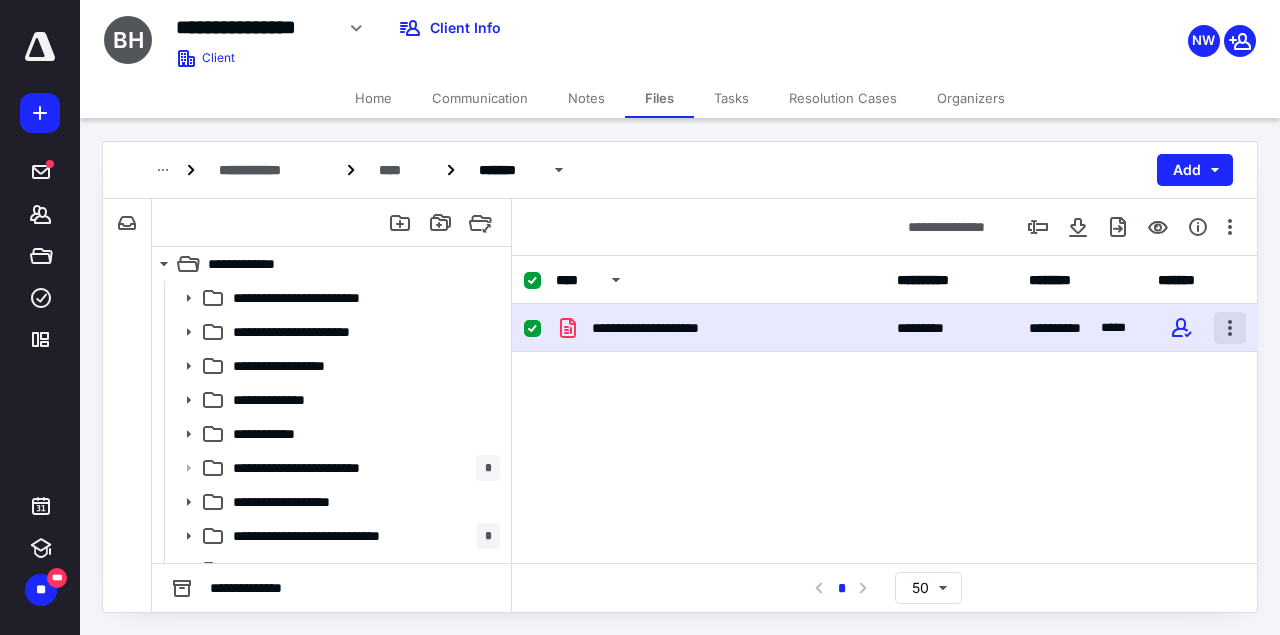 click at bounding box center [1230, 328] 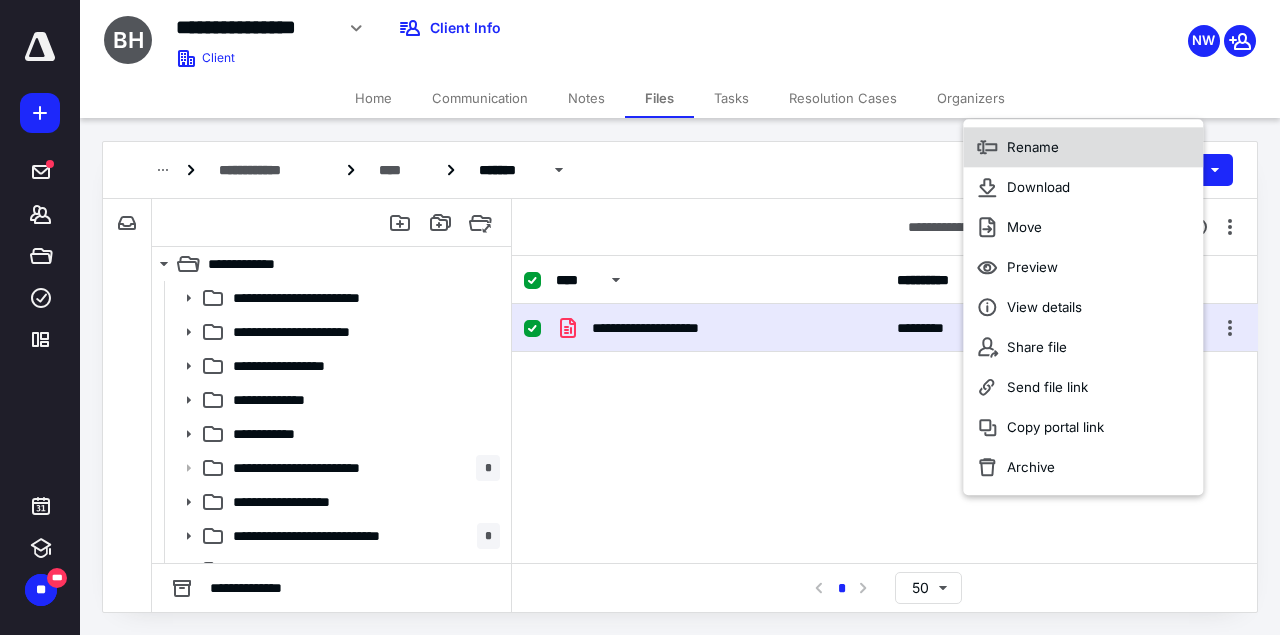 click on "Rename" at bounding box center [1033, 147] 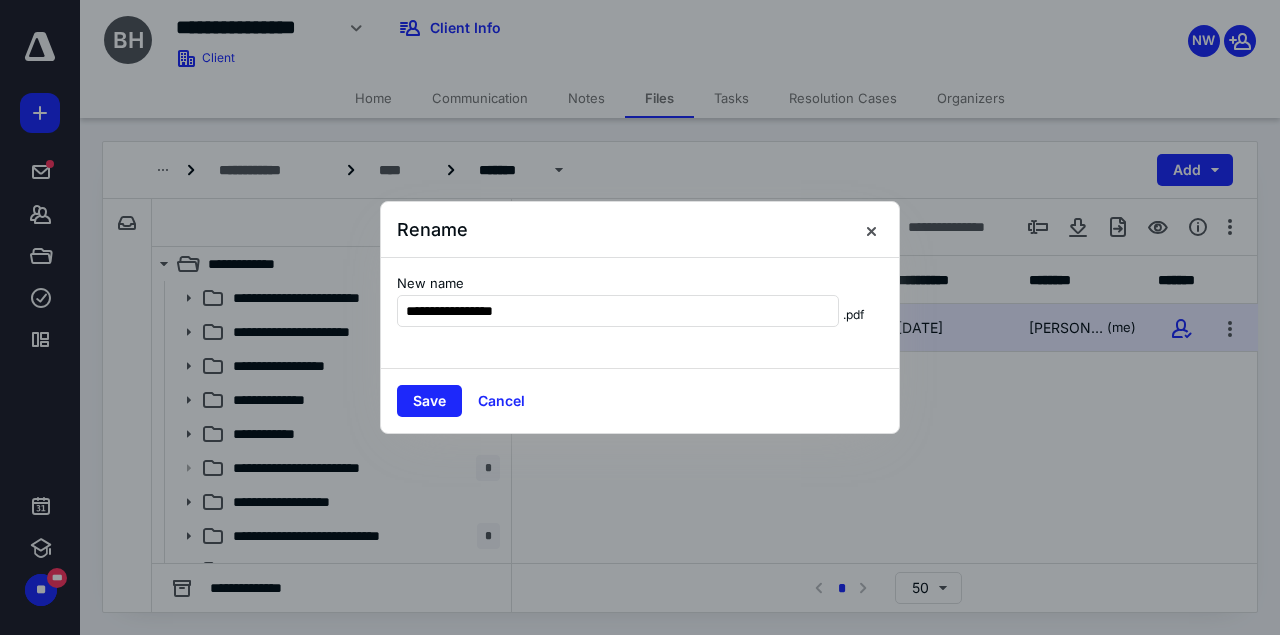click at bounding box center [640, 317] 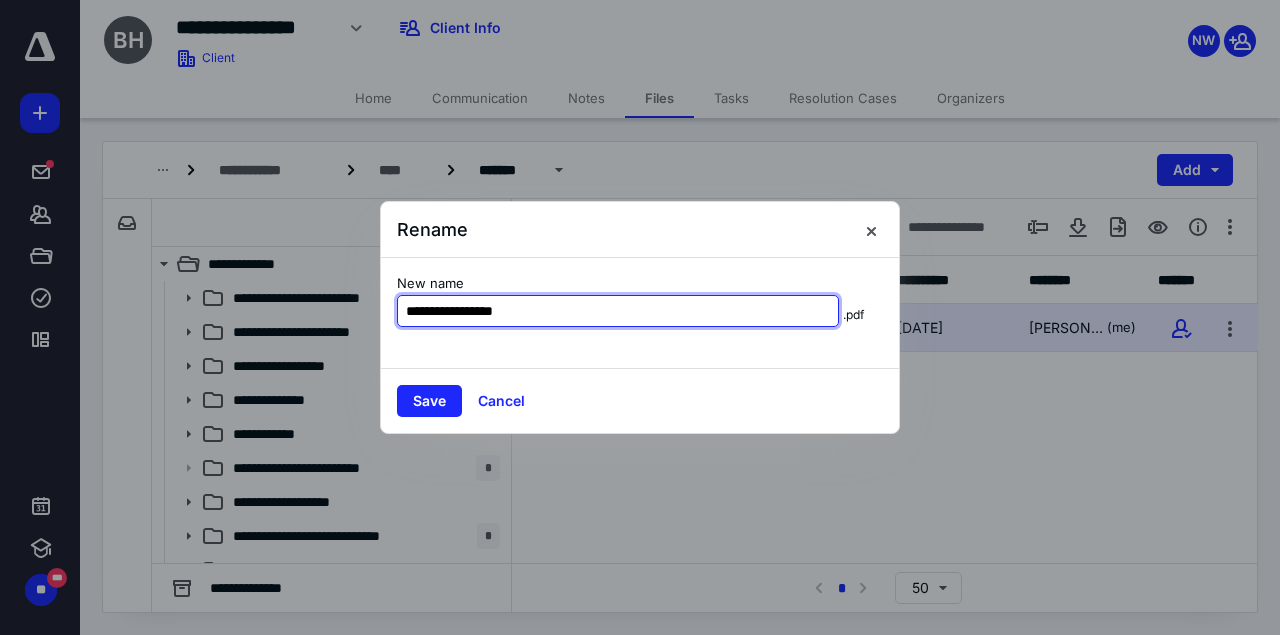 drag, startPoint x: 450, startPoint y: 309, endPoint x: -124, endPoint y: 306, distance: 574.0078 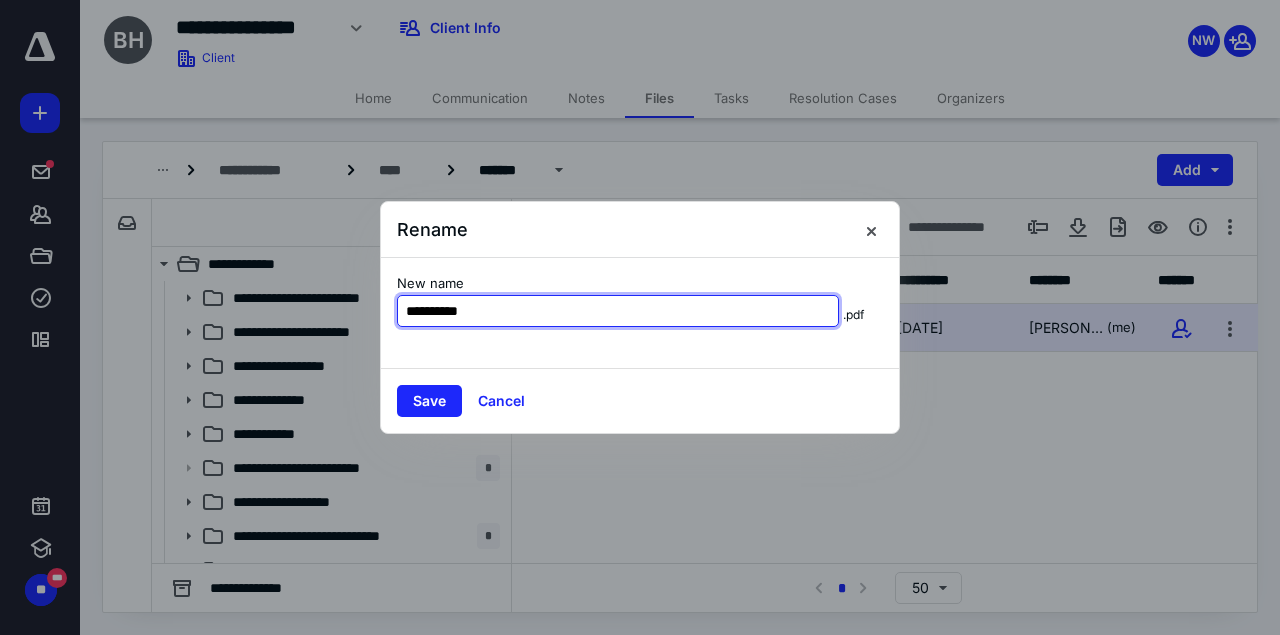 click on "**********" at bounding box center [618, 311] 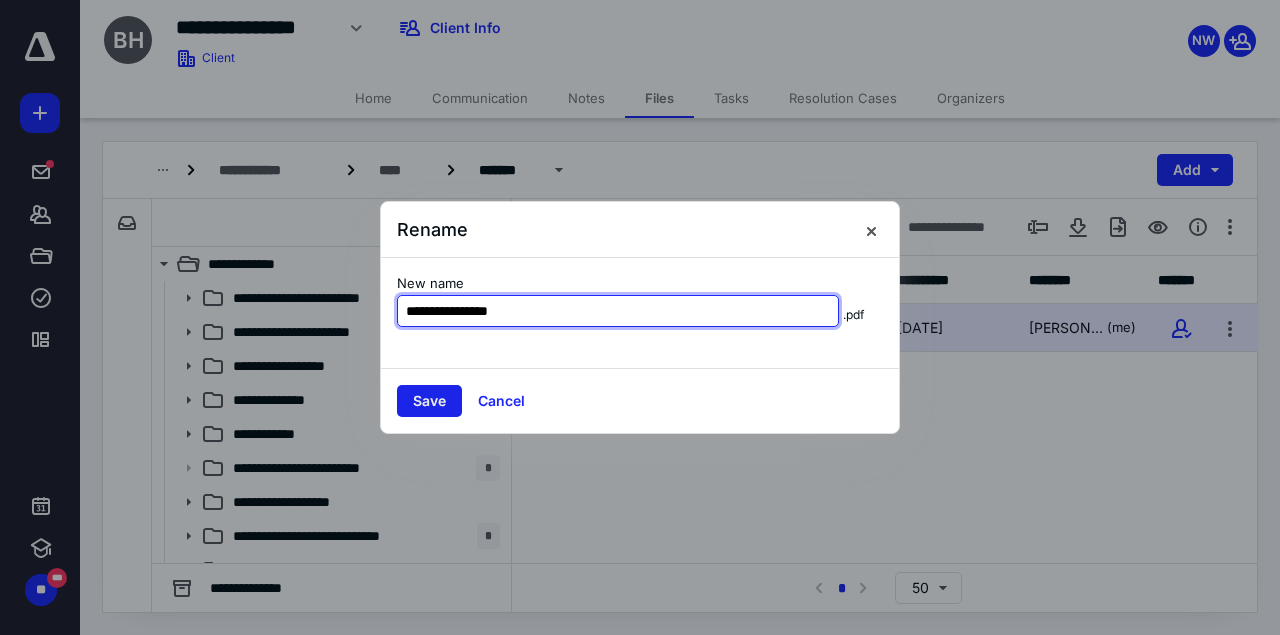 type on "**********" 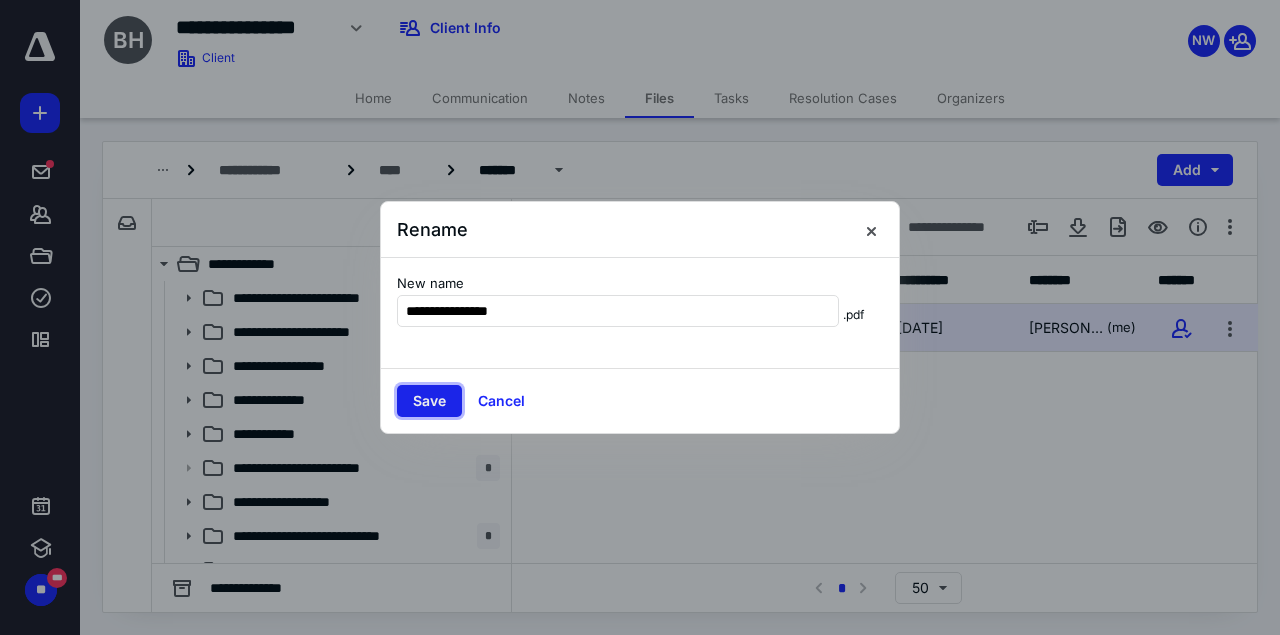 click on "Save" at bounding box center [429, 401] 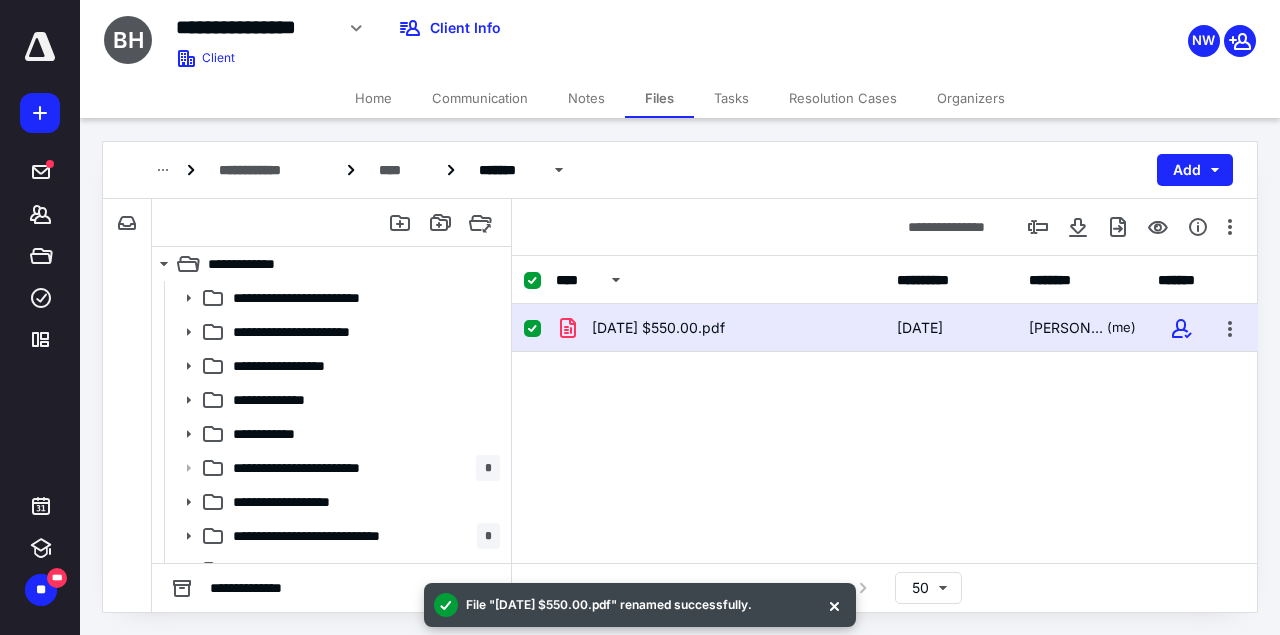 click at bounding box center [532, 329] 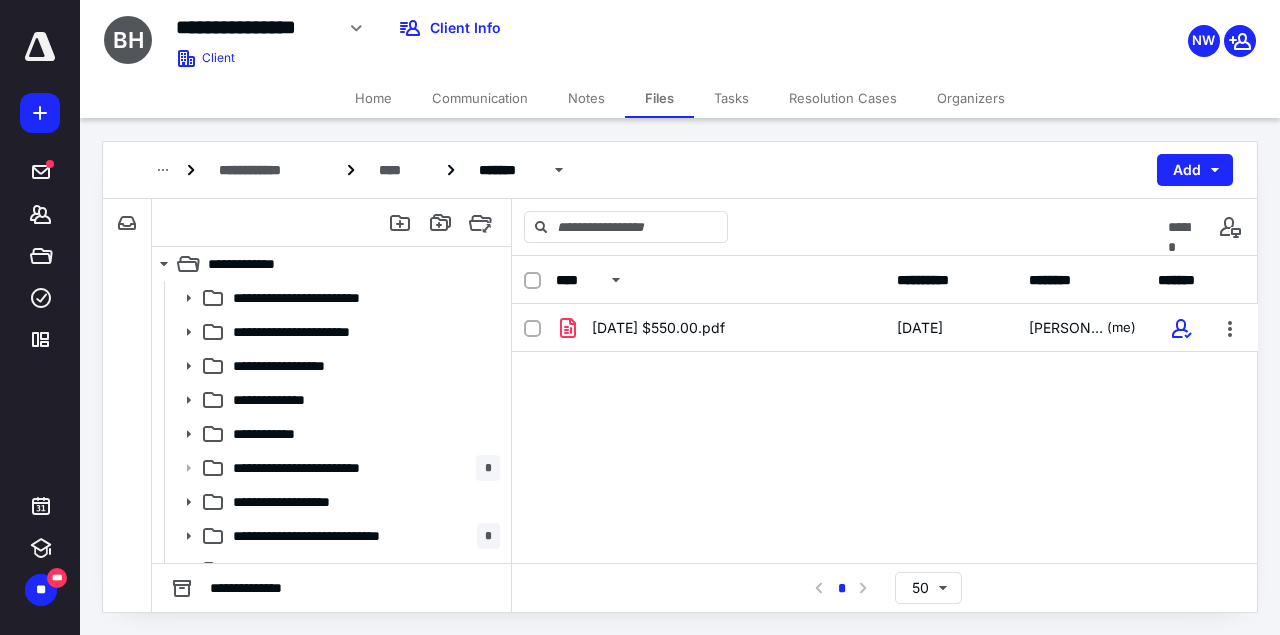 click on "Notes" at bounding box center (586, 98) 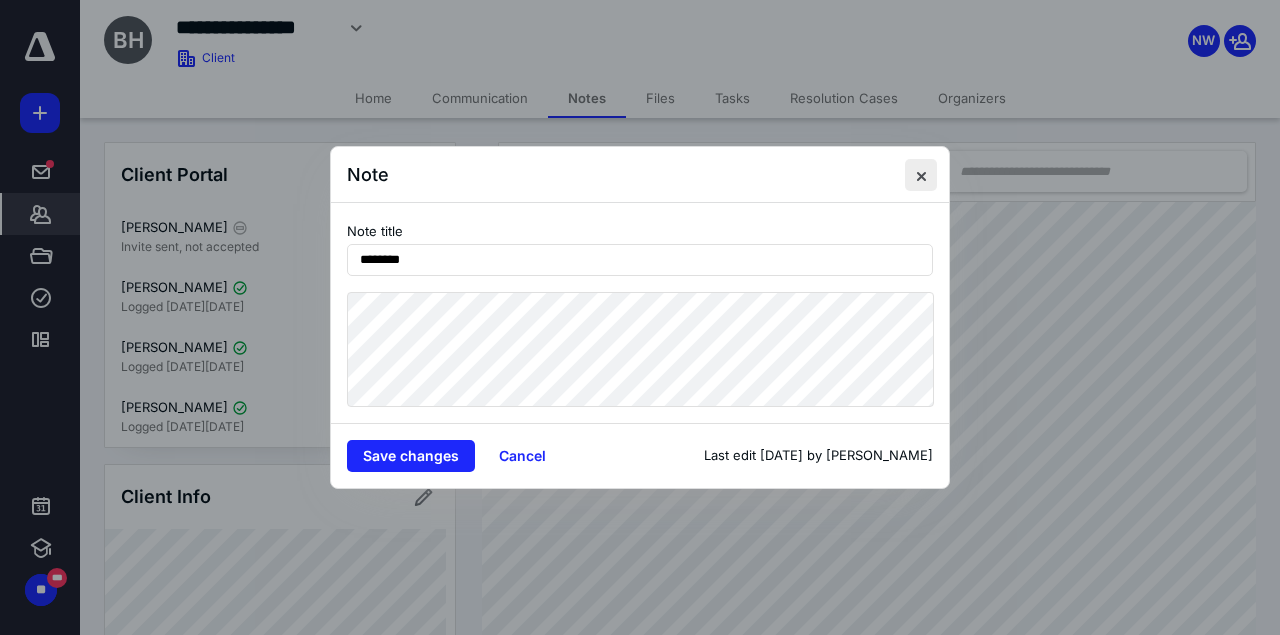 click at bounding box center (921, 175) 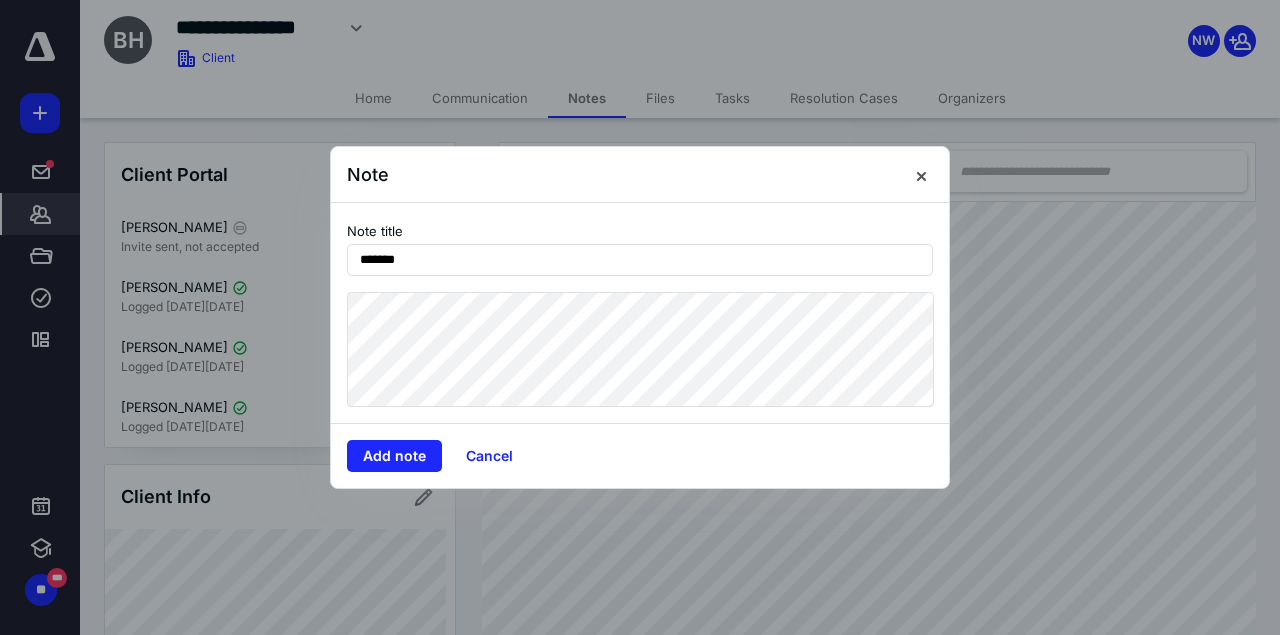 type on "*******" 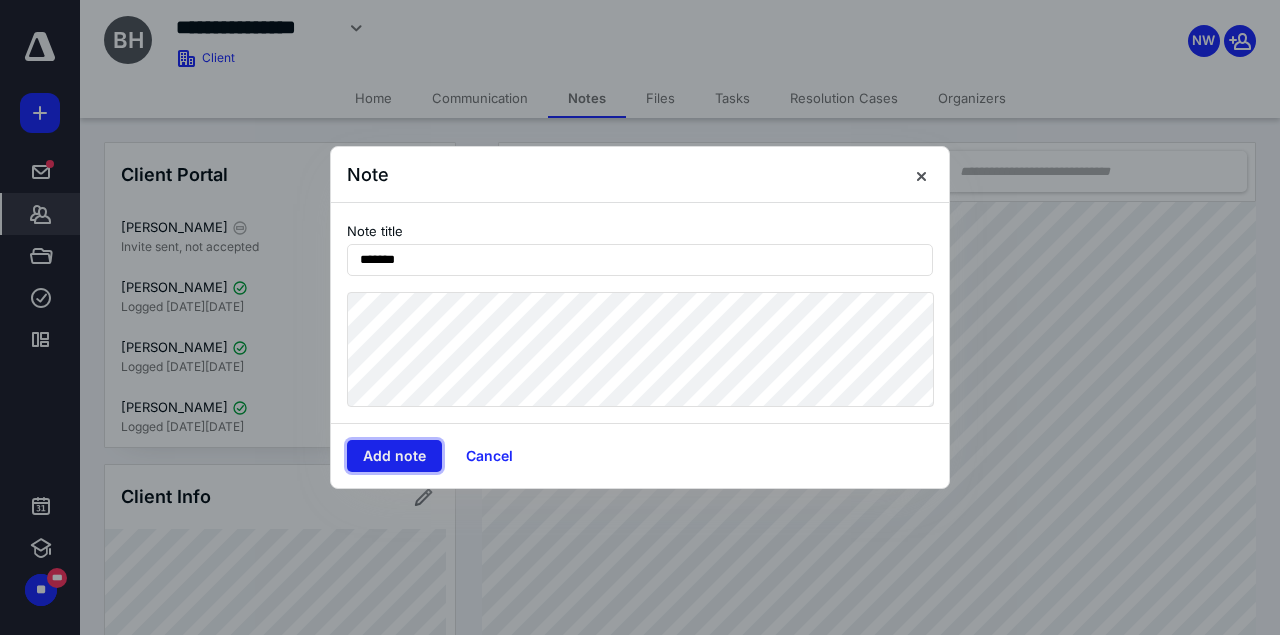click on "Add note" at bounding box center (394, 456) 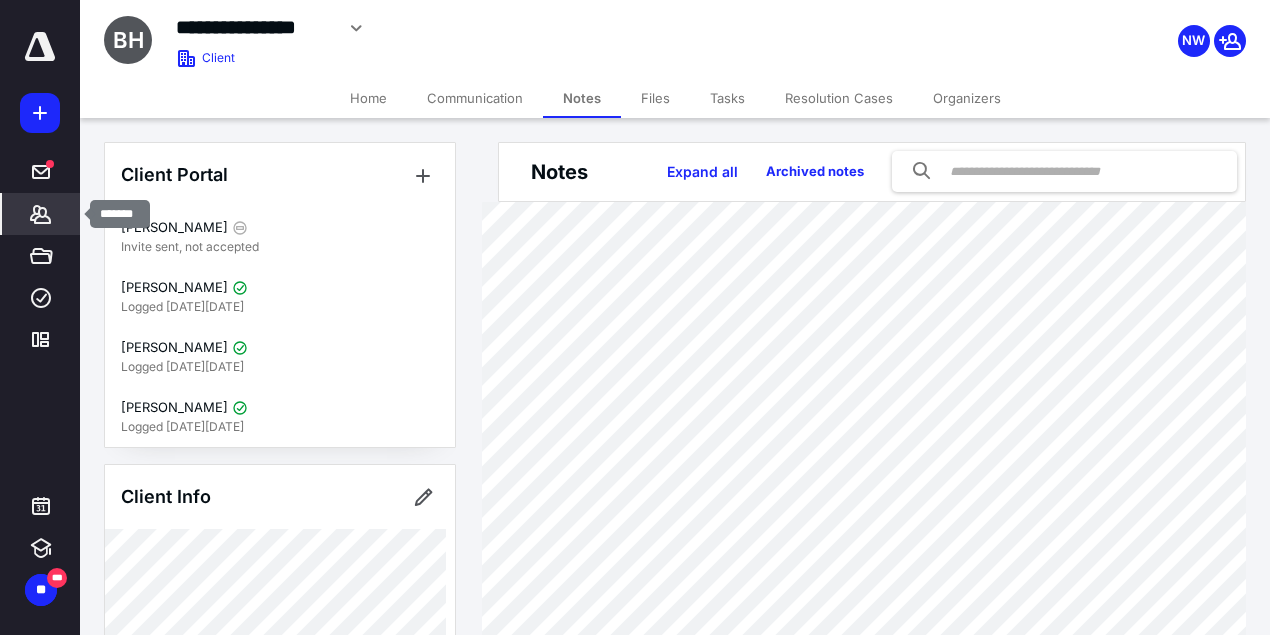 click 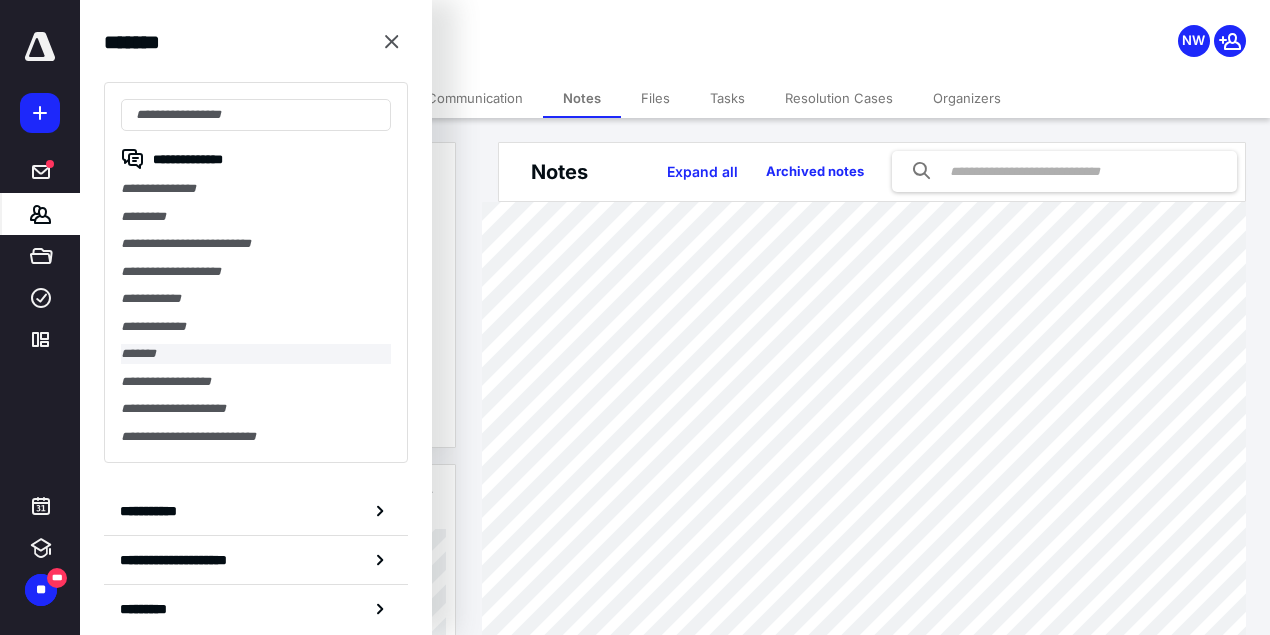 click on "*******" at bounding box center [256, 354] 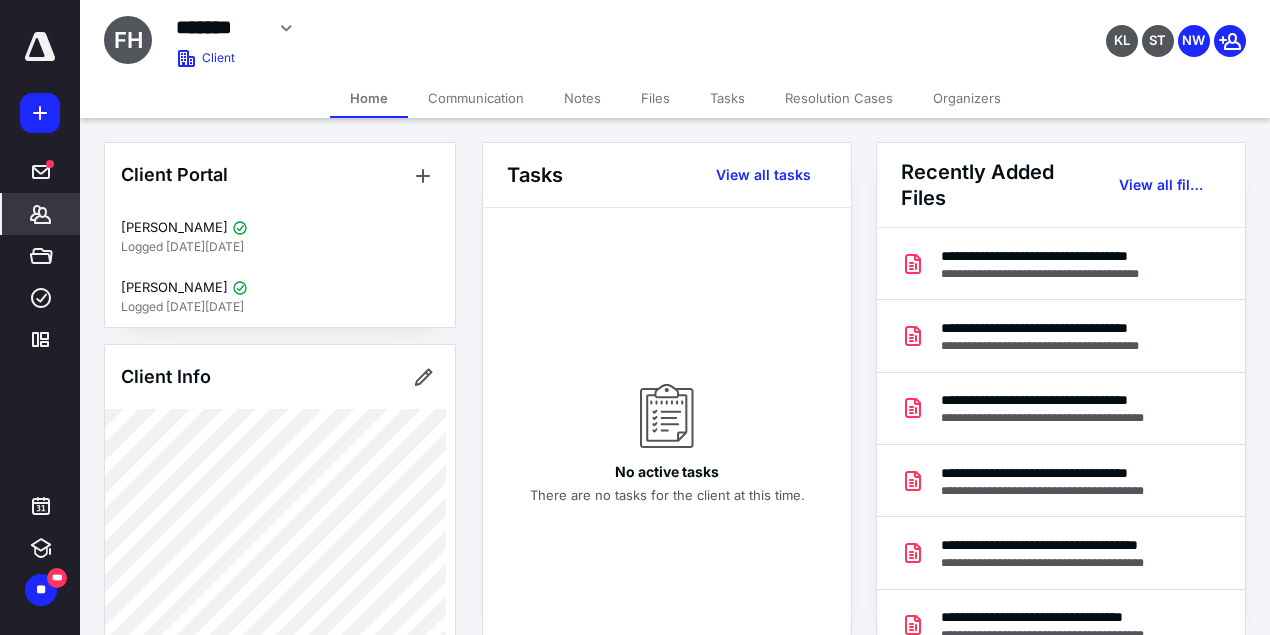 click on "Files" at bounding box center [655, 98] 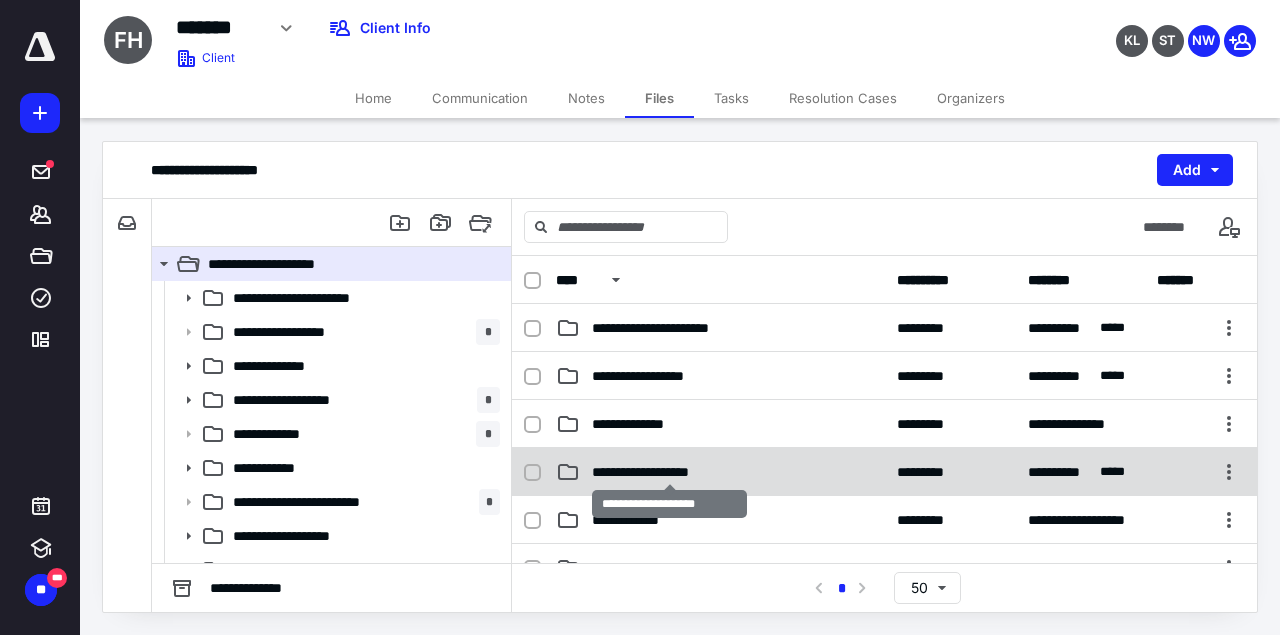 click on "**********" at bounding box center (670, 472) 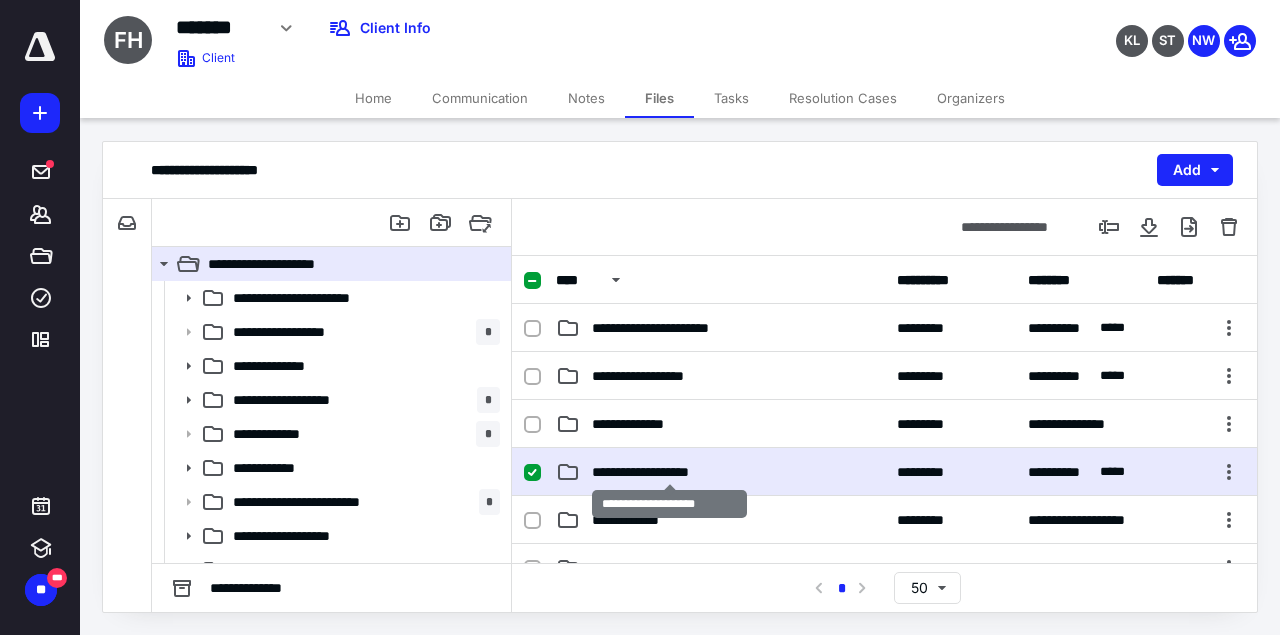 click on "**********" at bounding box center (670, 472) 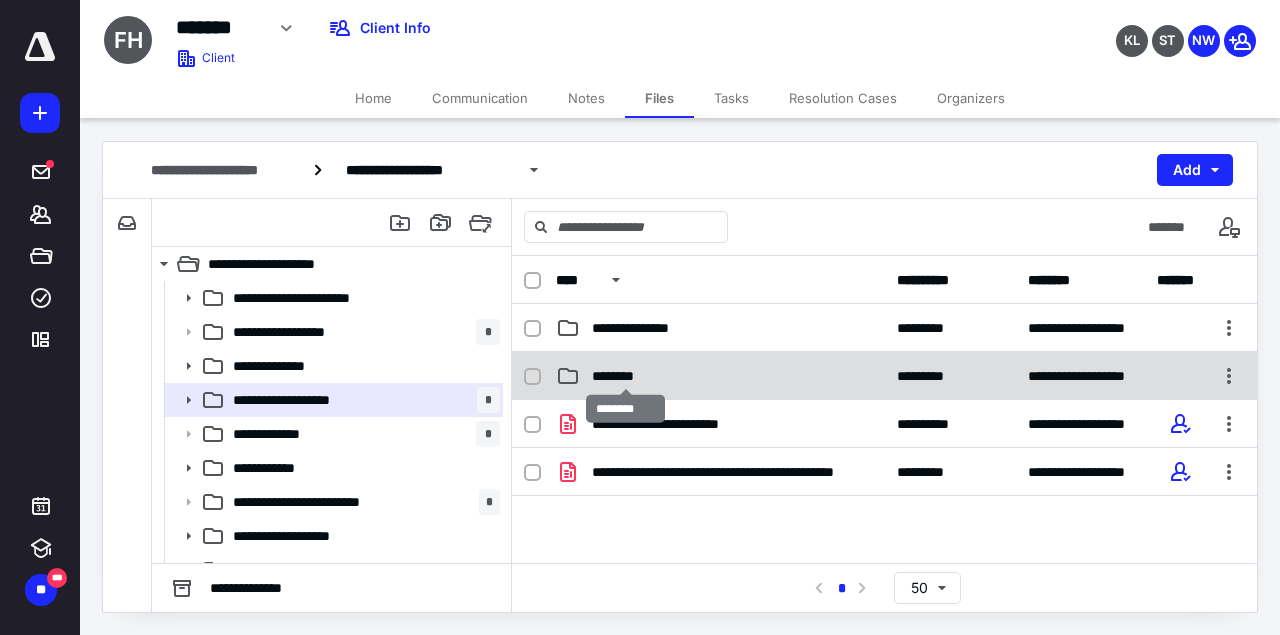 click on "********" at bounding box center (626, 376) 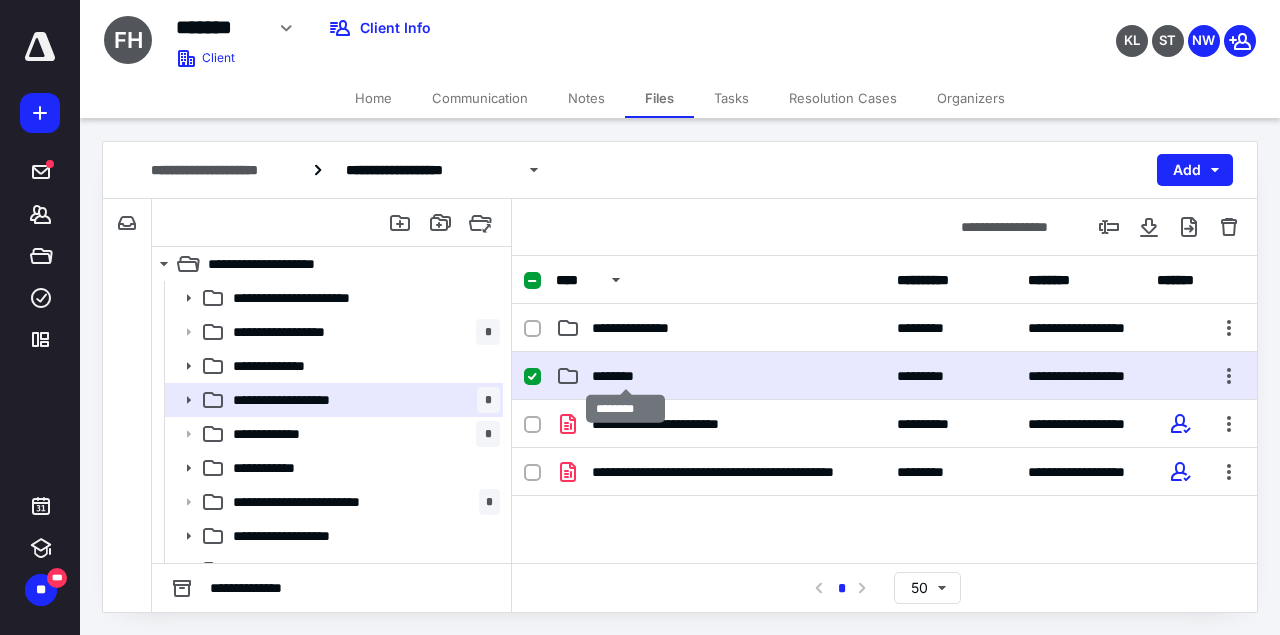 click on "********" at bounding box center [626, 376] 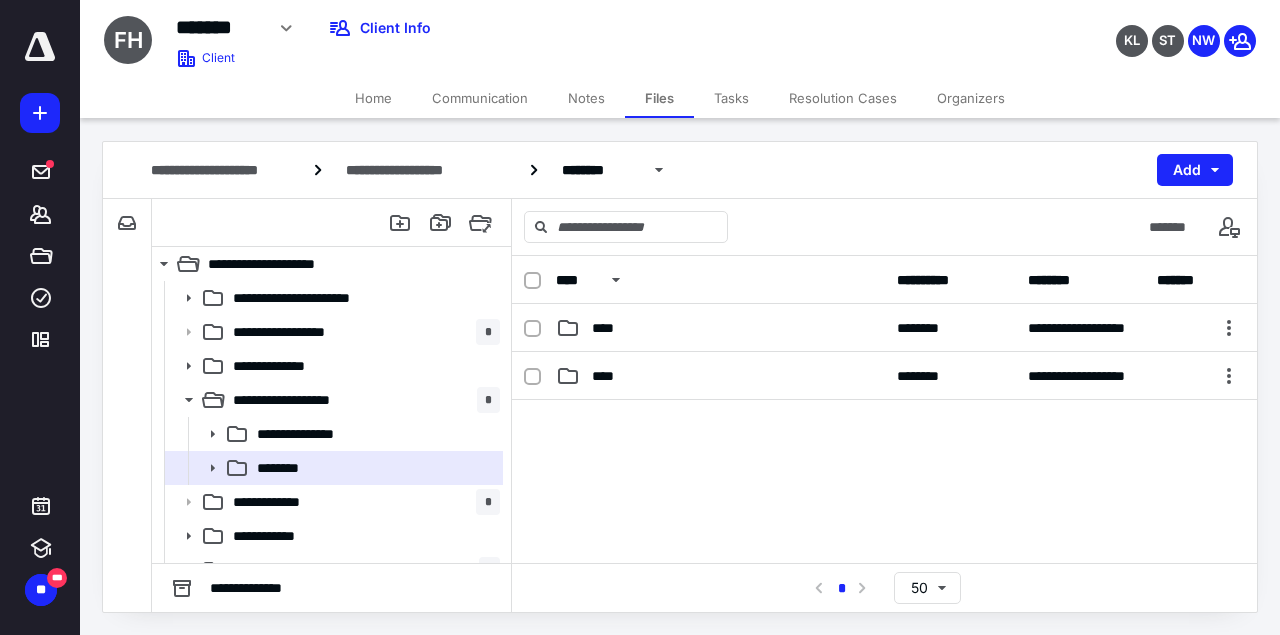 click on "****" at bounding box center (720, 376) 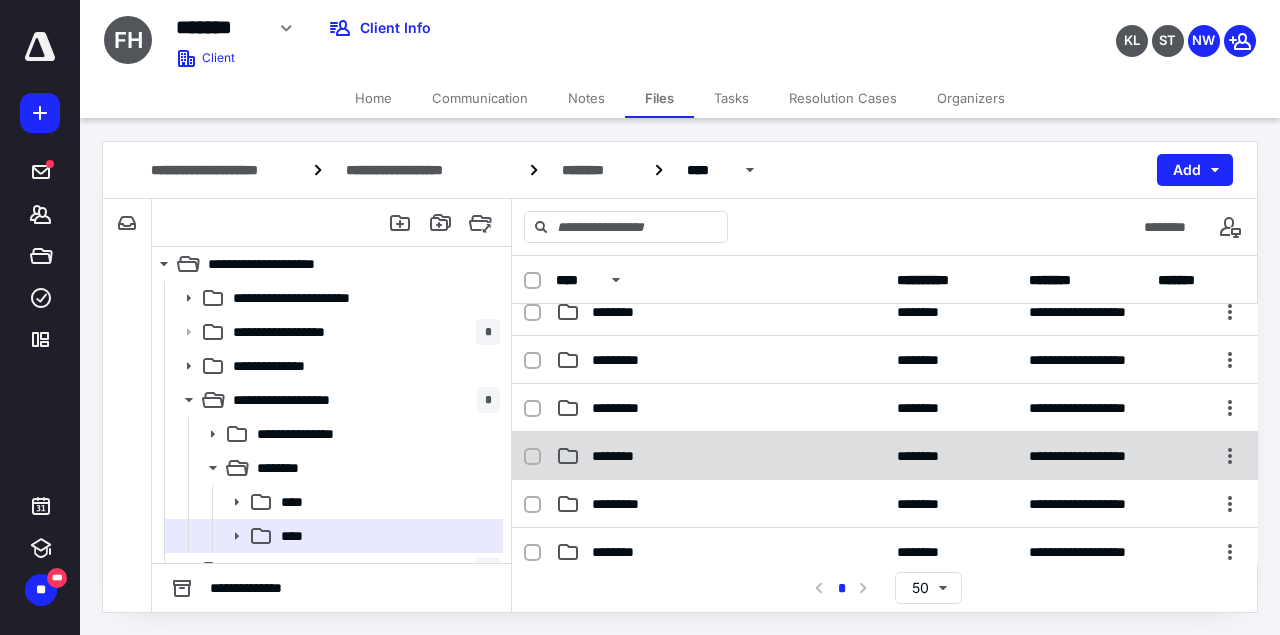 scroll, scrollTop: 226, scrollLeft: 0, axis: vertical 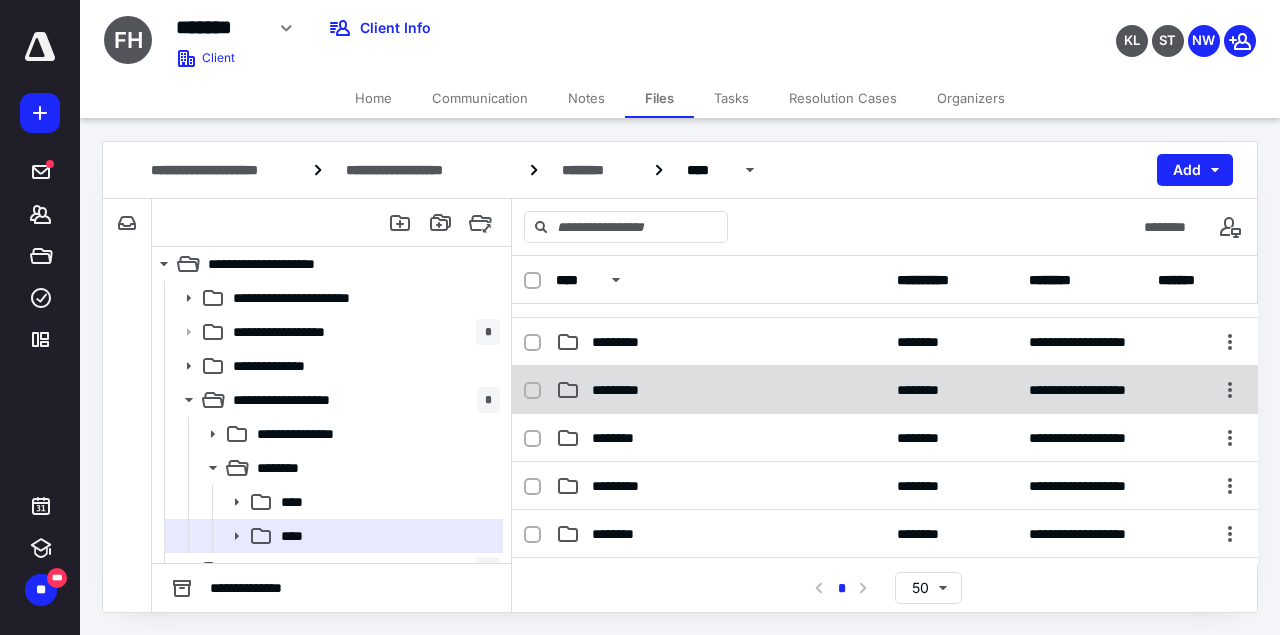 click on "**********" at bounding box center [885, 390] 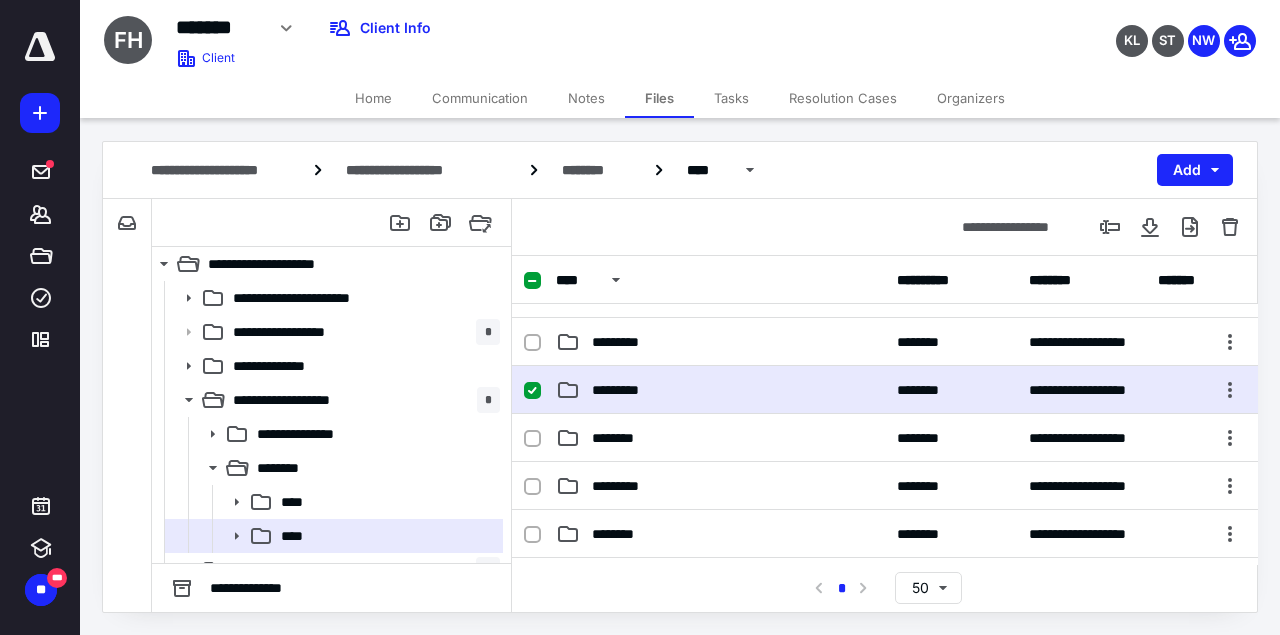 click on "**********" at bounding box center (885, 390) 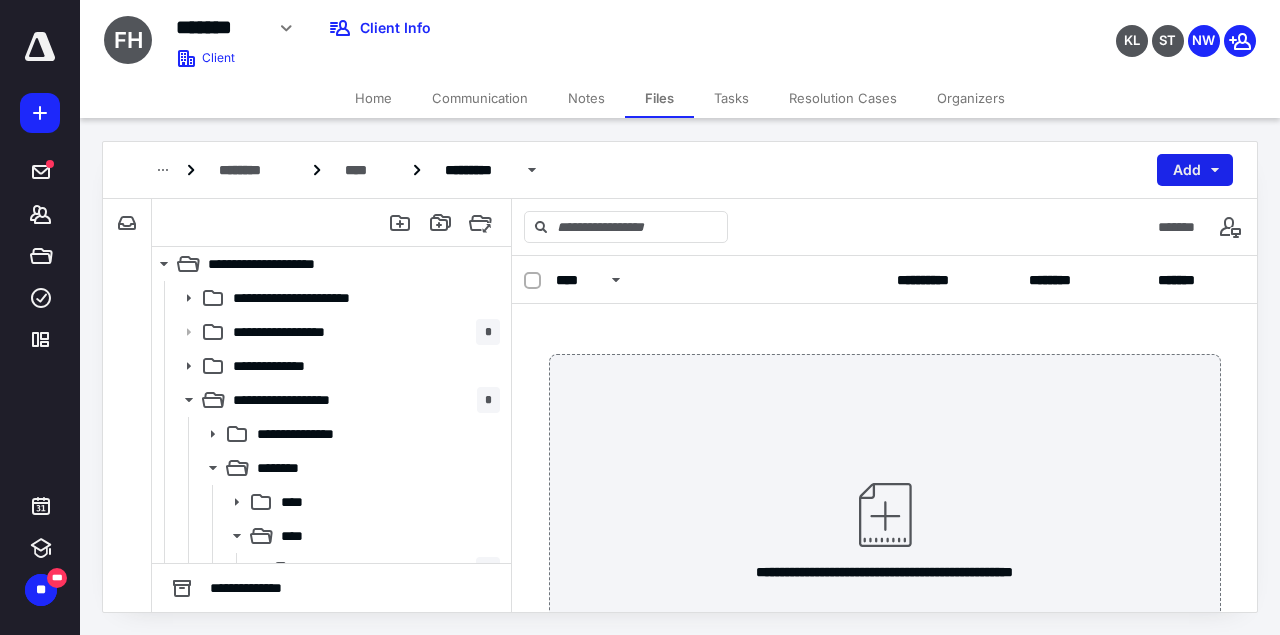click on "Add" at bounding box center [1195, 170] 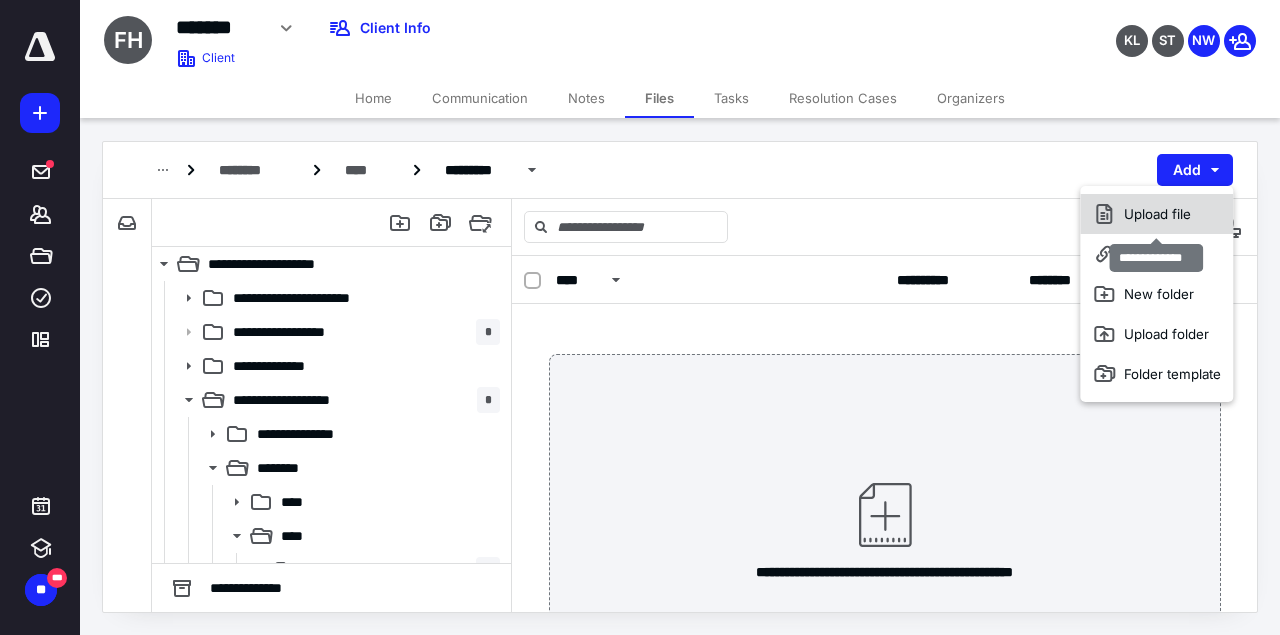 click on "Upload file" at bounding box center (1156, 214) 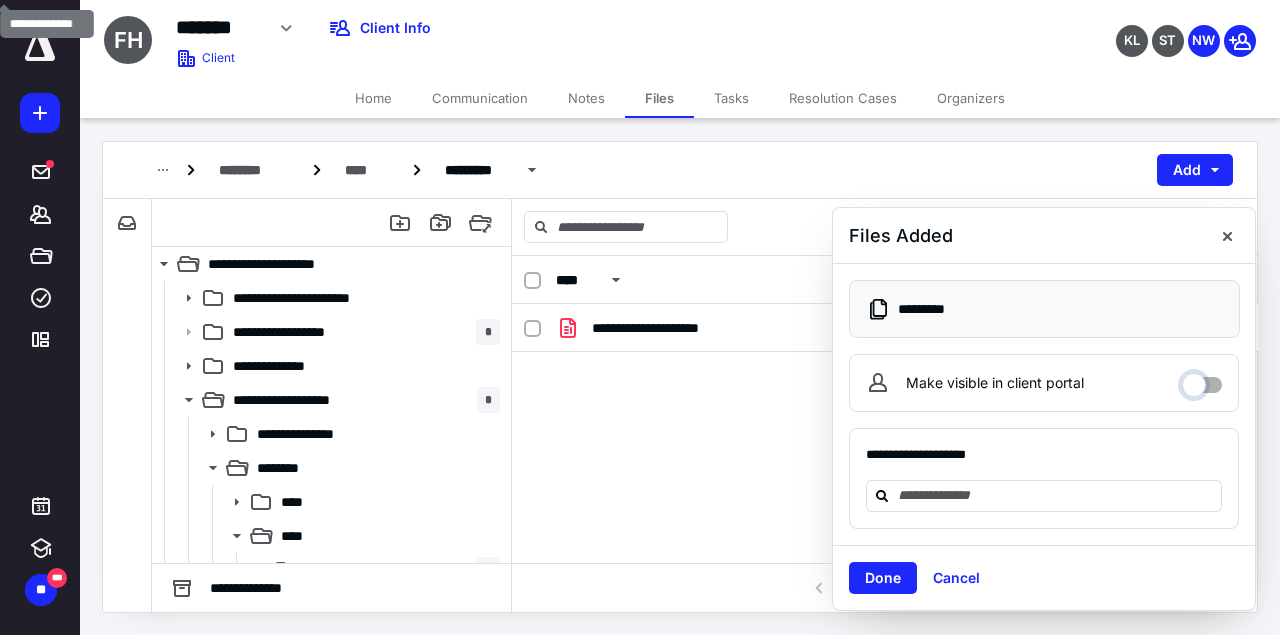 click on "Make visible in client portal" at bounding box center (1202, 380) 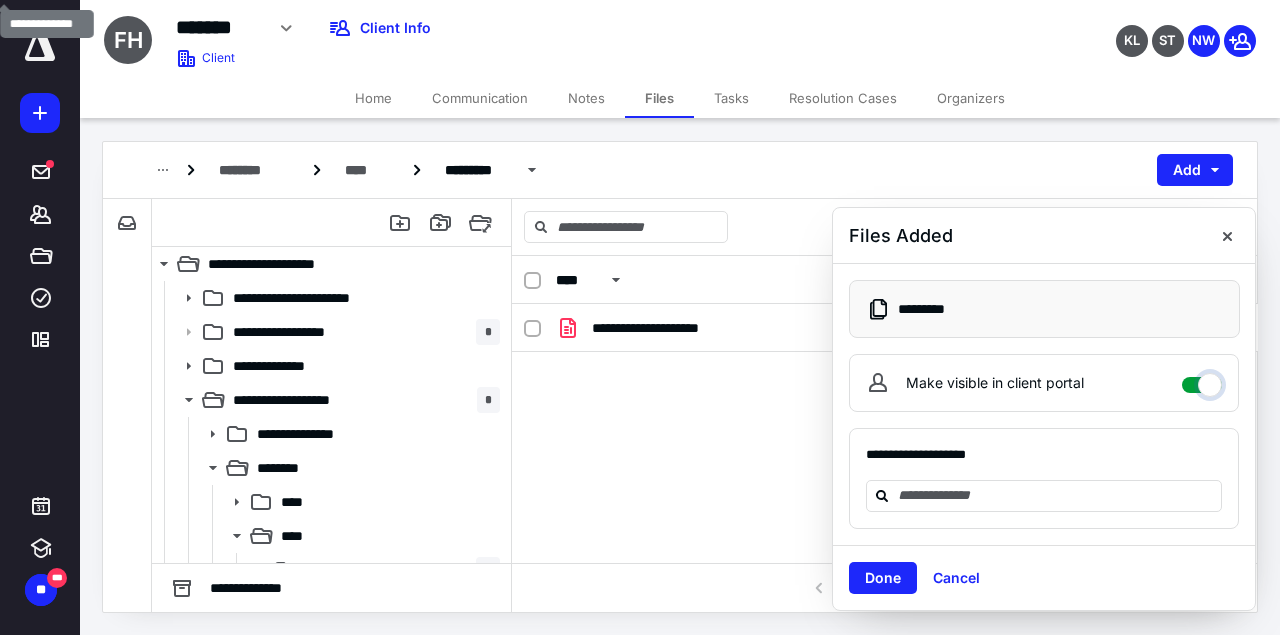 checkbox on "****" 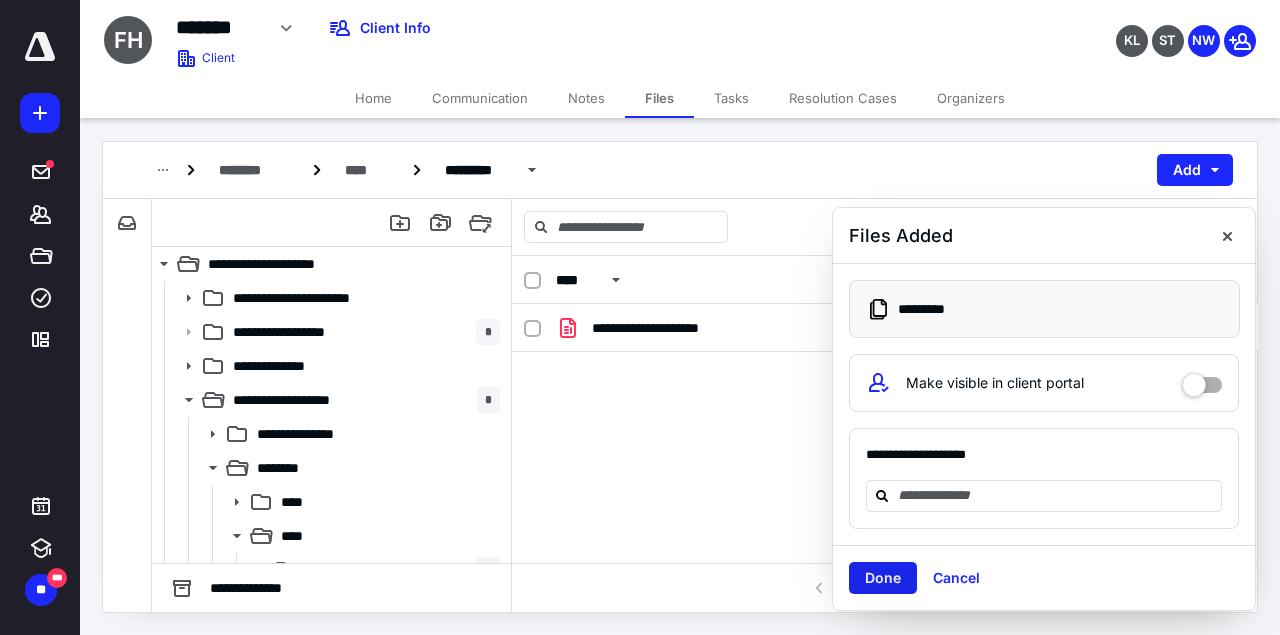 click on "Done" at bounding box center (883, 578) 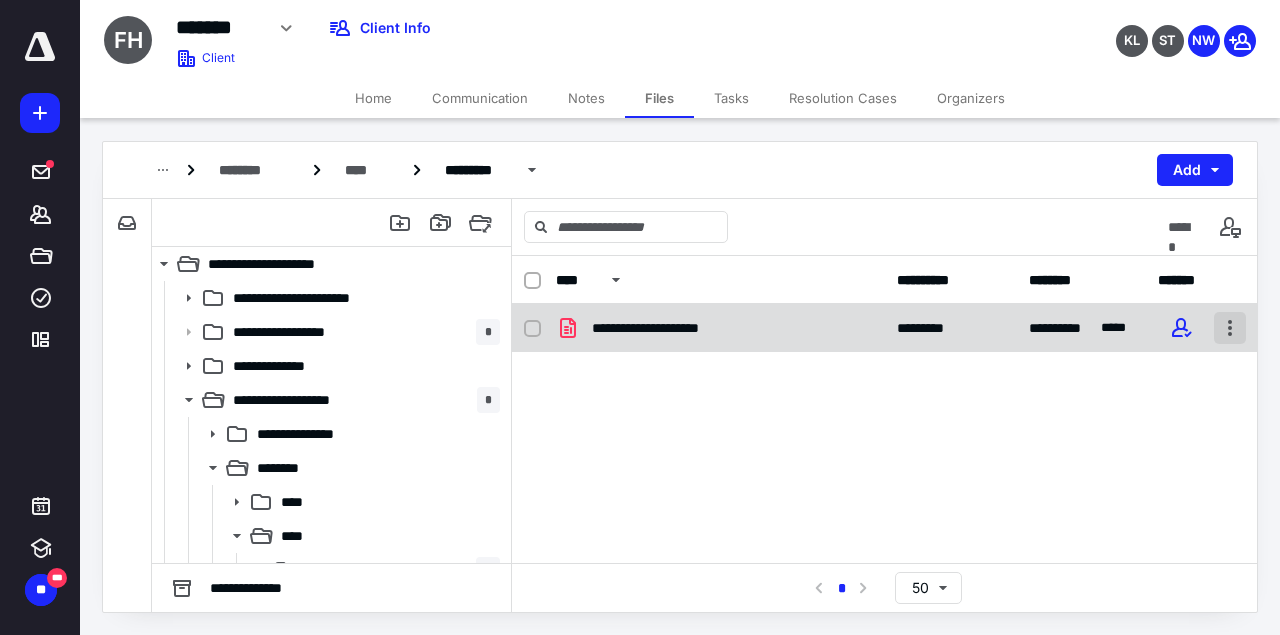 click at bounding box center [1230, 328] 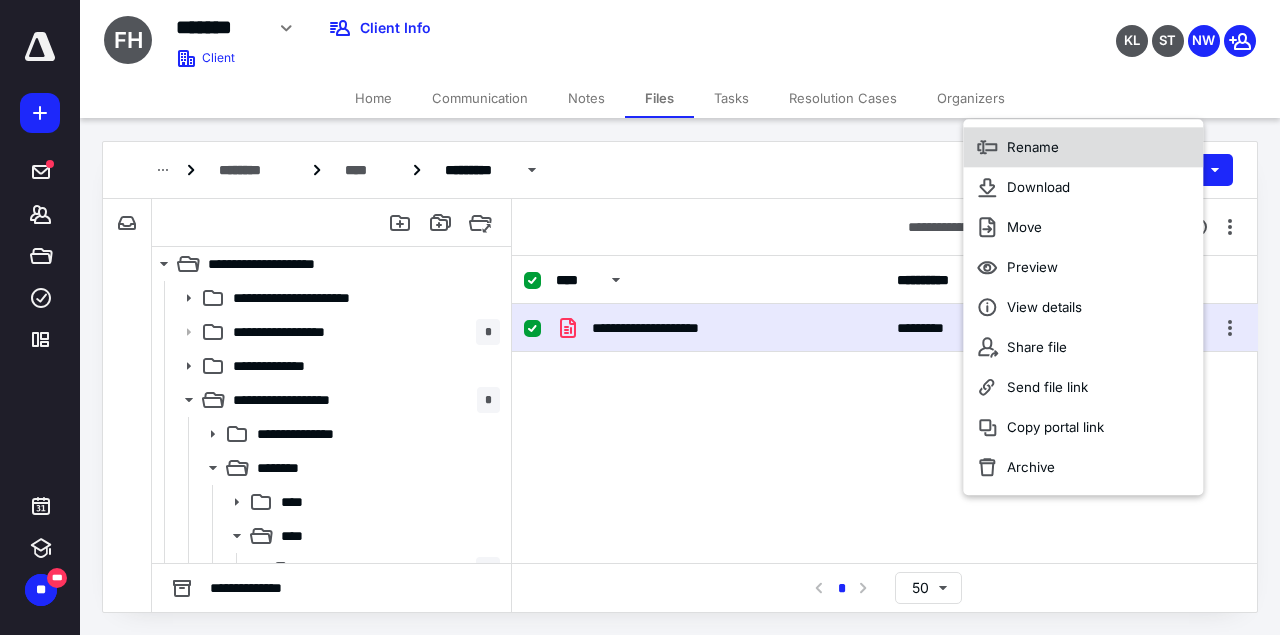 click on "Rename" at bounding box center [1083, 147] 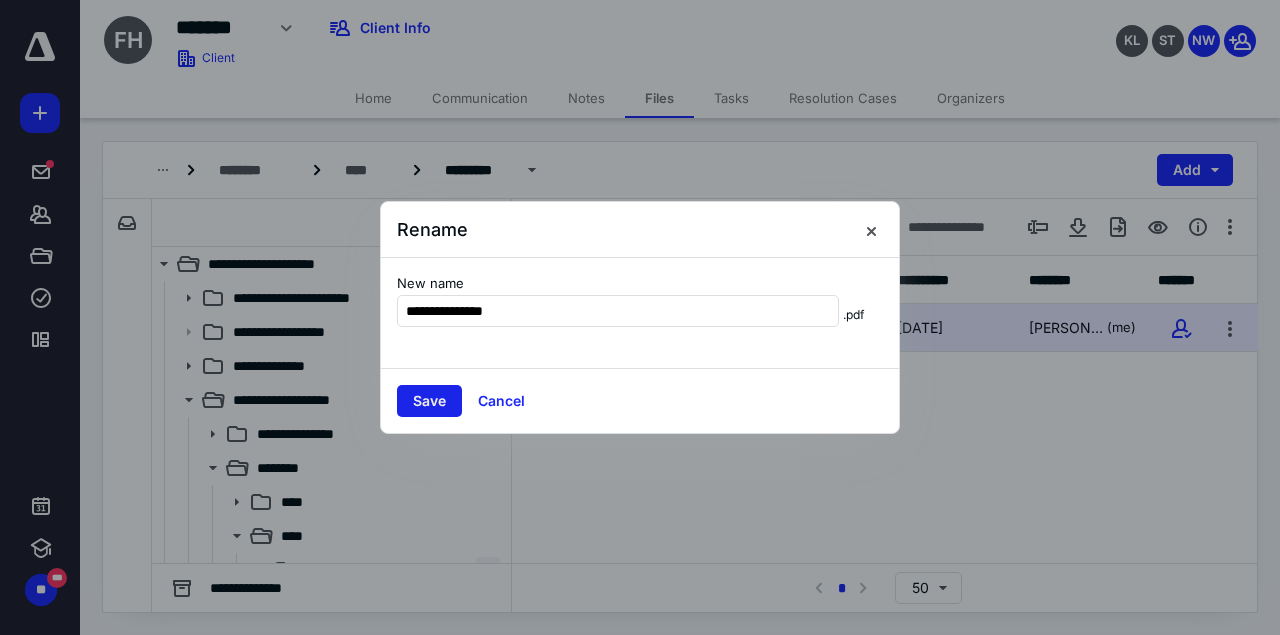 type on "**********" 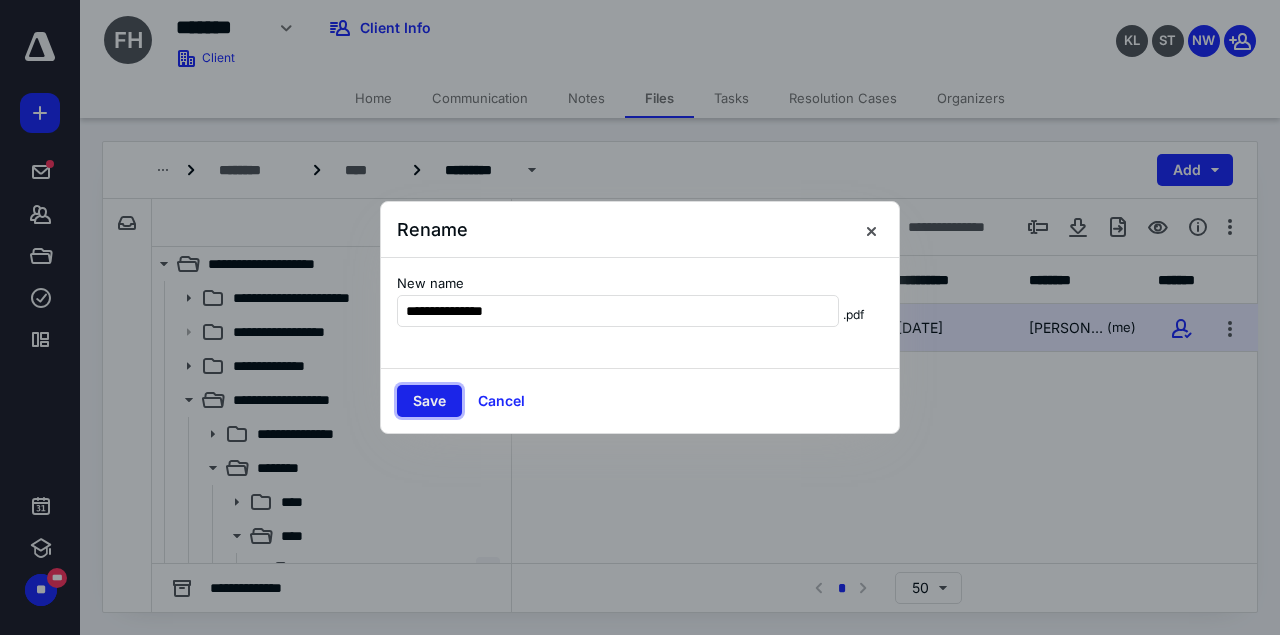 click on "Save" at bounding box center (429, 401) 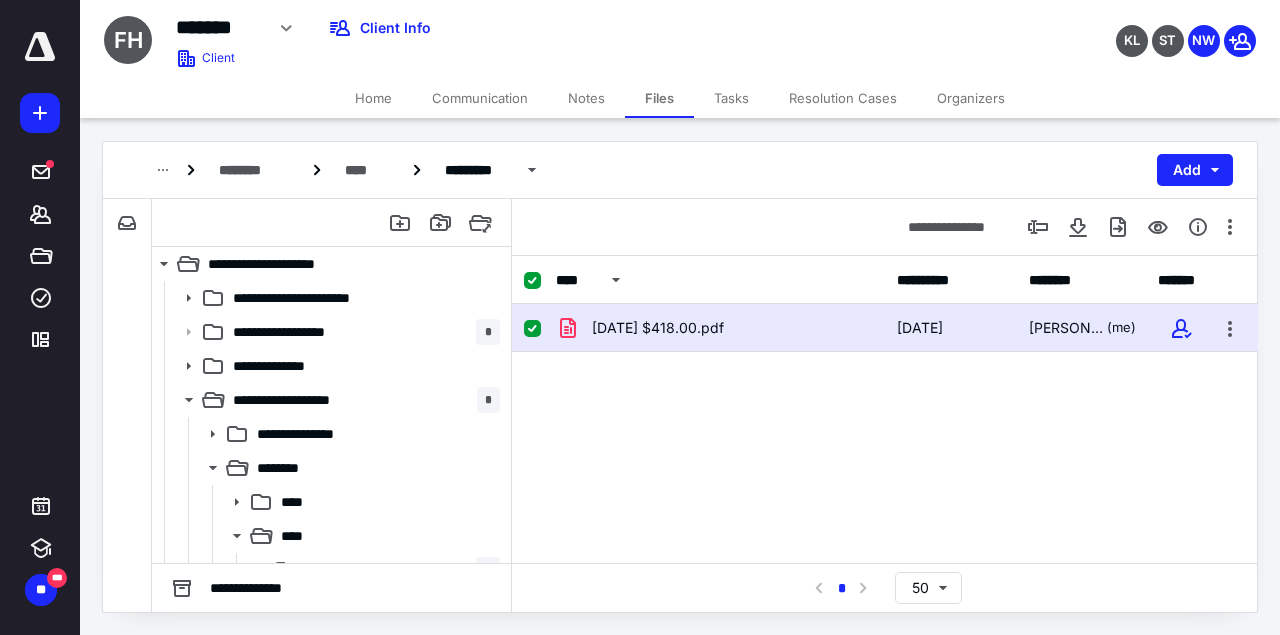 click on "******* Edit Archive Delete Client Info" at bounding box center (521, 28) 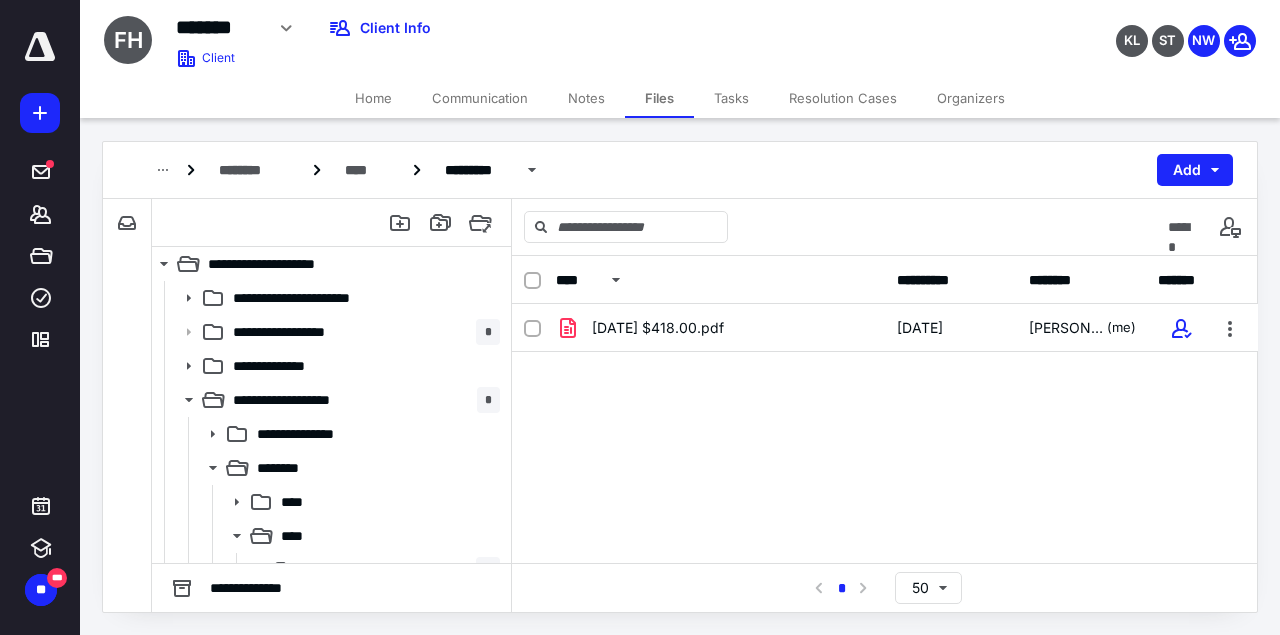 click on "Notes" at bounding box center [586, 98] 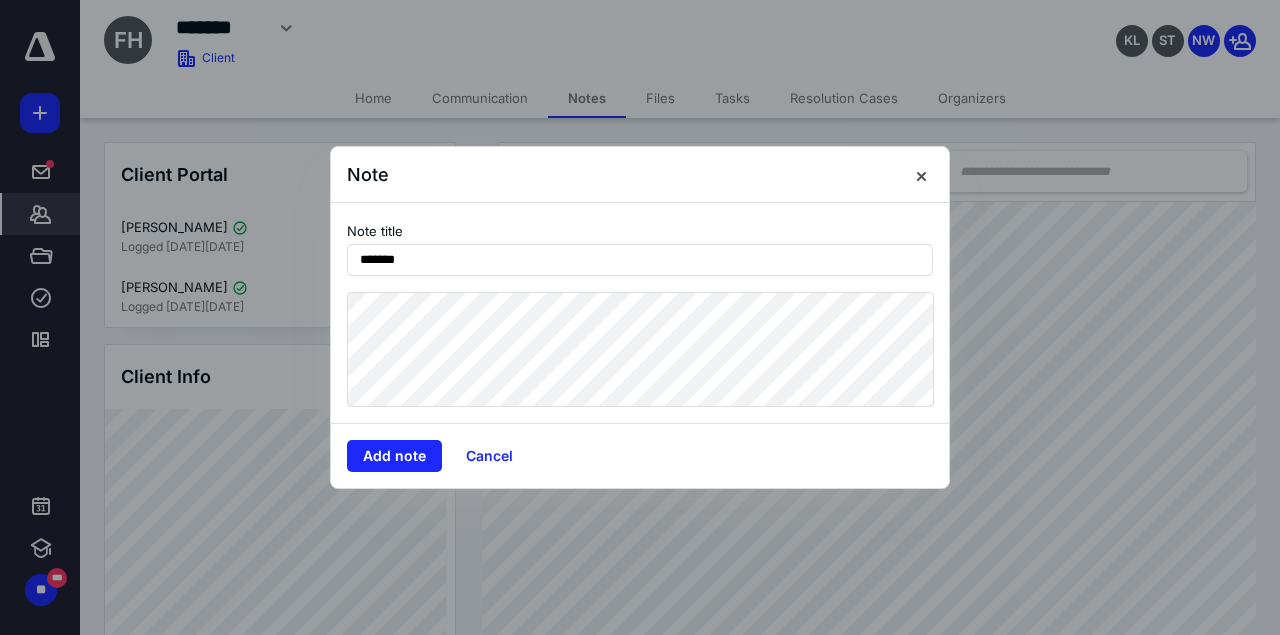 type on "*******" 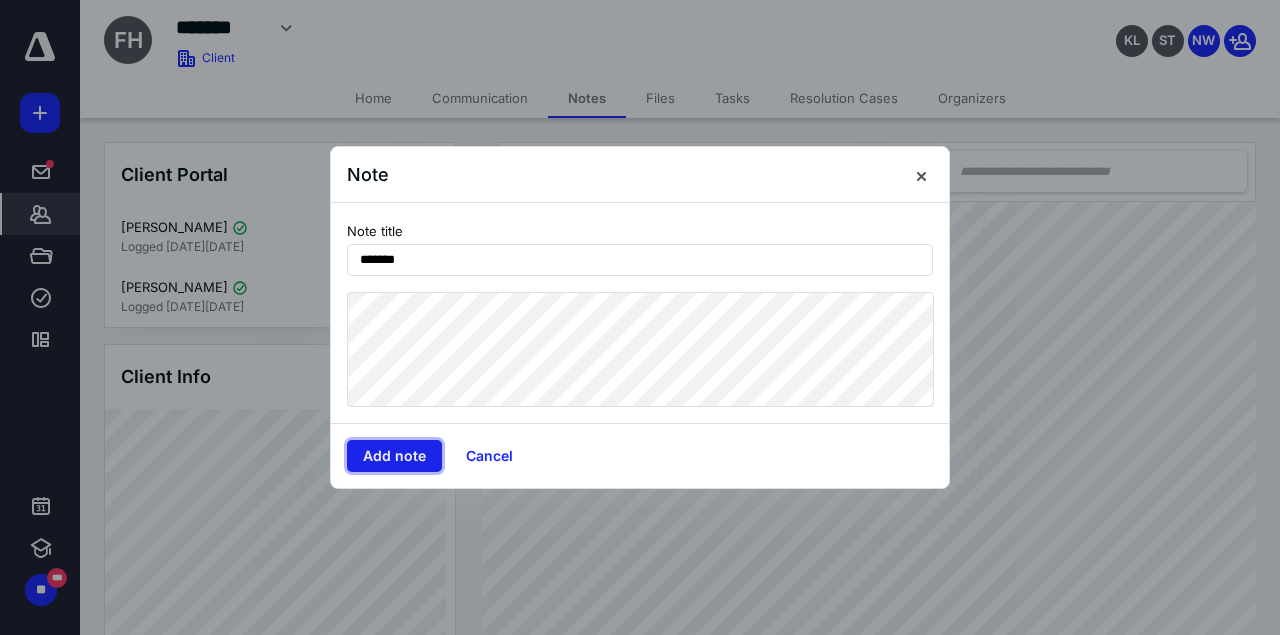 click on "Add note" at bounding box center [394, 456] 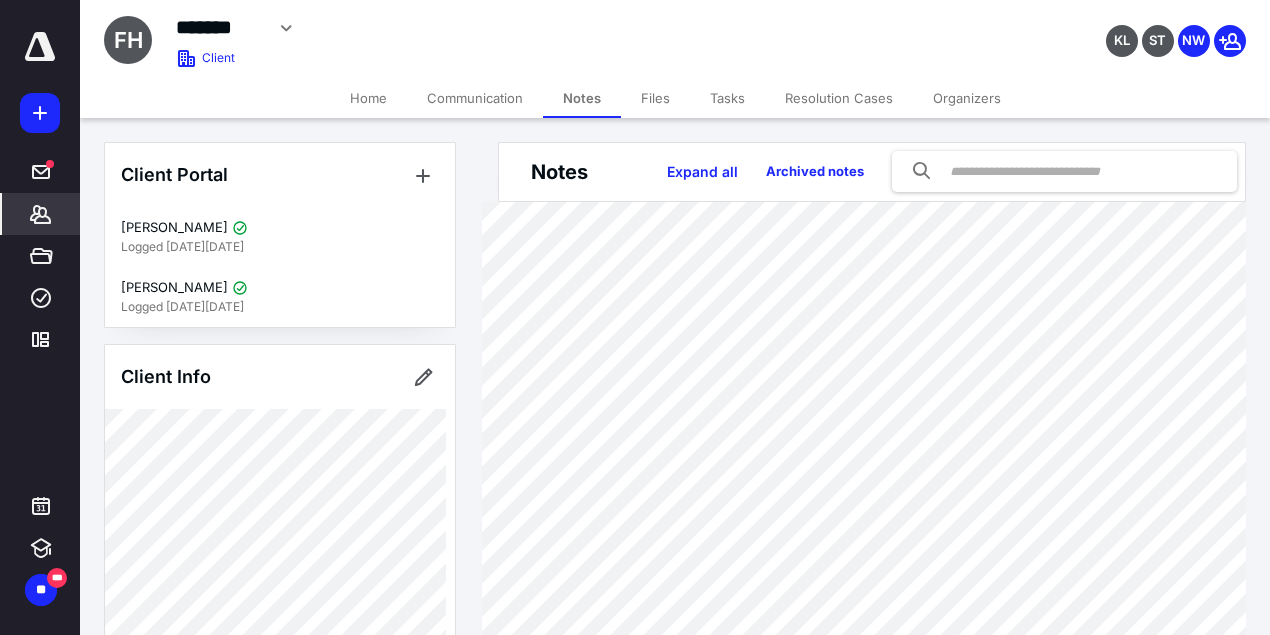 click on "Files" at bounding box center [655, 98] 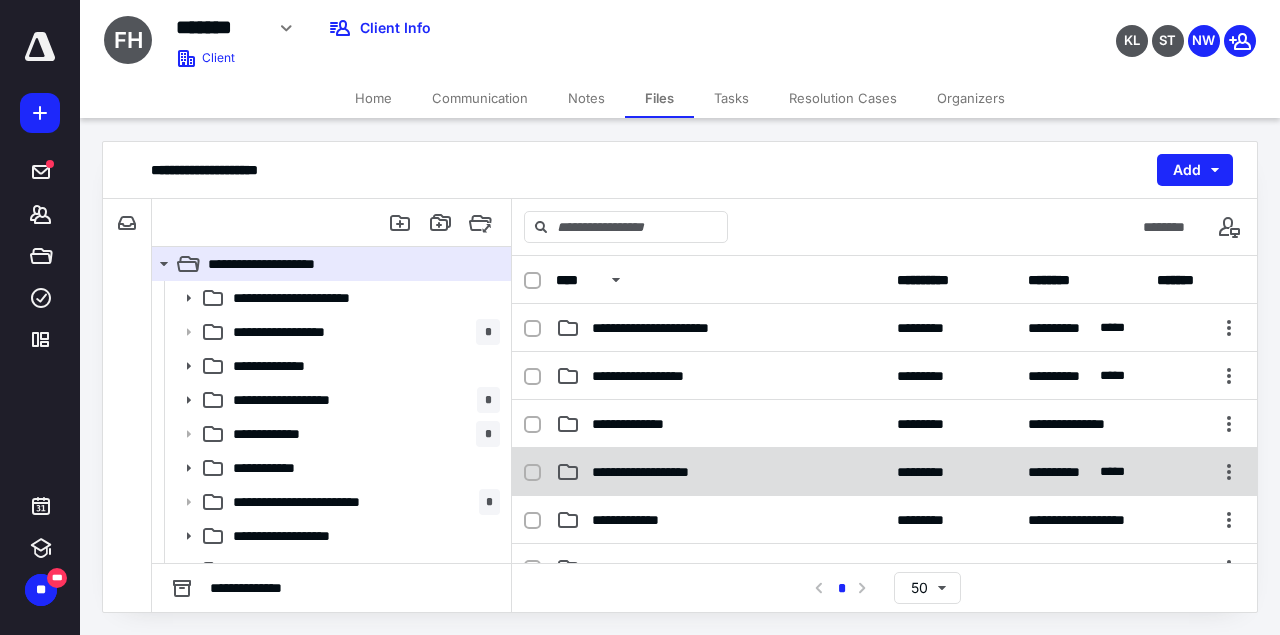 click on "*********" at bounding box center [950, 472] 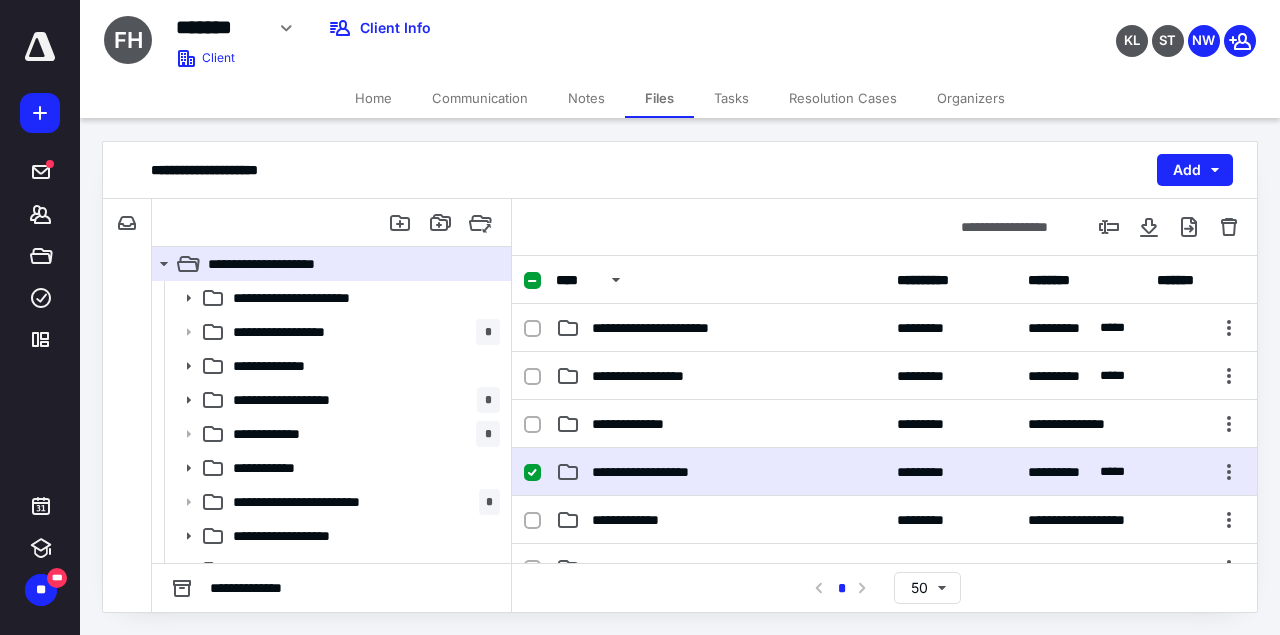 click on "*********" at bounding box center [950, 472] 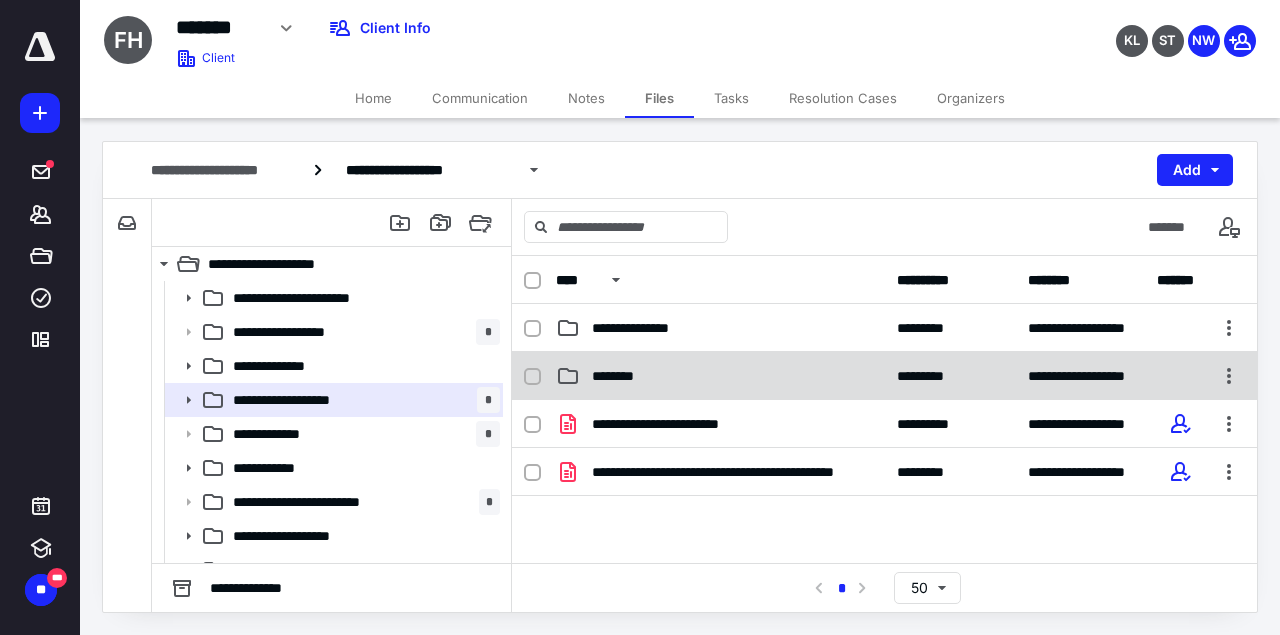 click on "**********" at bounding box center (884, 376) 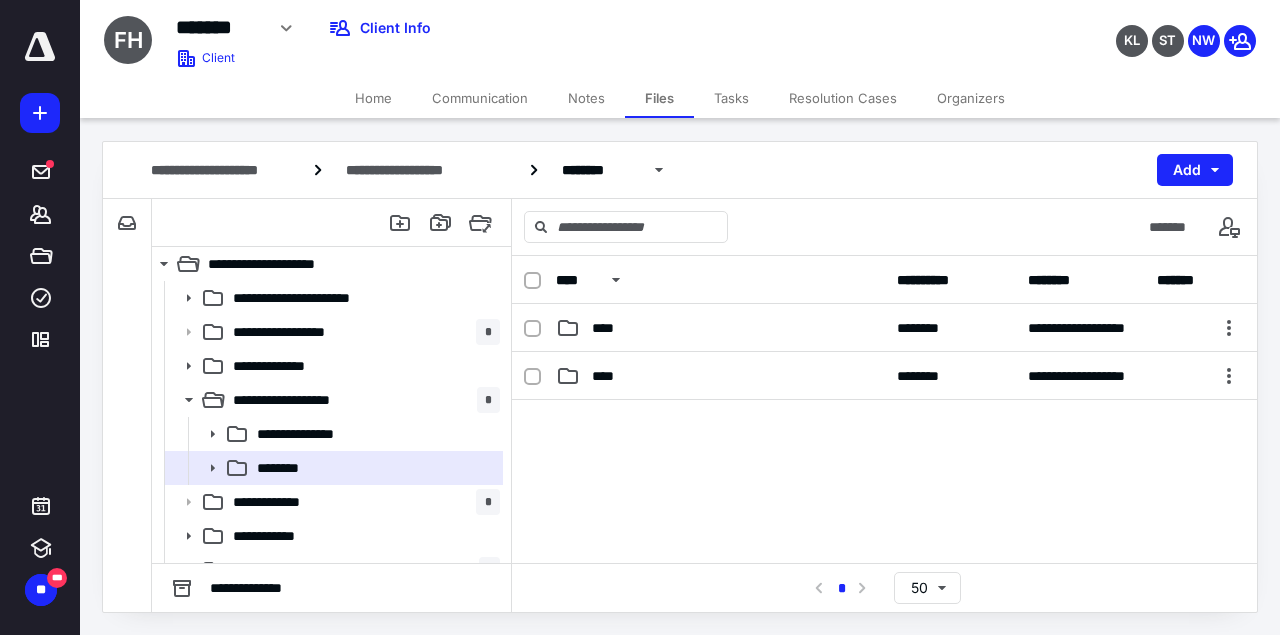 click on "**********" at bounding box center [884, 376] 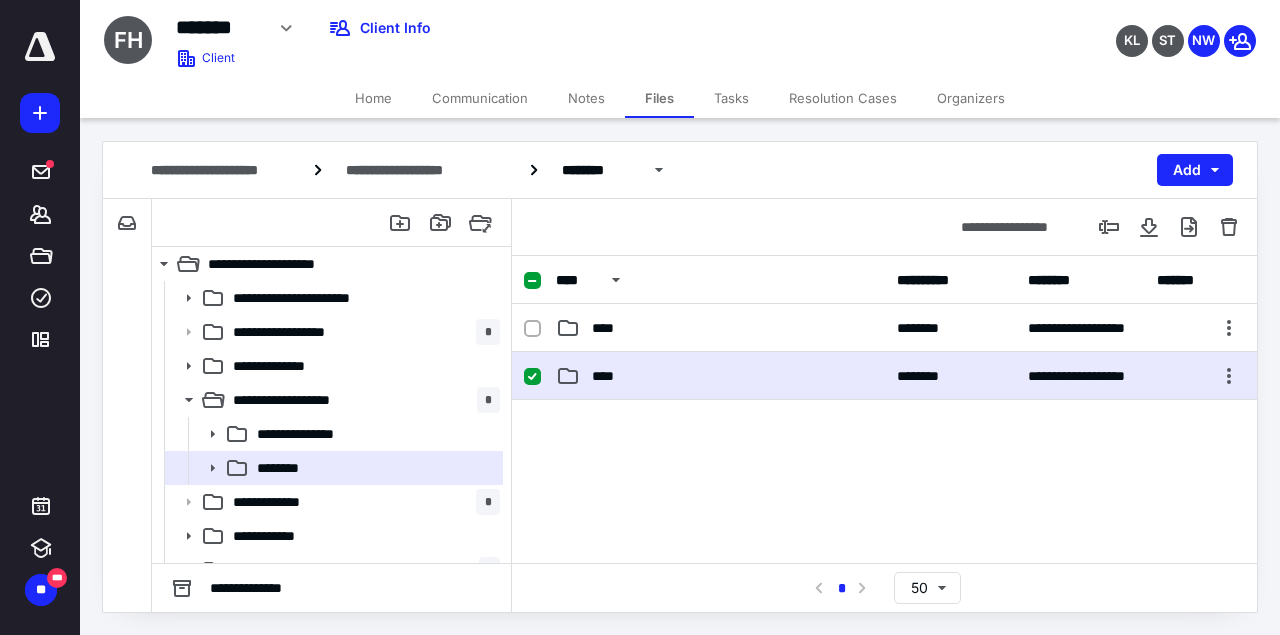 click on "**********" at bounding box center (884, 376) 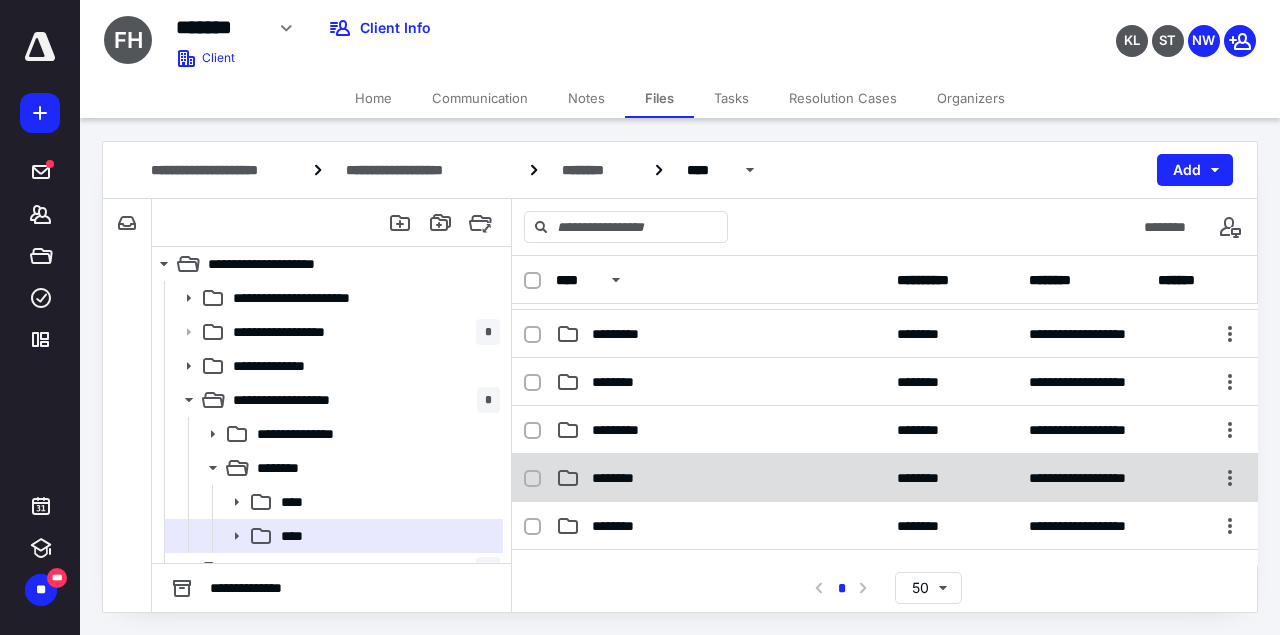 scroll, scrollTop: 290, scrollLeft: 0, axis: vertical 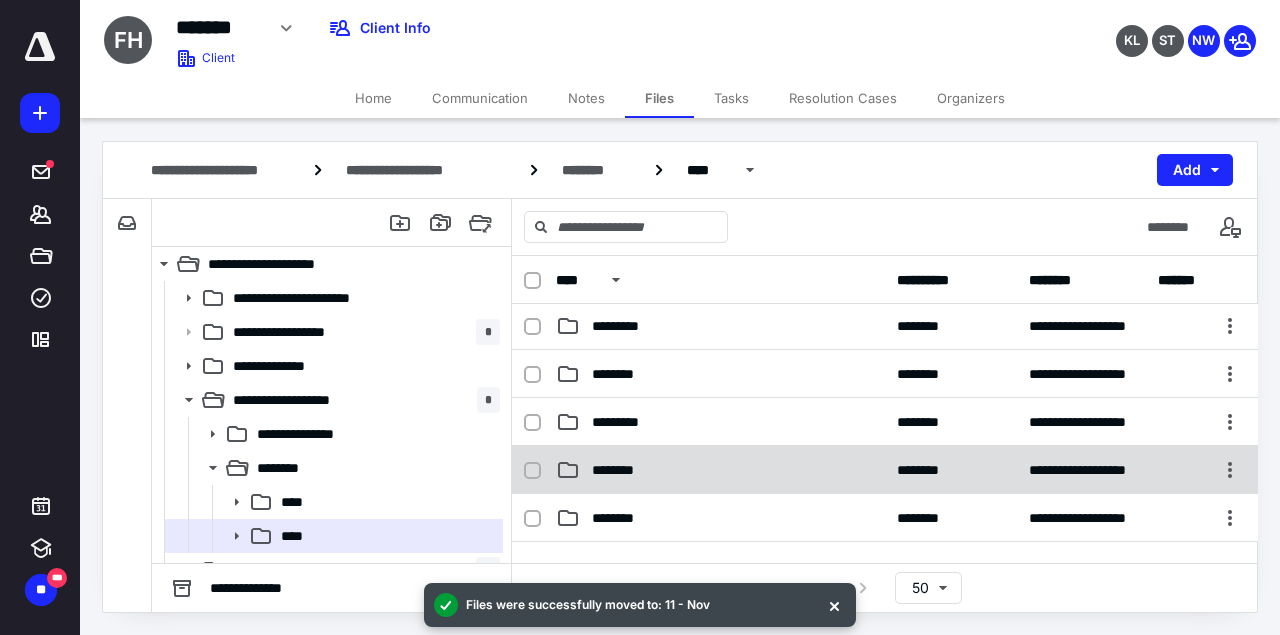 click on "********" at bounding box center [618, 470] 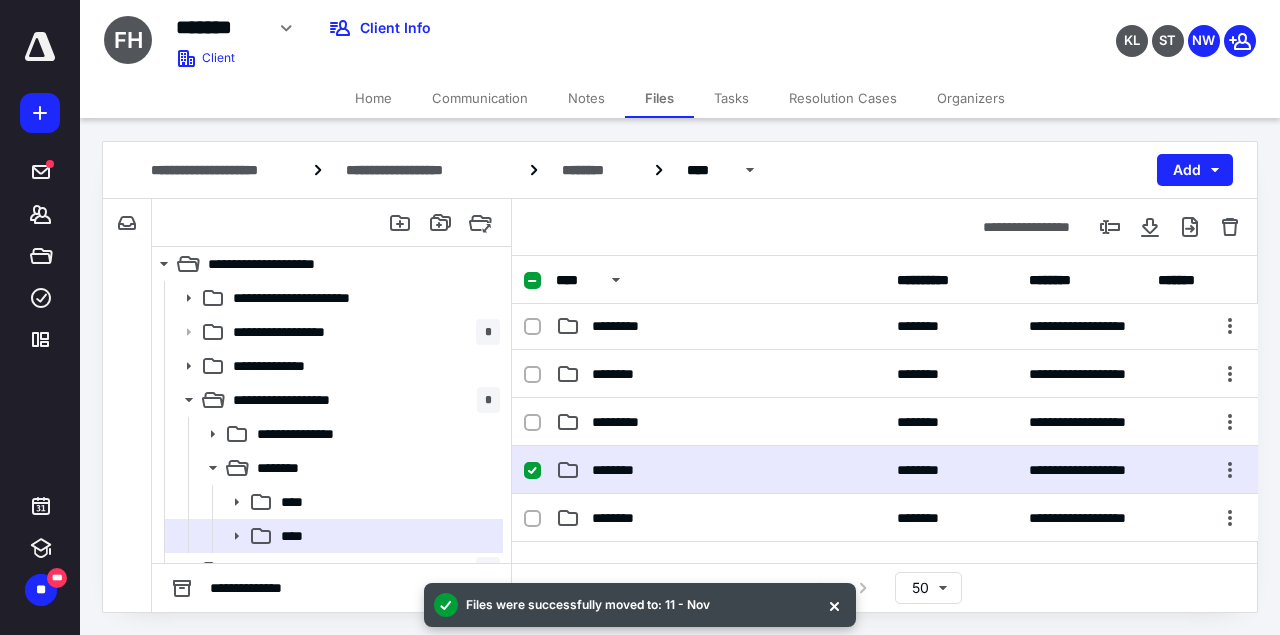 click on "********" at bounding box center (618, 470) 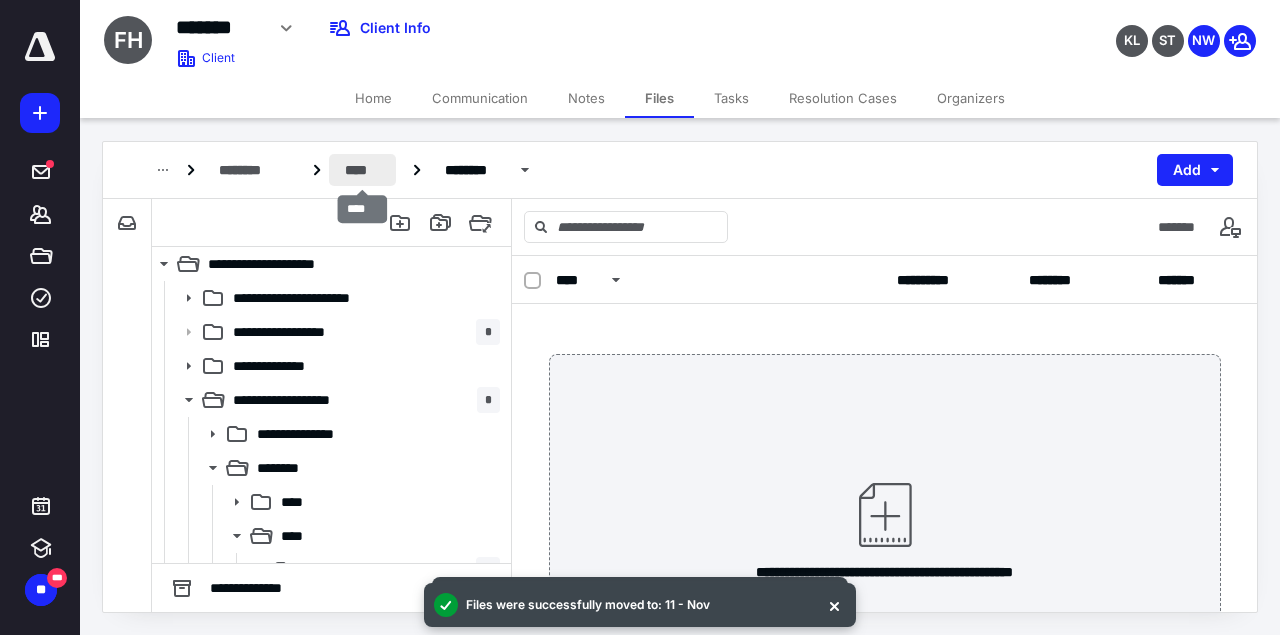 click on "****" at bounding box center [362, 170] 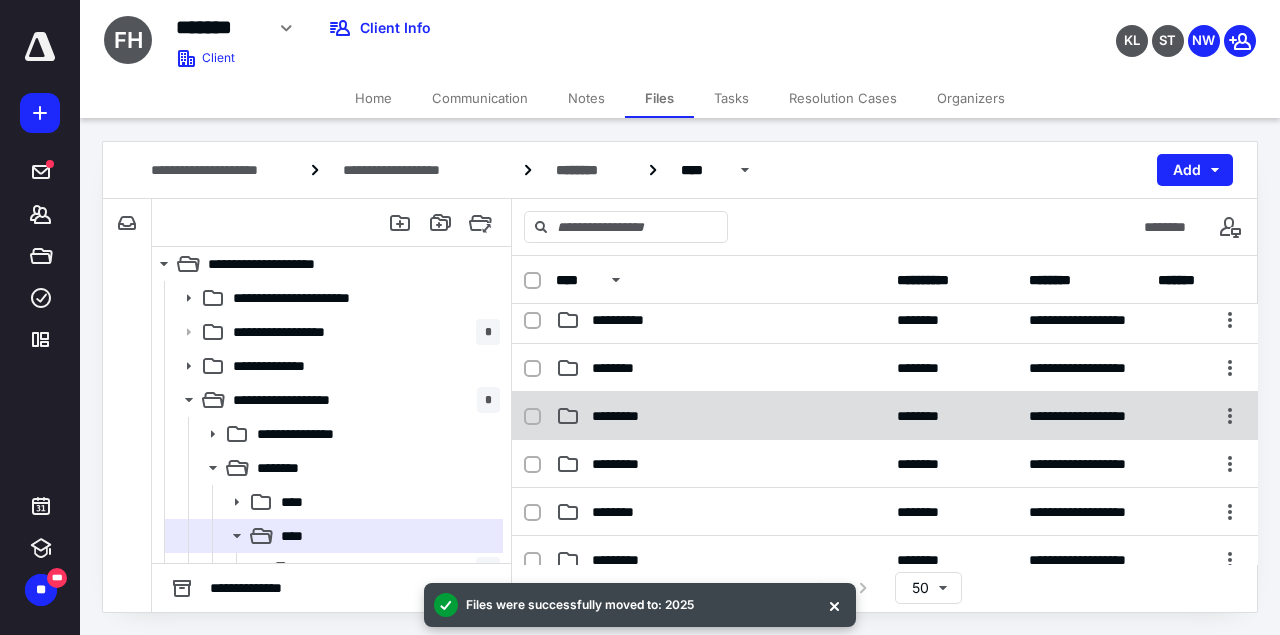 scroll, scrollTop: 169, scrollLeft: 0, axis: vertical 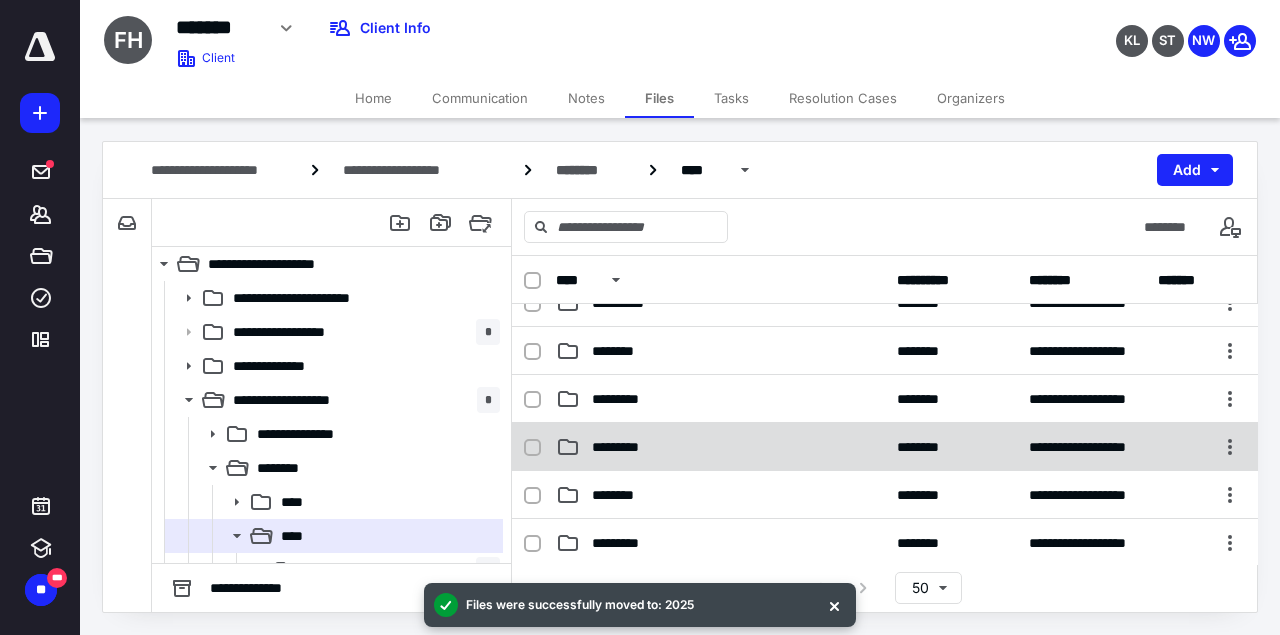 click on "*********" at bounding box center (720, 447) 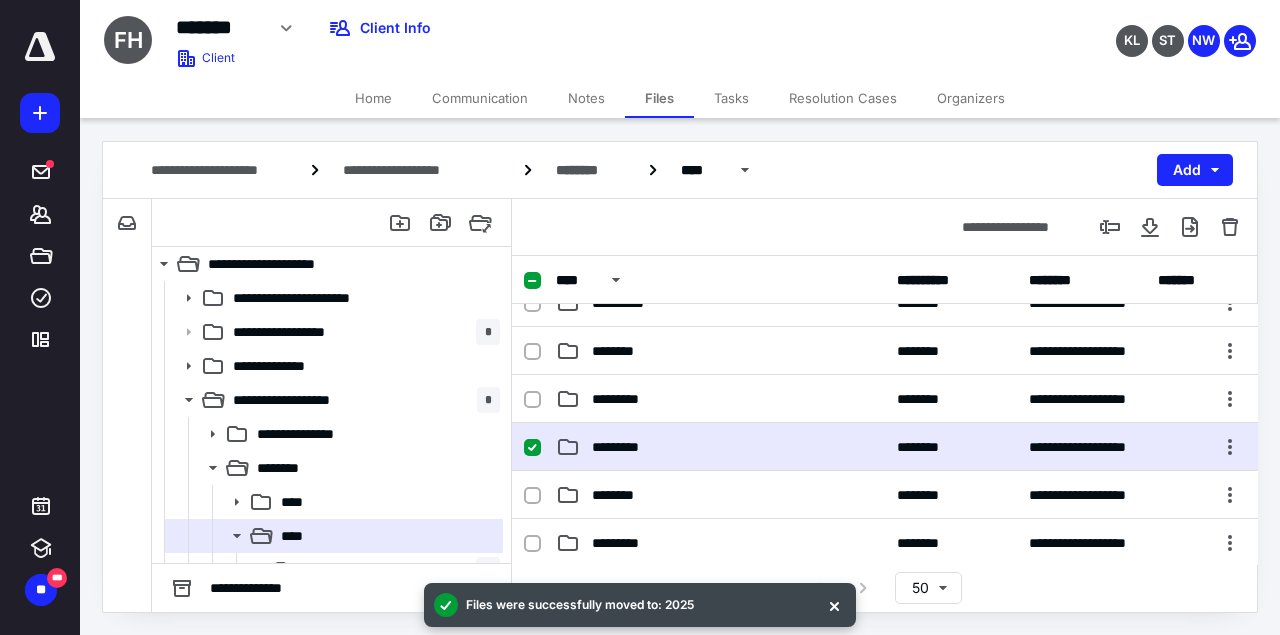 click on "*********" at bounding box center [720, 447] 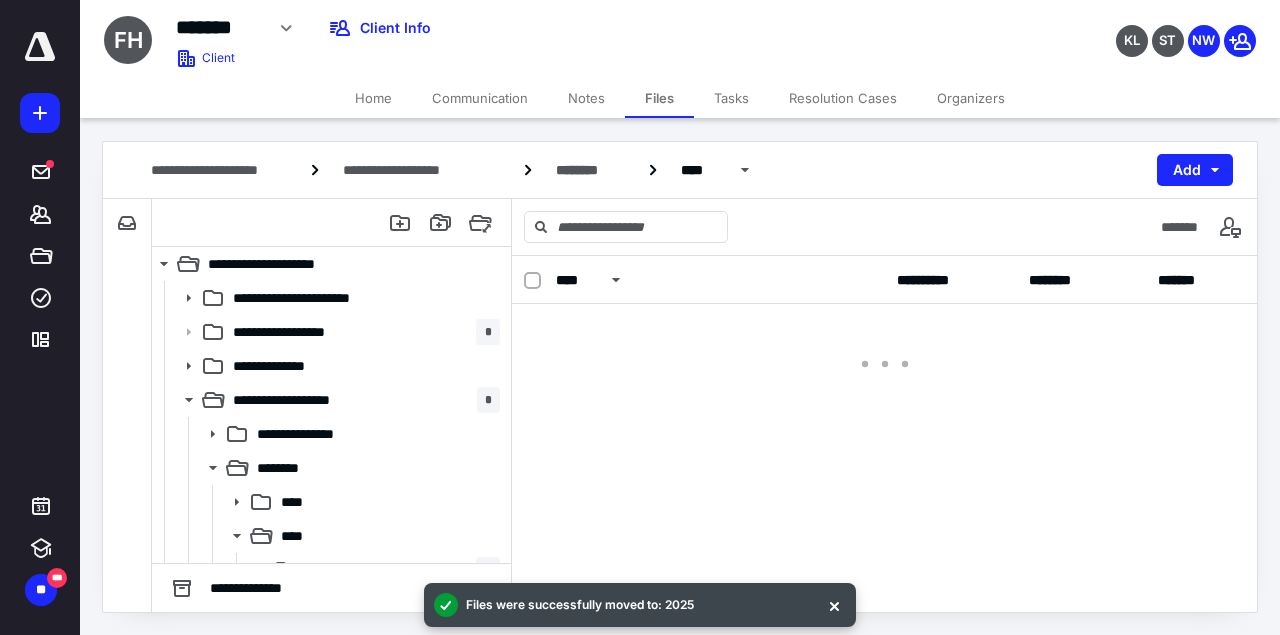 scroll, scrollTop: 0, scrollLeft: 0, axis: both 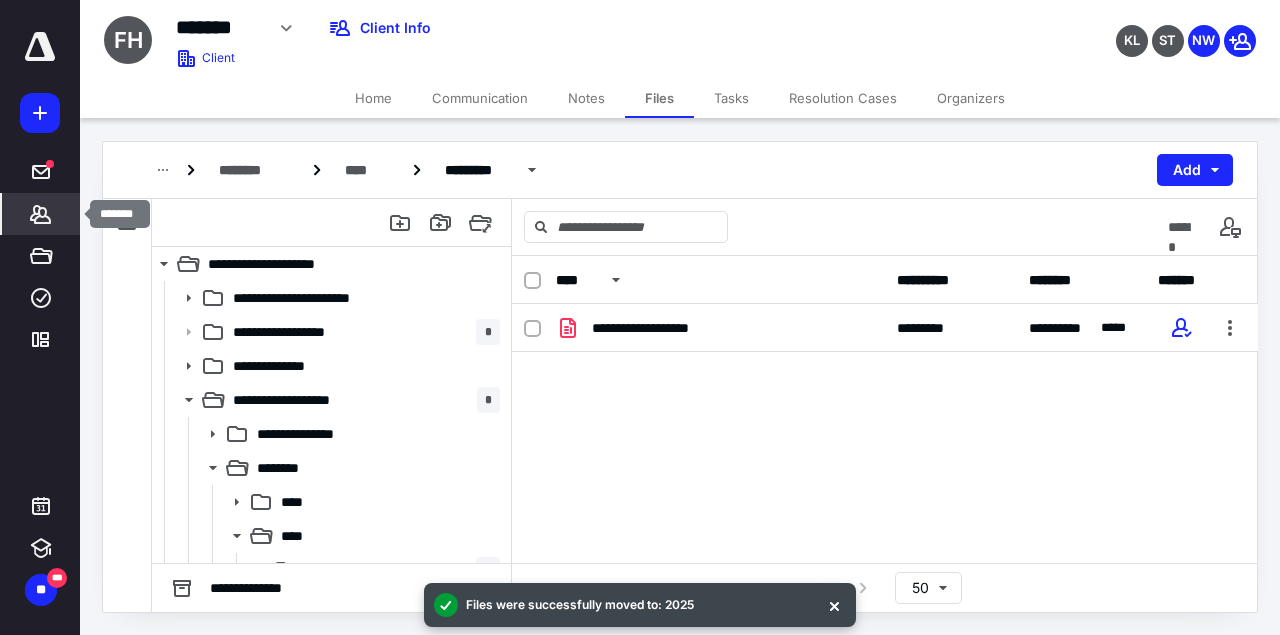 click 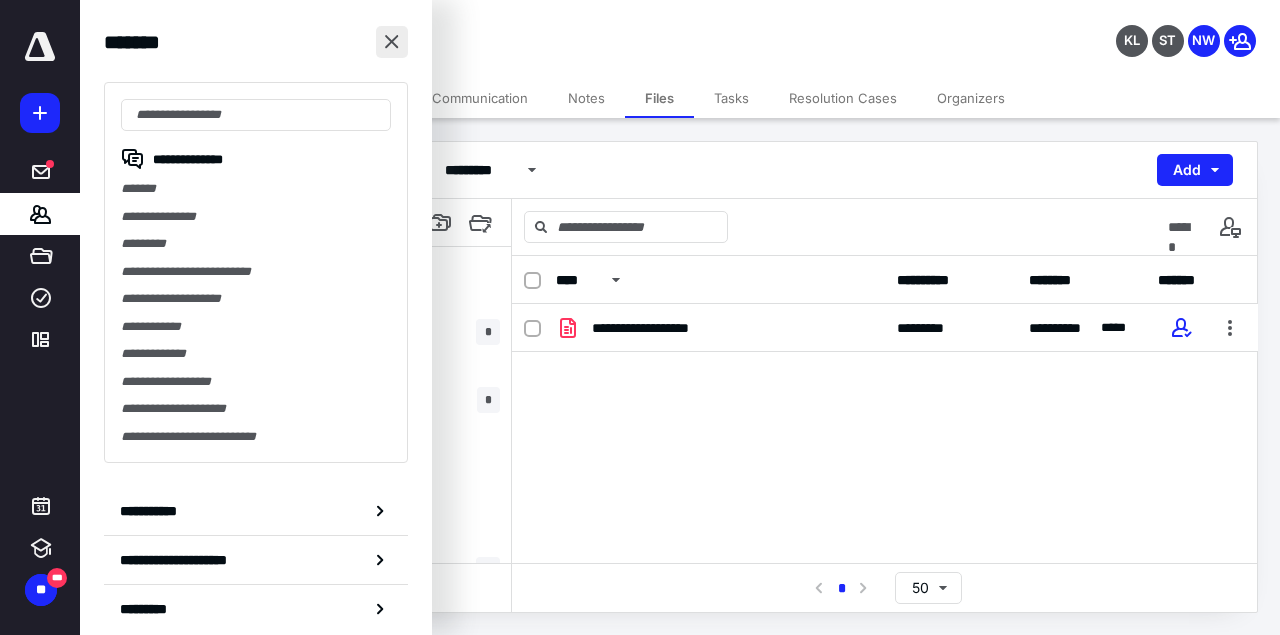 click at bounding box center (392, 42) 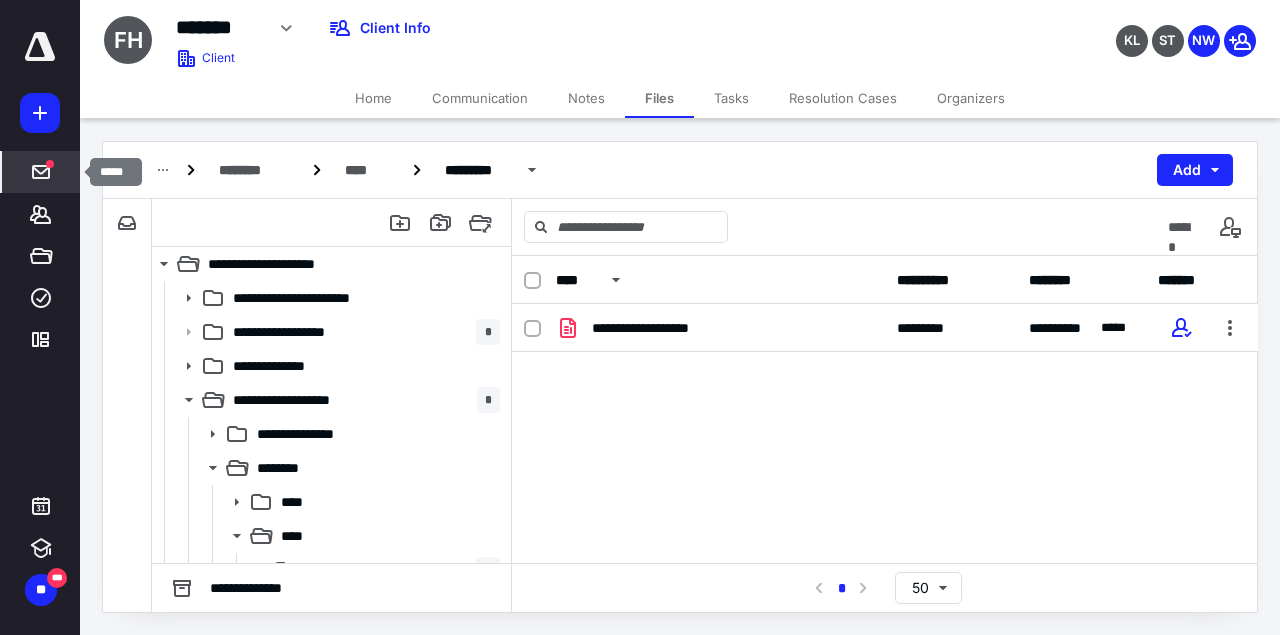 click at bounding box center (41, 172) 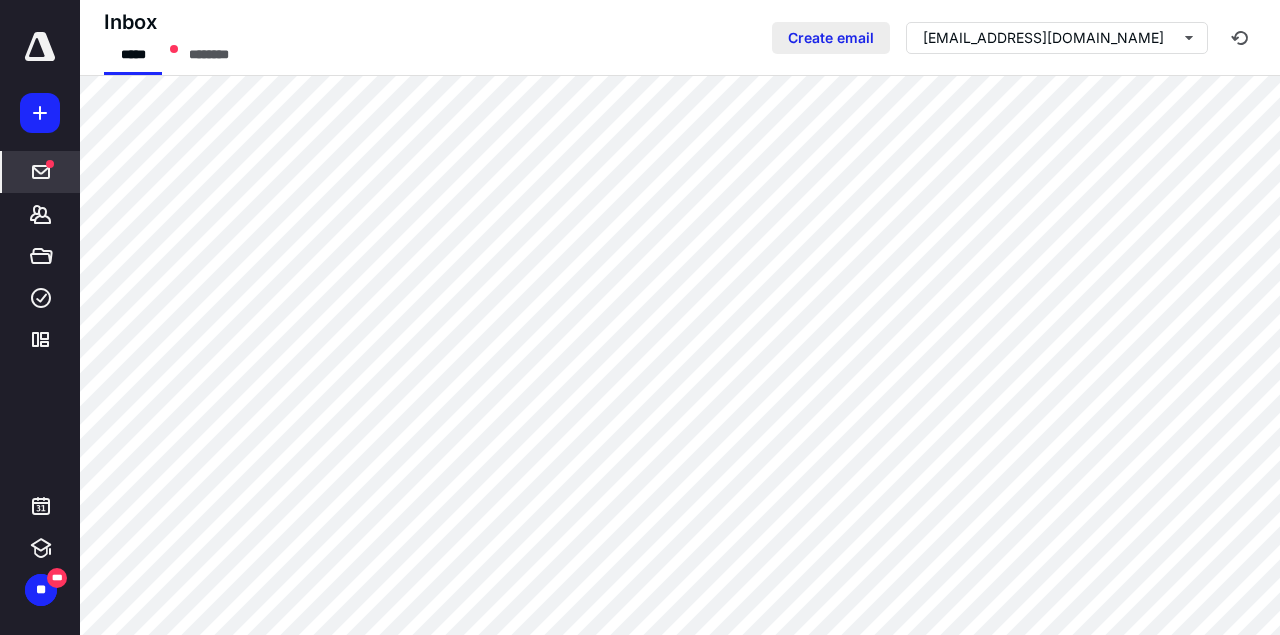 click on "Create email" at bounding box center (831, 38) 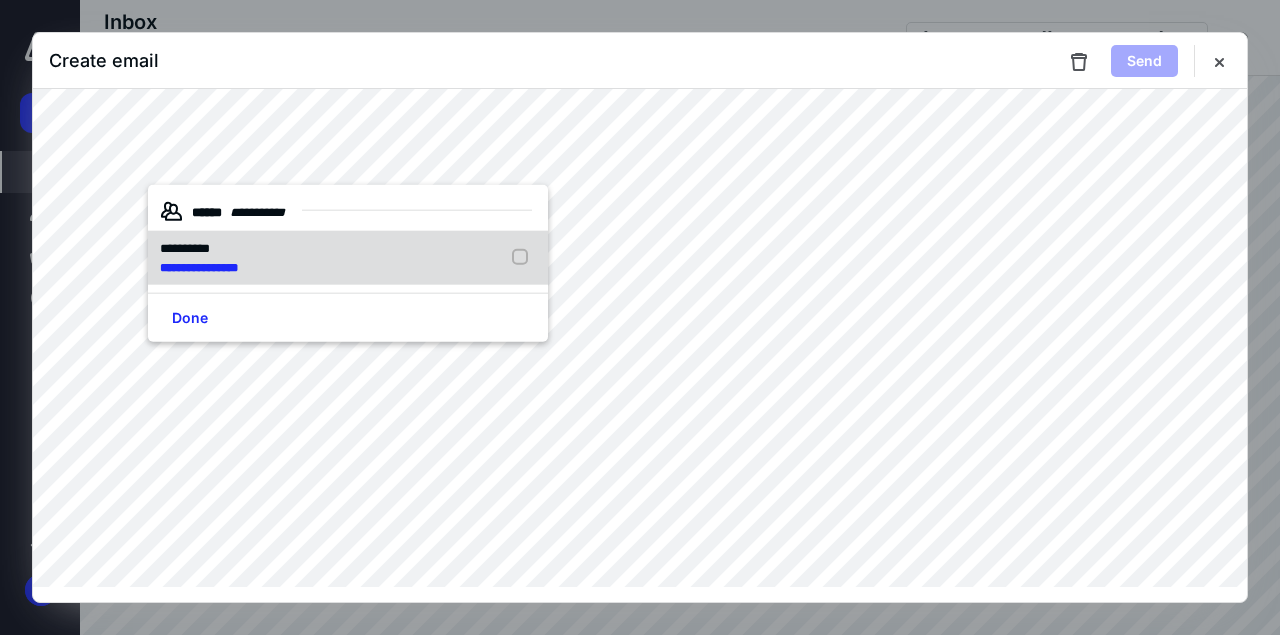 click at bounding box center (524, 257) 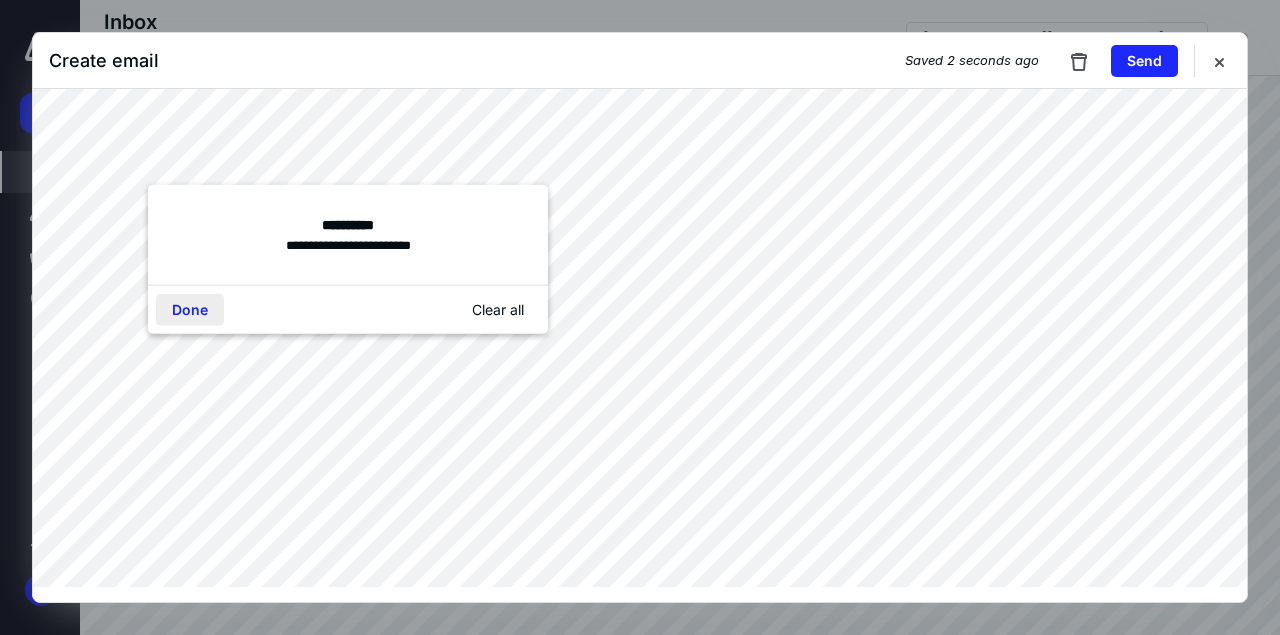 click on "Done" at bounding box center [190, 310] 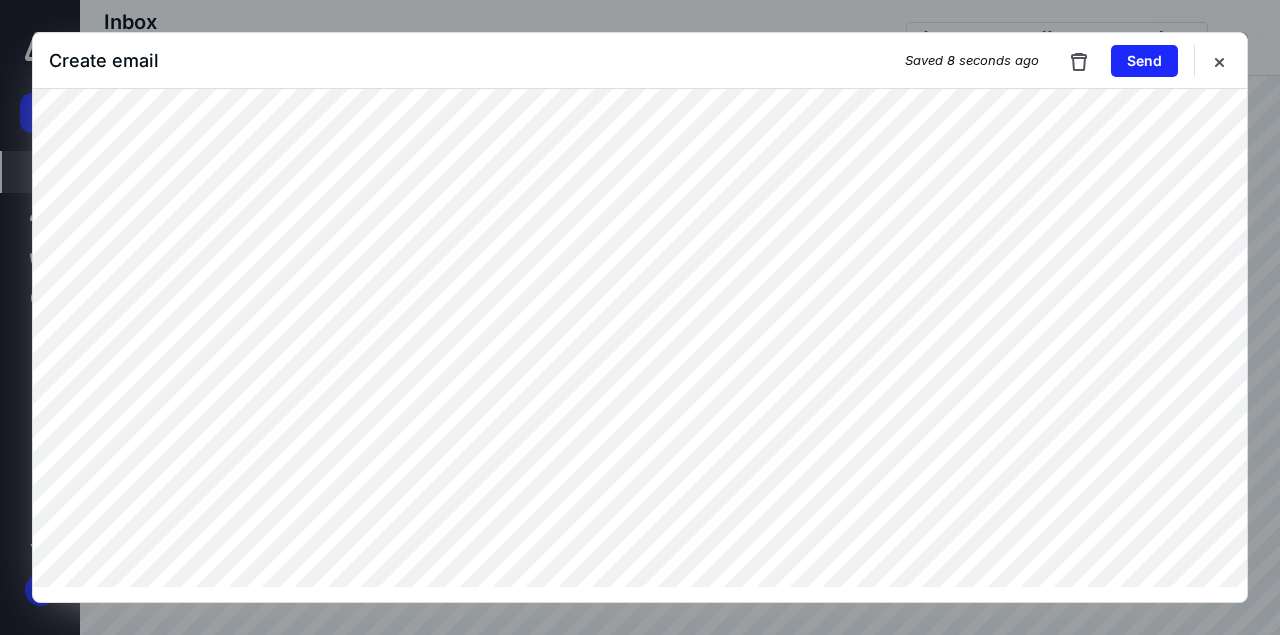 click on "**********" at bounding box center [640, 317] 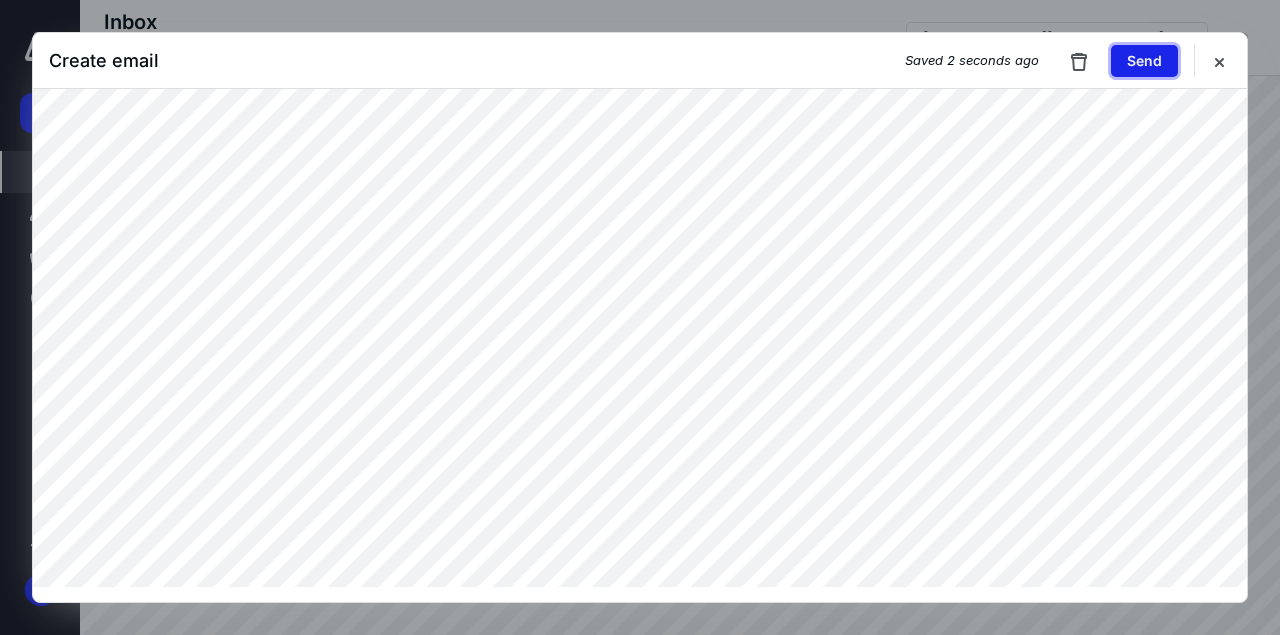 click on "Send" at bounding box center (1144, 61) 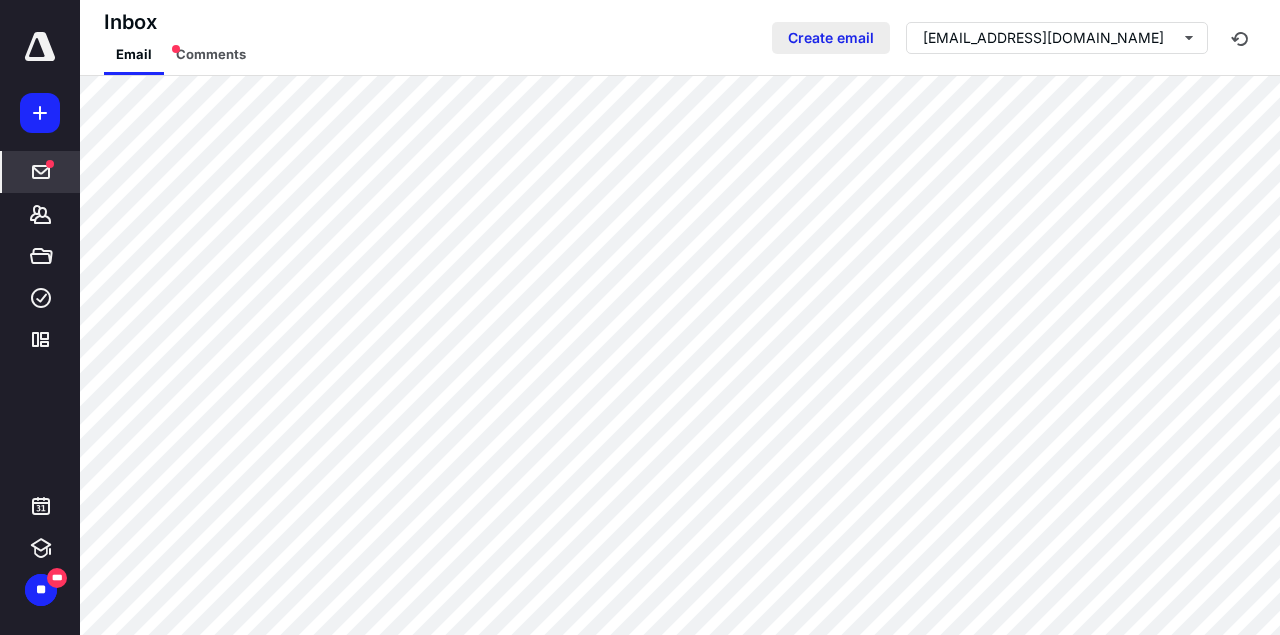 click on "Create email" at bounding box center [831, 38] 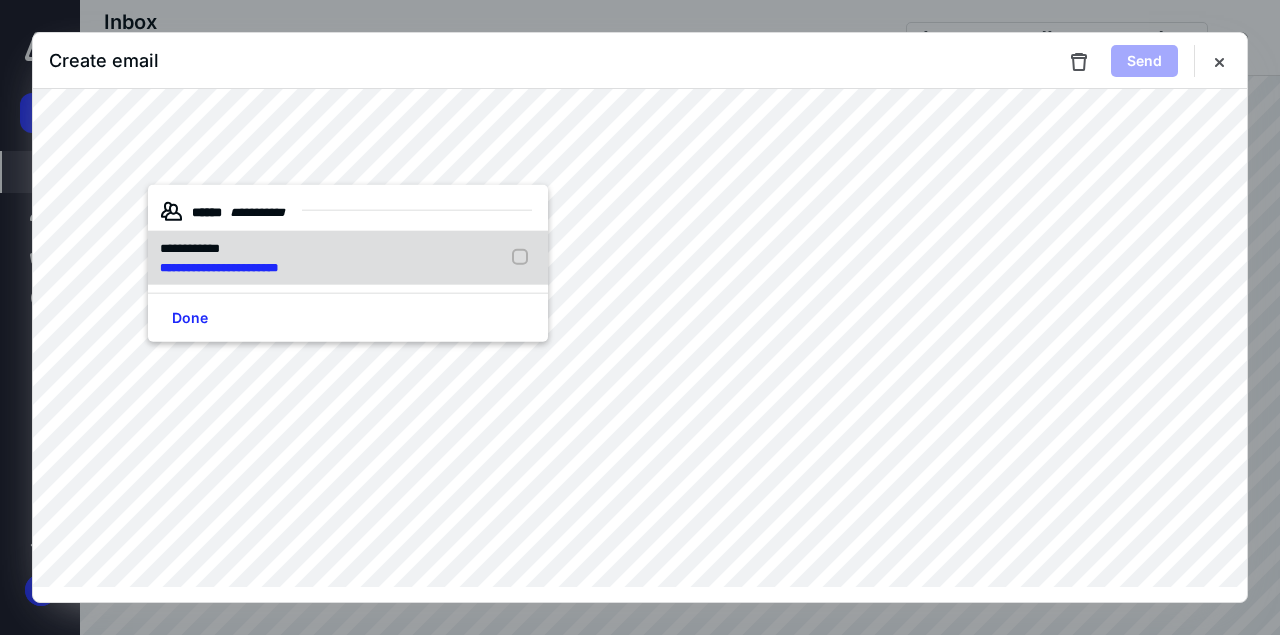 click at bounding box center (524, 257) 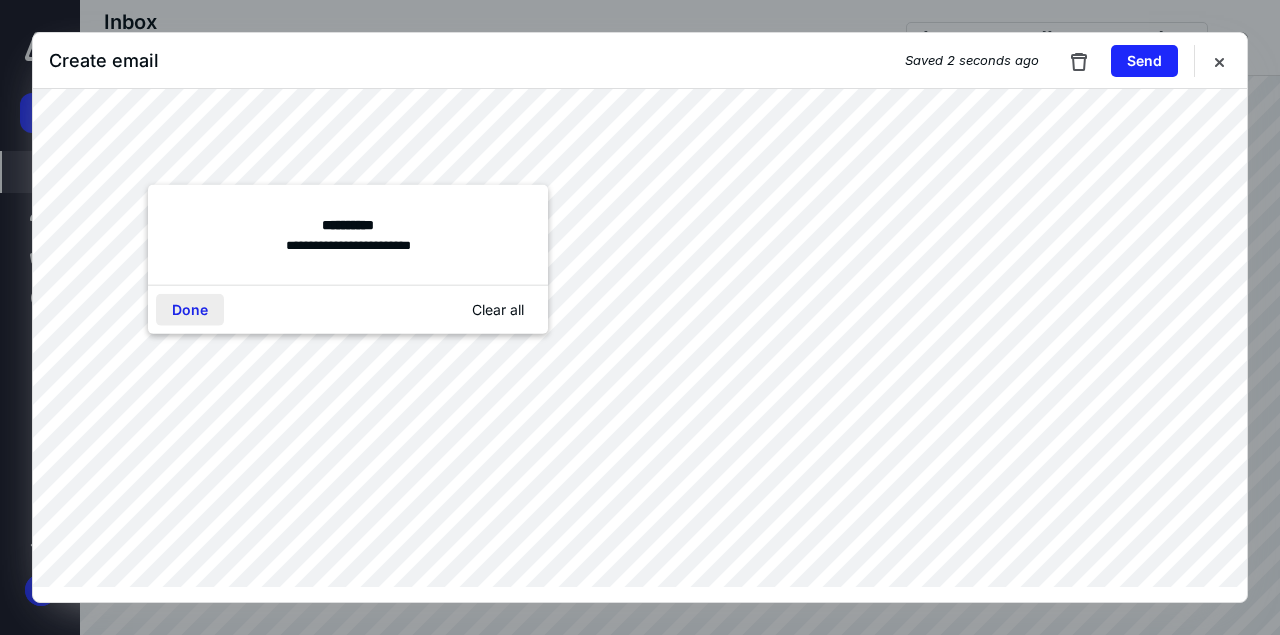 click on "Done" at bounding box center (190, 310) 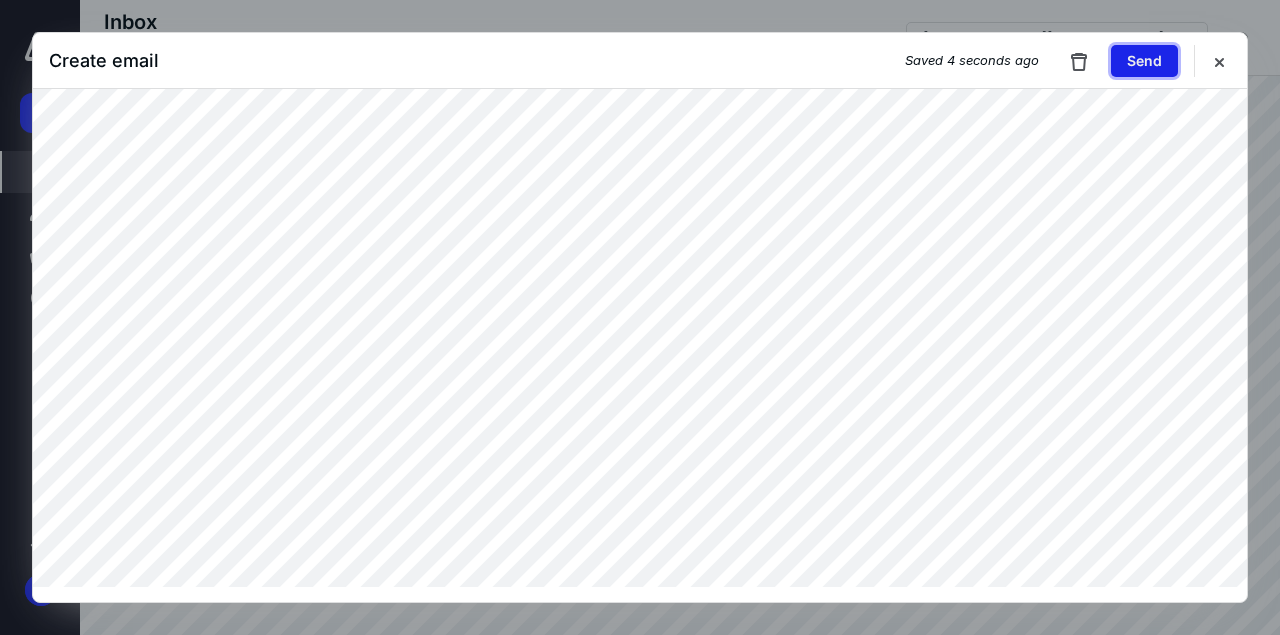 click on "Send" at bounding box center (1144, 61) 